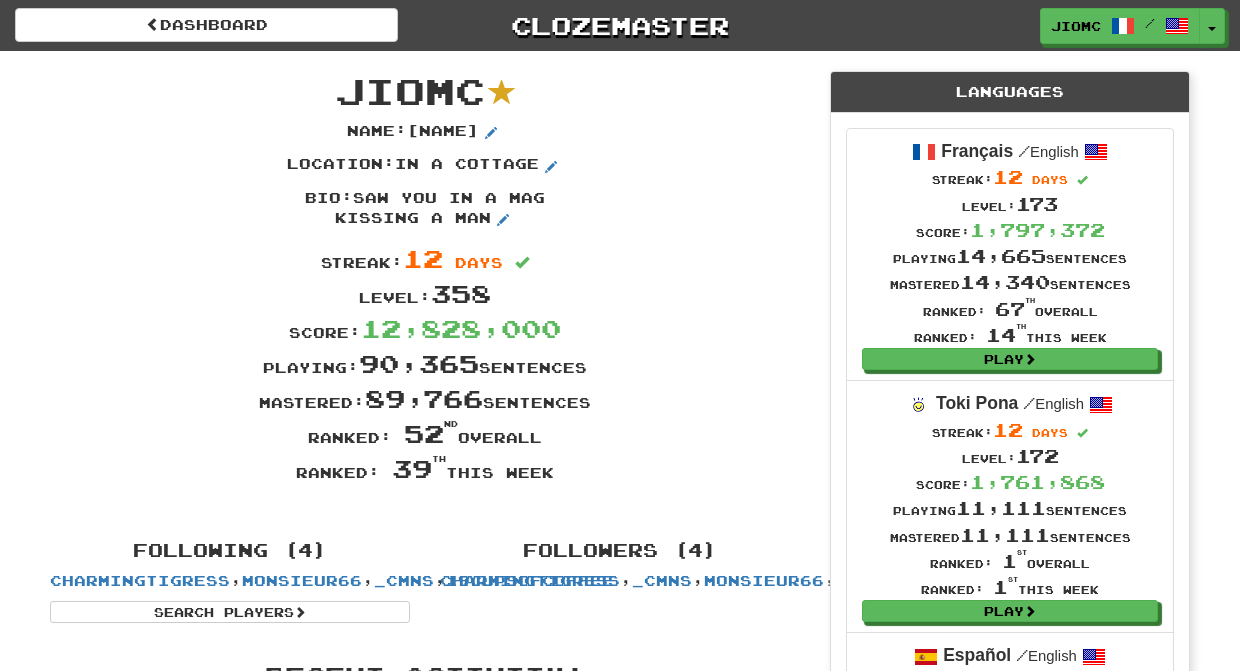 scroll, scrollTop: 0, scrollLeft: 0, axis: both 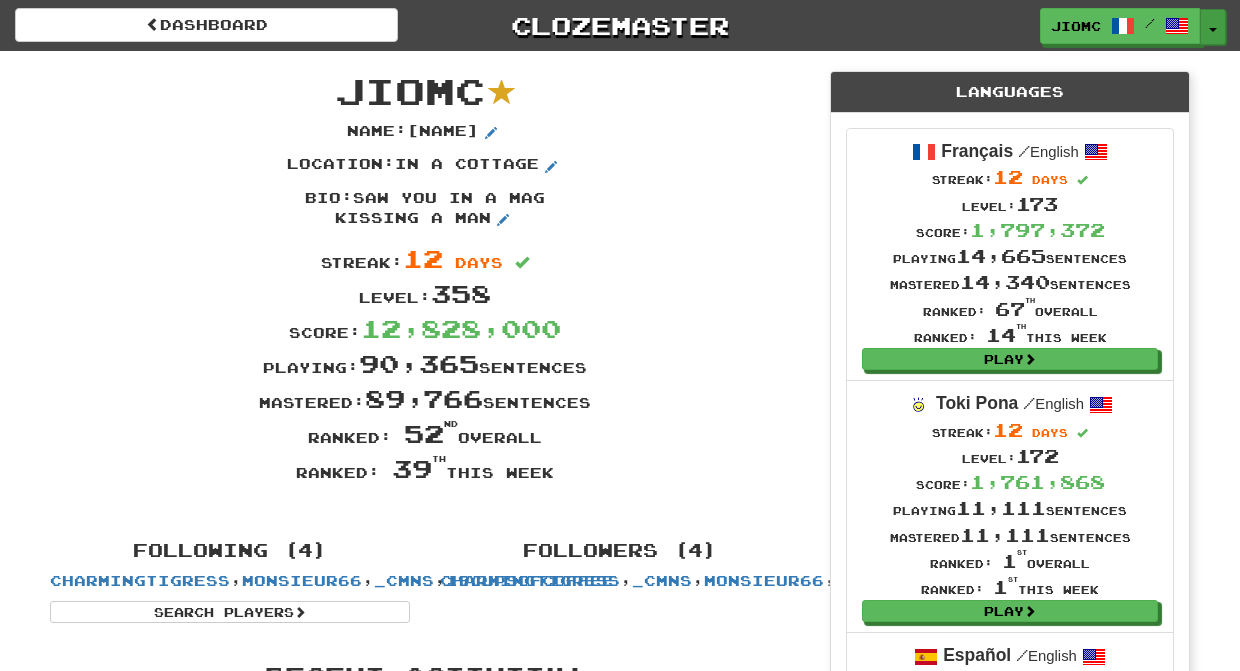 click at bounding box center [1213, 30] 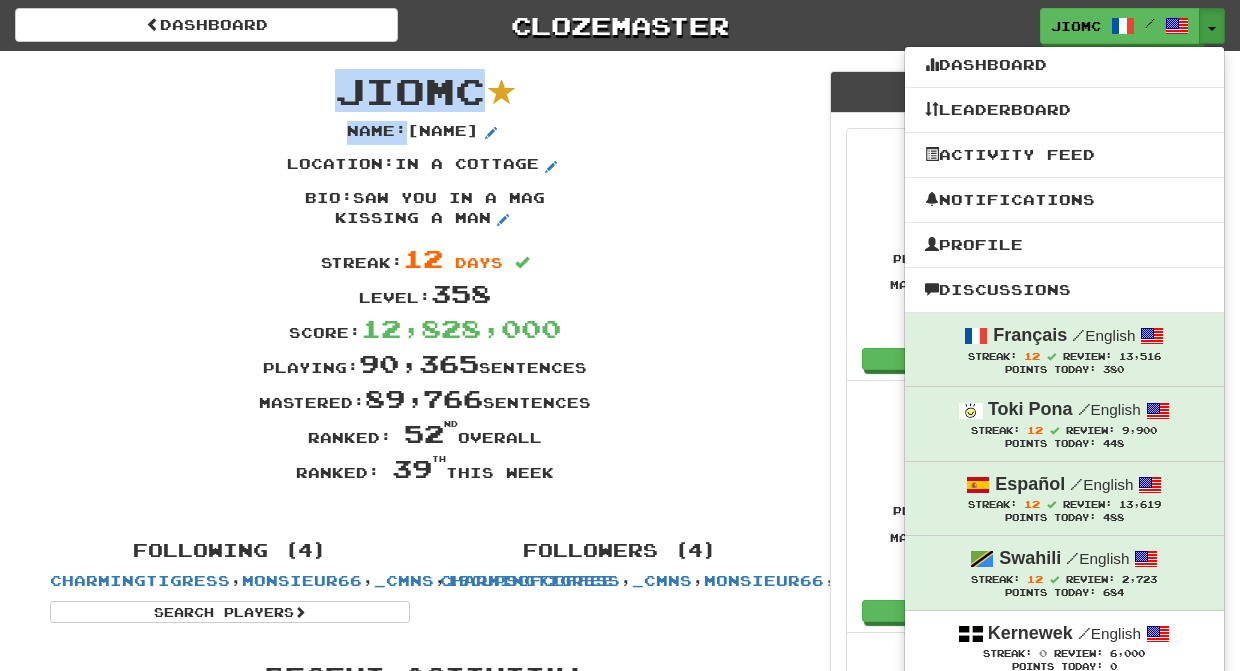 drag, startPoint x: 603, startPoint y: 482, endPoint x: 339, endPoint y: 85, distance: 476.76514 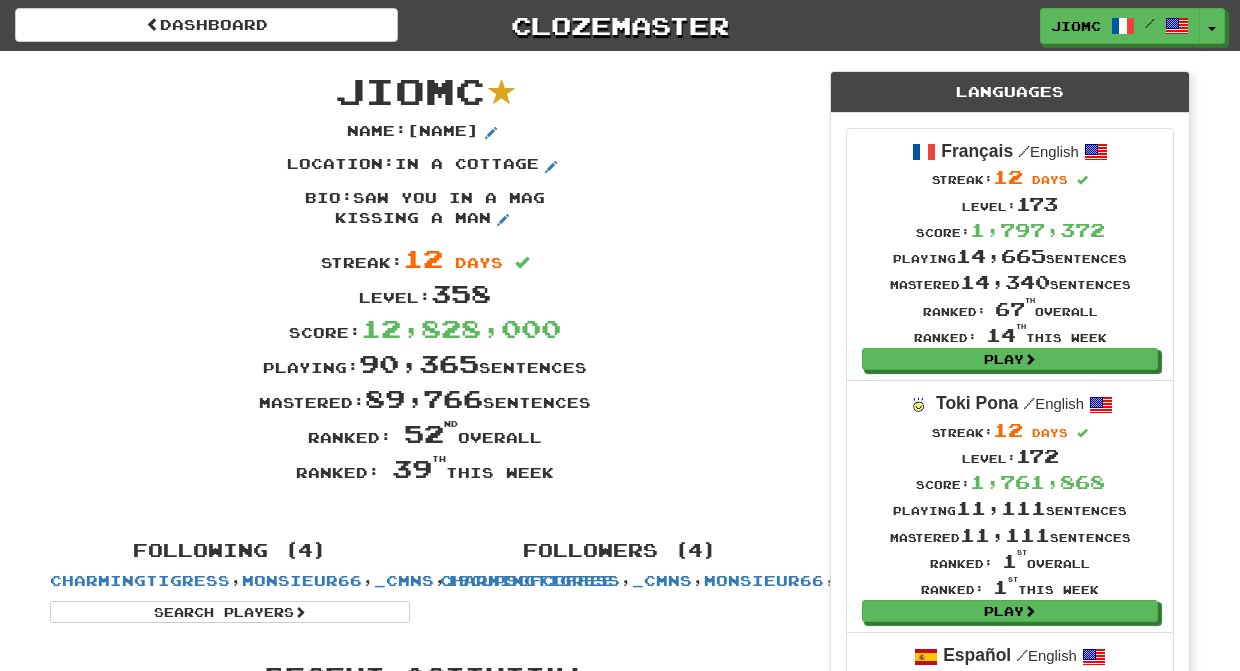 click on "JioMc" at bounding box center (410, 90) 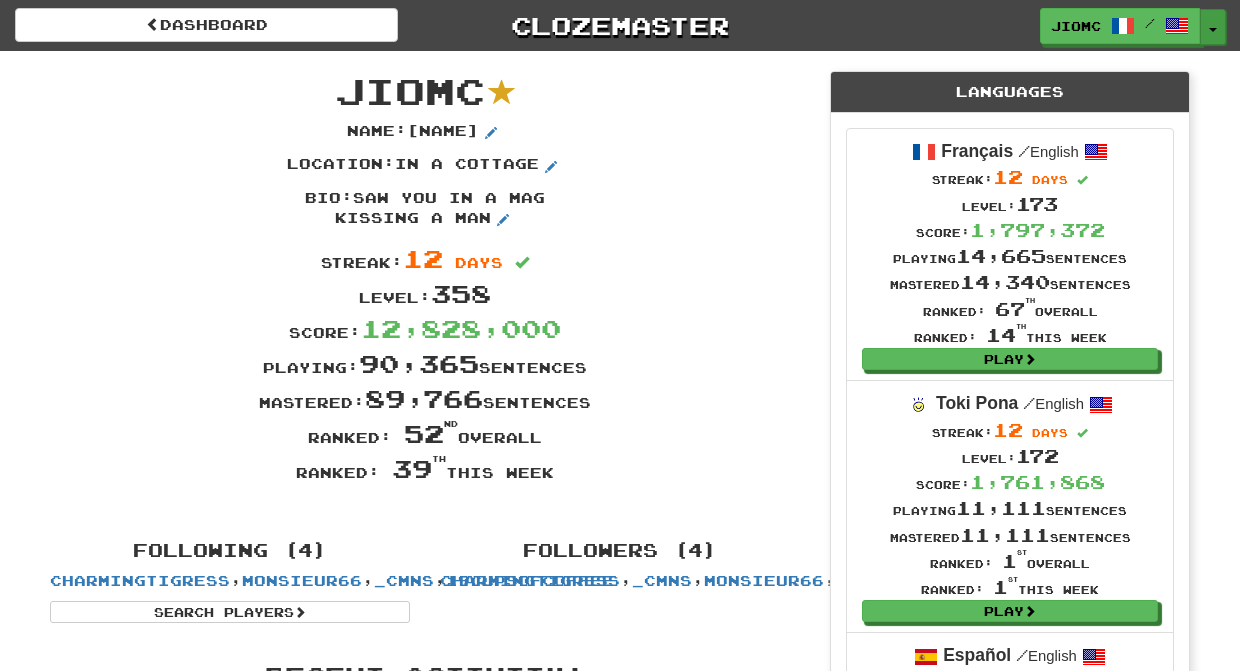 click on "Toggle Dropdown" at bounding box center [1213, 27] 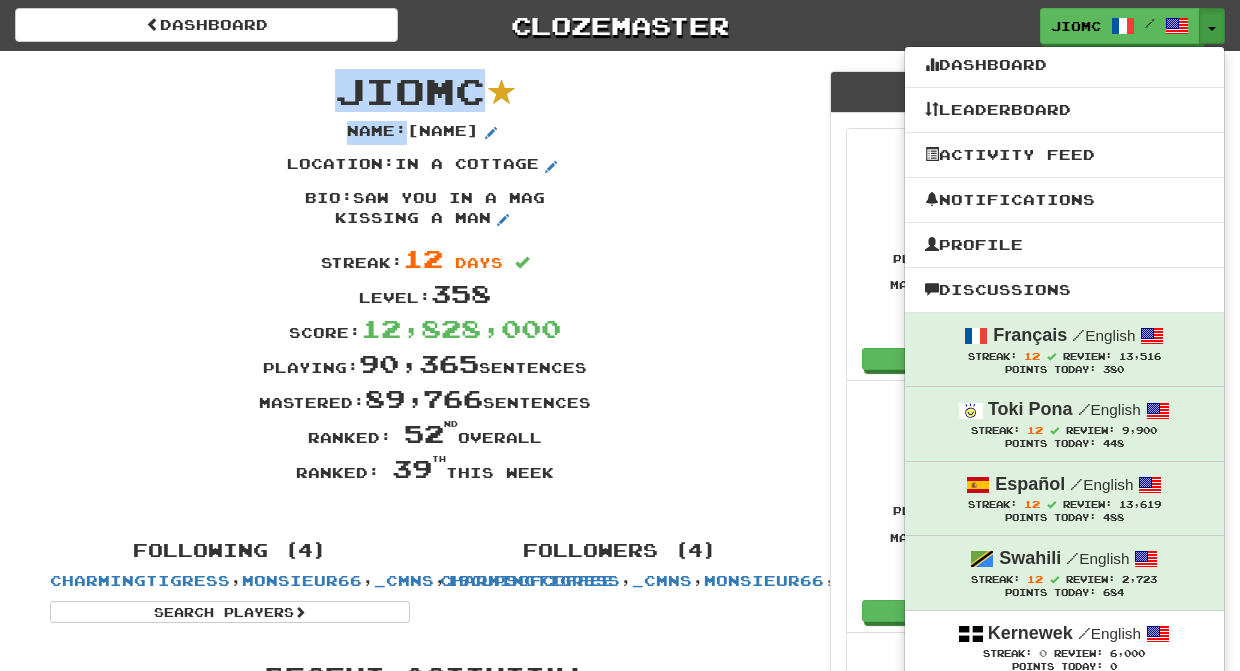 drag, startPoint x: 575, startPoint y: 483, endPoint x: 343, endPoint y: 83, distance: 462.41107 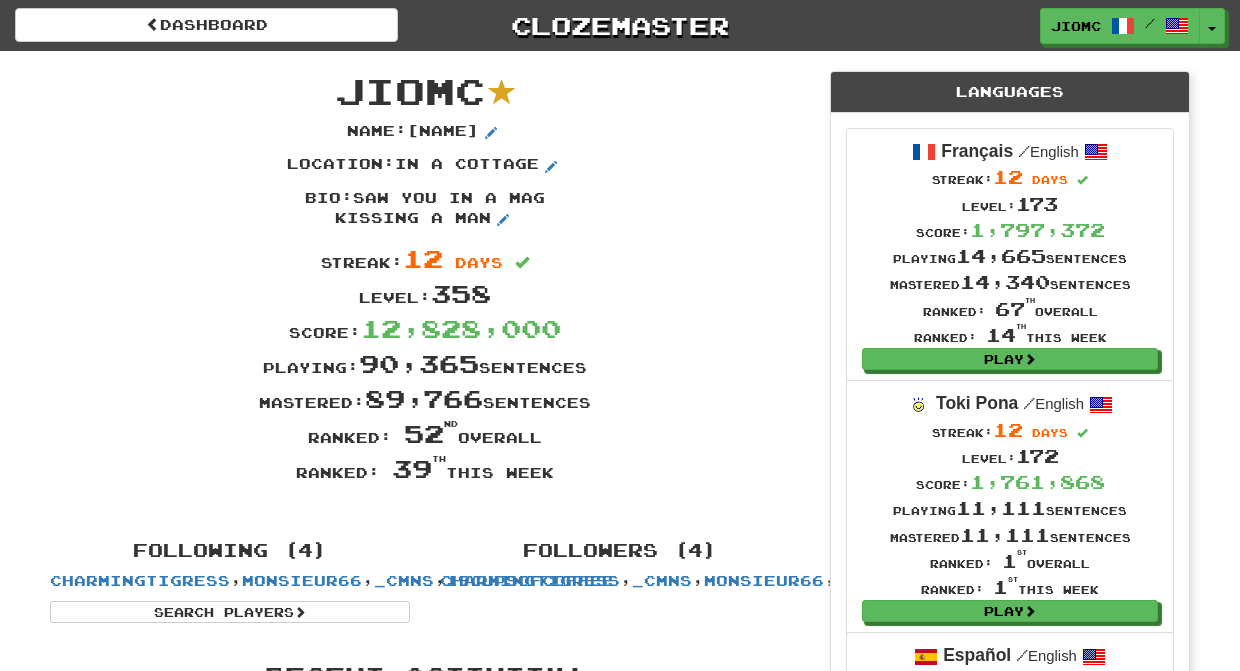 click on "JioMc" at bounding box center (410, 90) 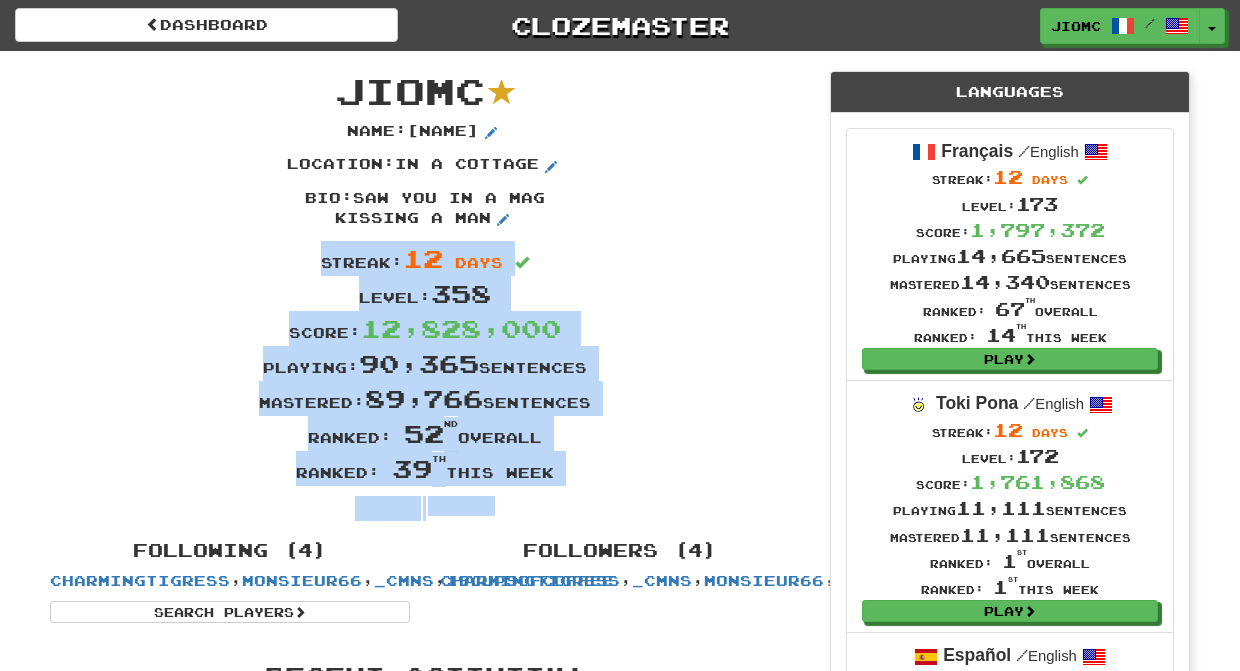 drag, startPoint x: 345, startPoint y: 82, endPoint x: 581, endPoint y: 500, distance: 480.02084 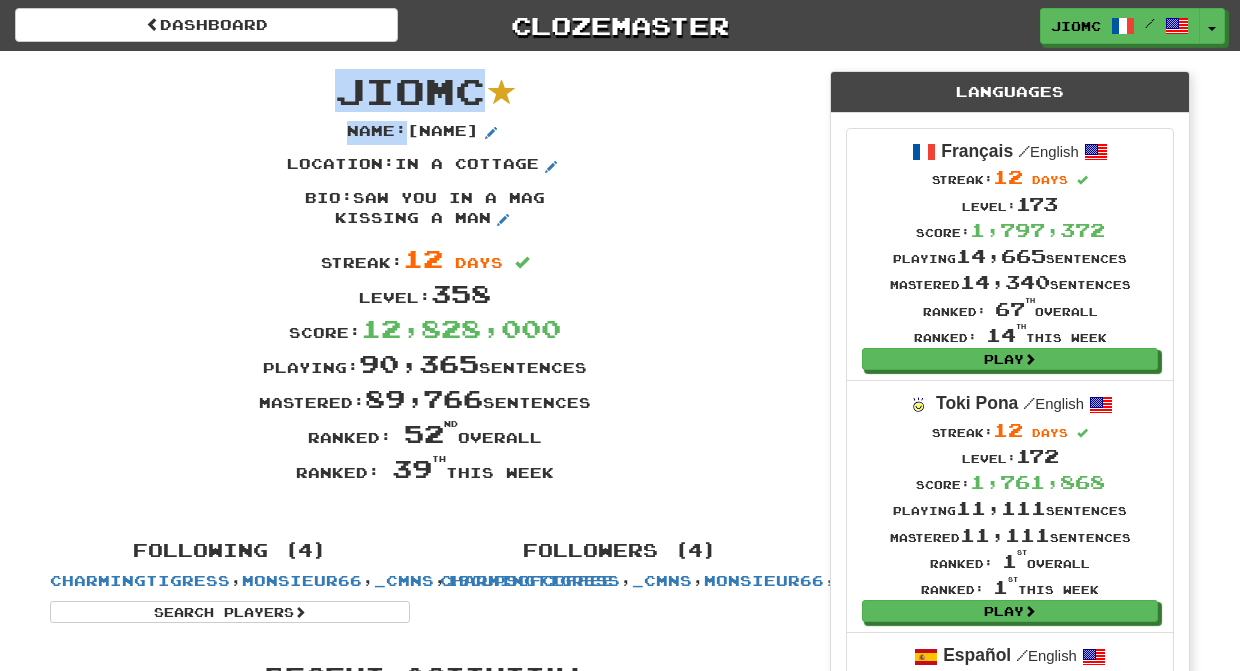 drag, startPoint x: 580, startPoint y: 482, endPoint x: 343, endPoint y: 94, distance: 454.657 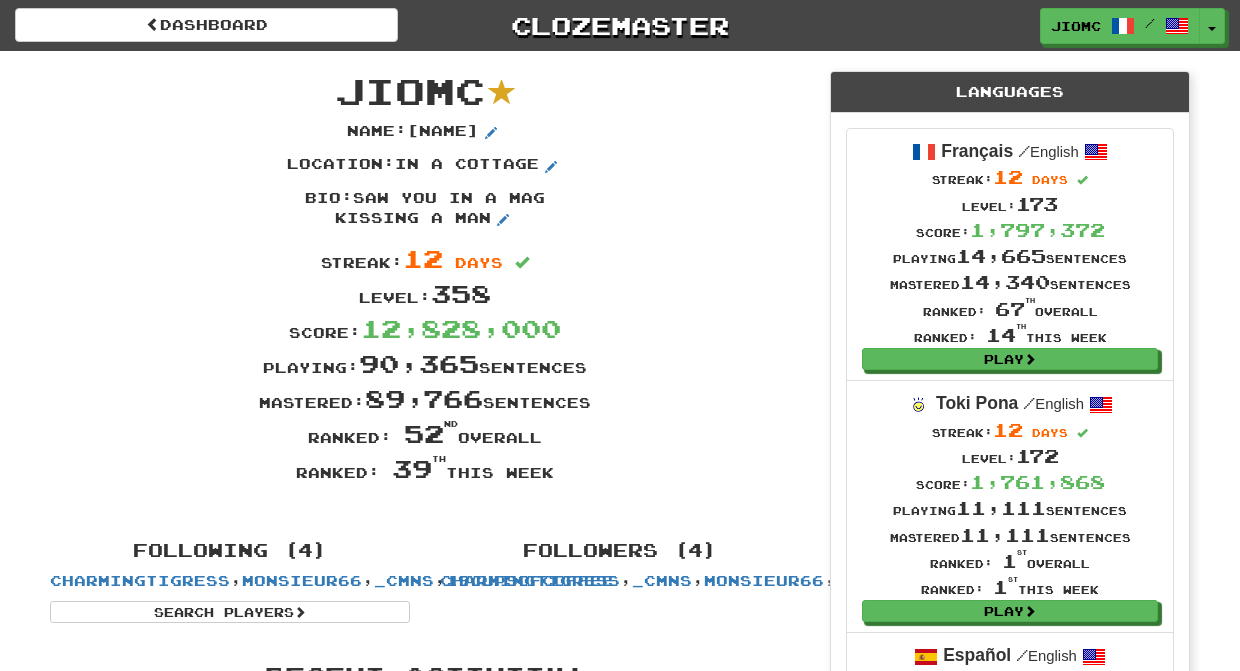 click on "JioMc" at bounding box center [410, 90] 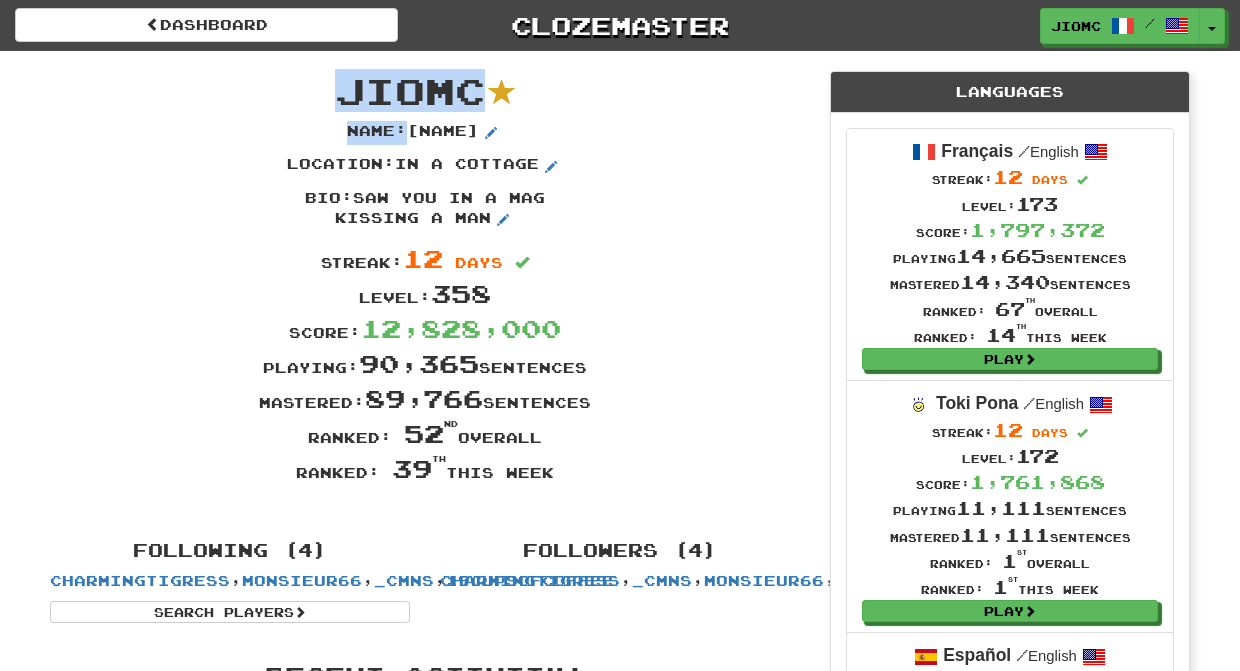drag, startPoint x: 584, startPoint y: 479, endPoint x: 328, endPoint y: 81, distance: 473.223 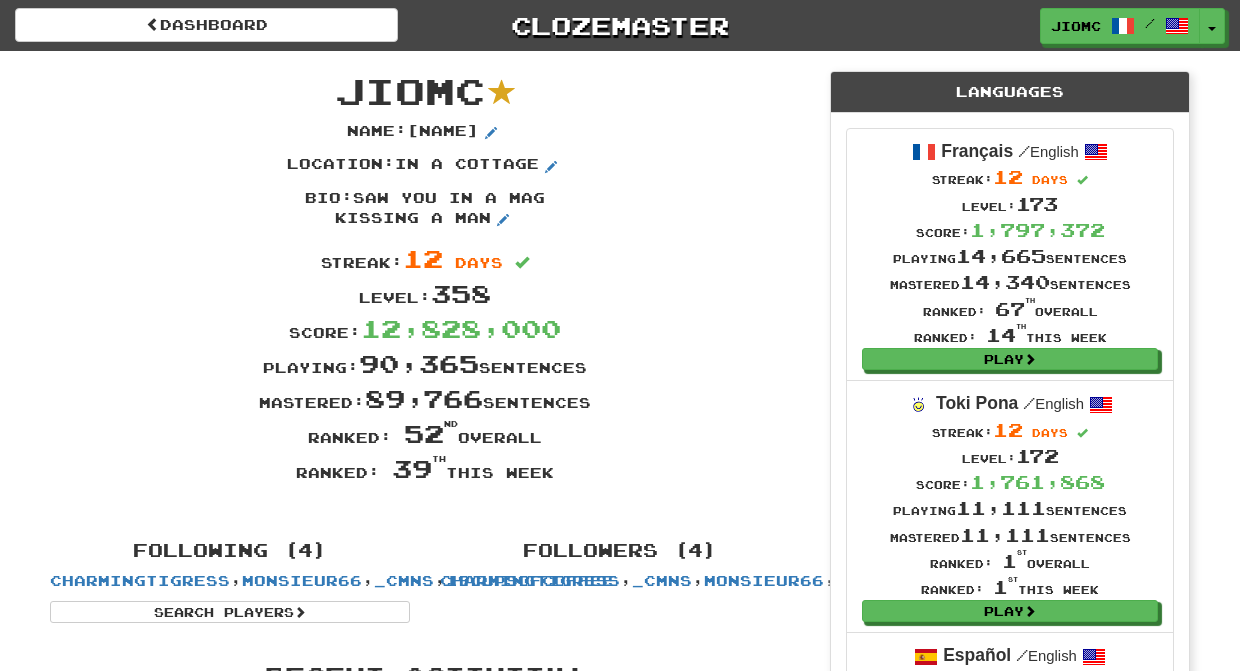 click on "JioMc" at bounding box center (425, 91) 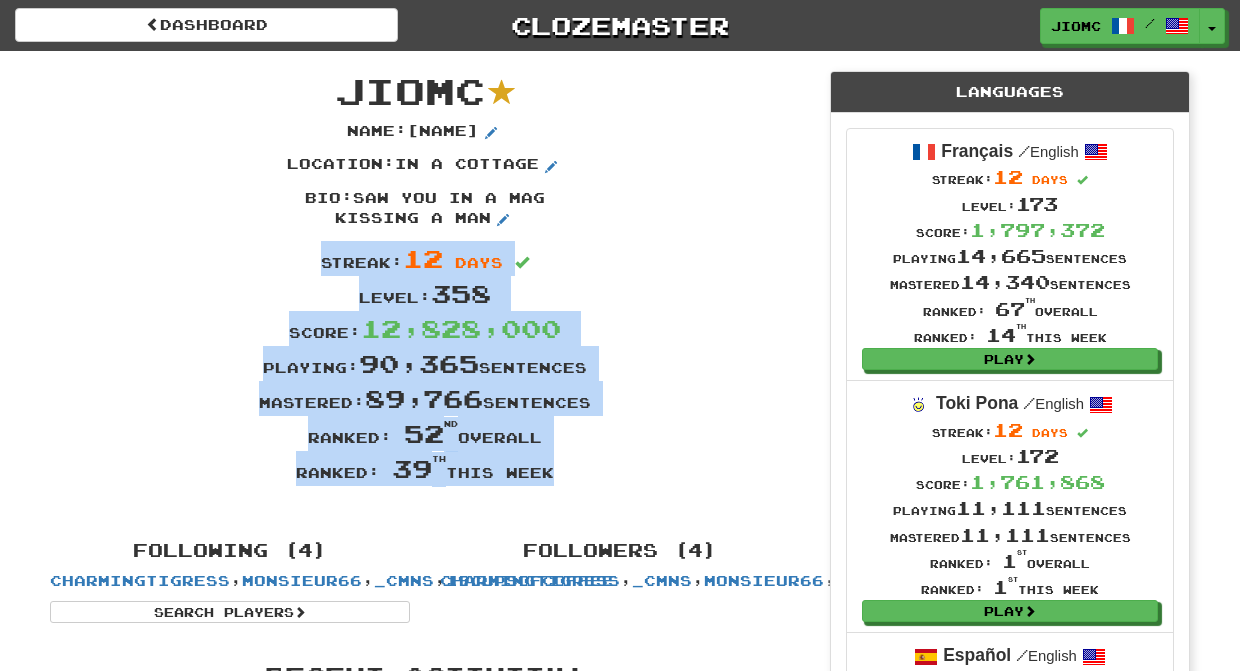 drag, startPoint x: 337, startPoint y: 85, endPoint x: 587, endPoint y: 493, distance: 478.50183 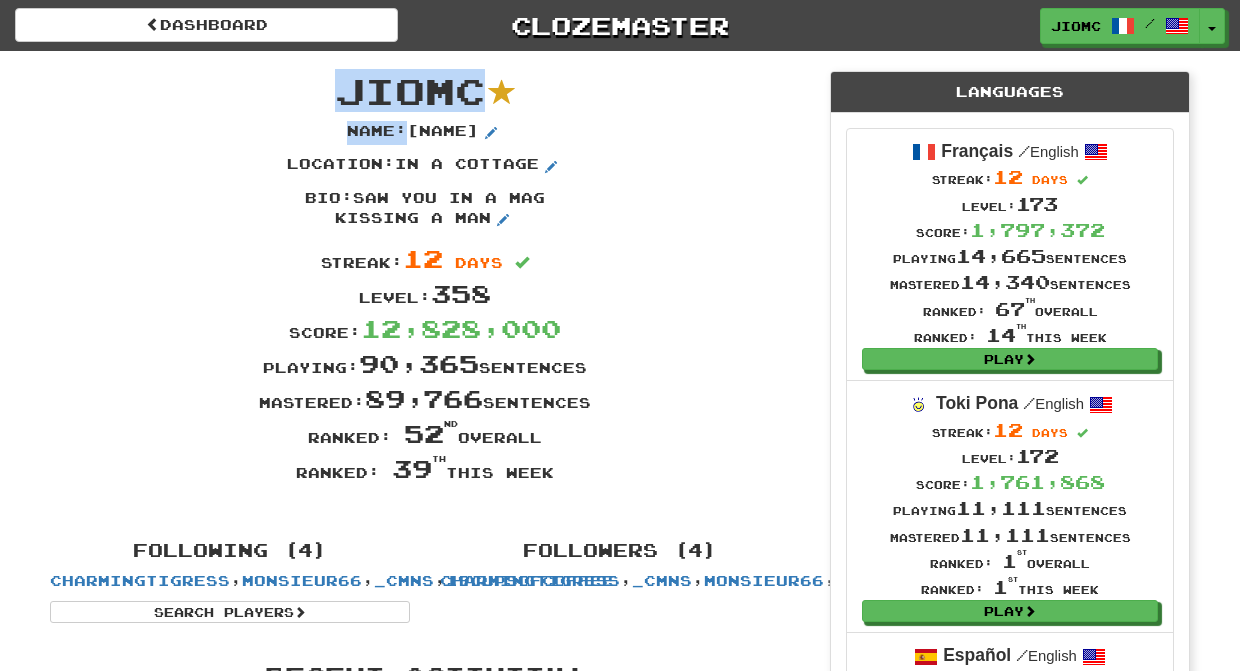 drag, startPoint x: 592, startPoint y: 475, endPoint x: 341, endPoint y: 84, distance: 464.63104 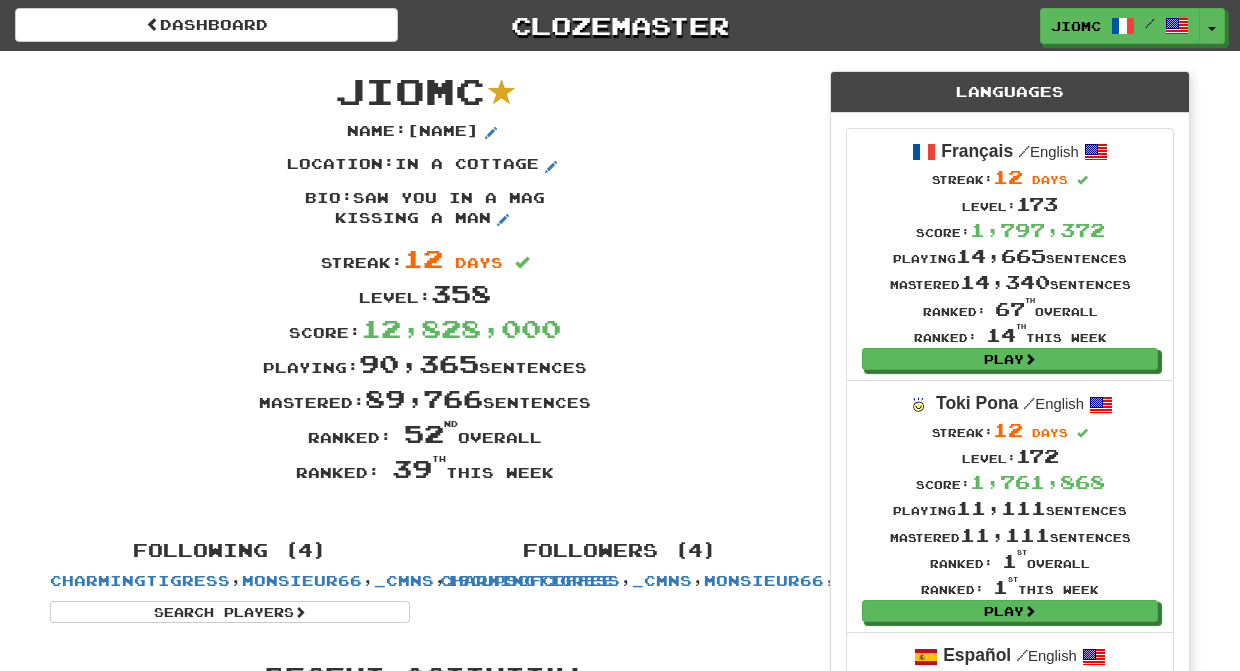 click on "JioMc" at bounding box center [410, 90] 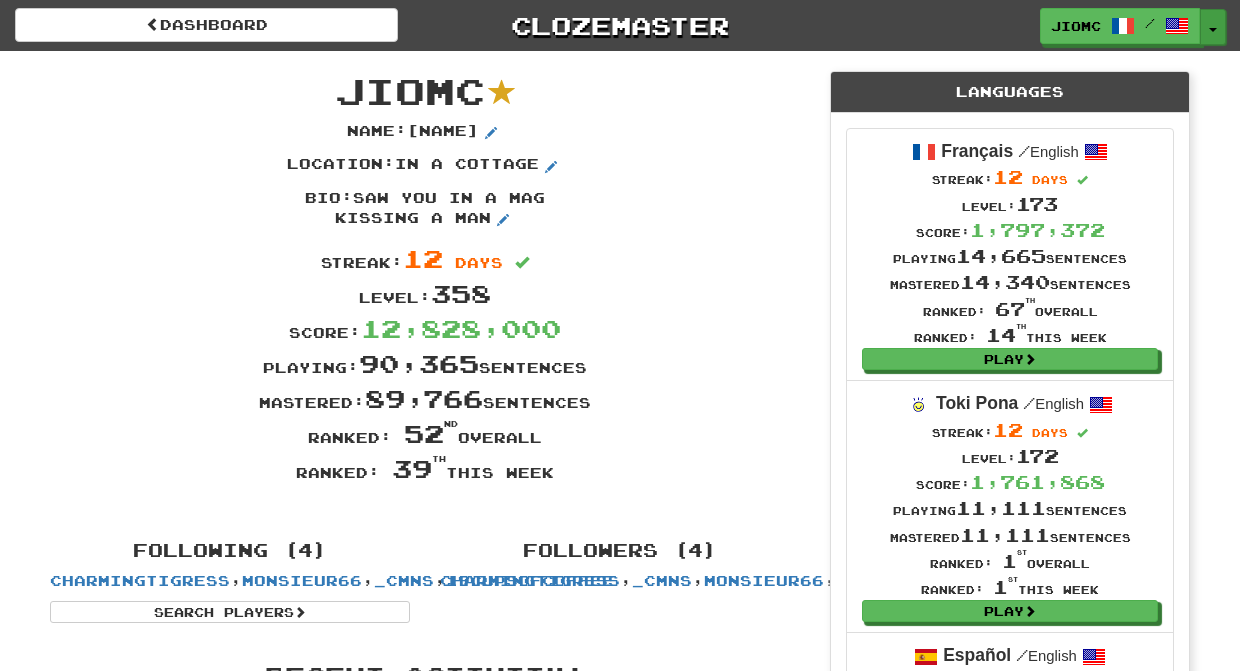 click on "Toggle Dropdown" at bounding box center (1213, 27) 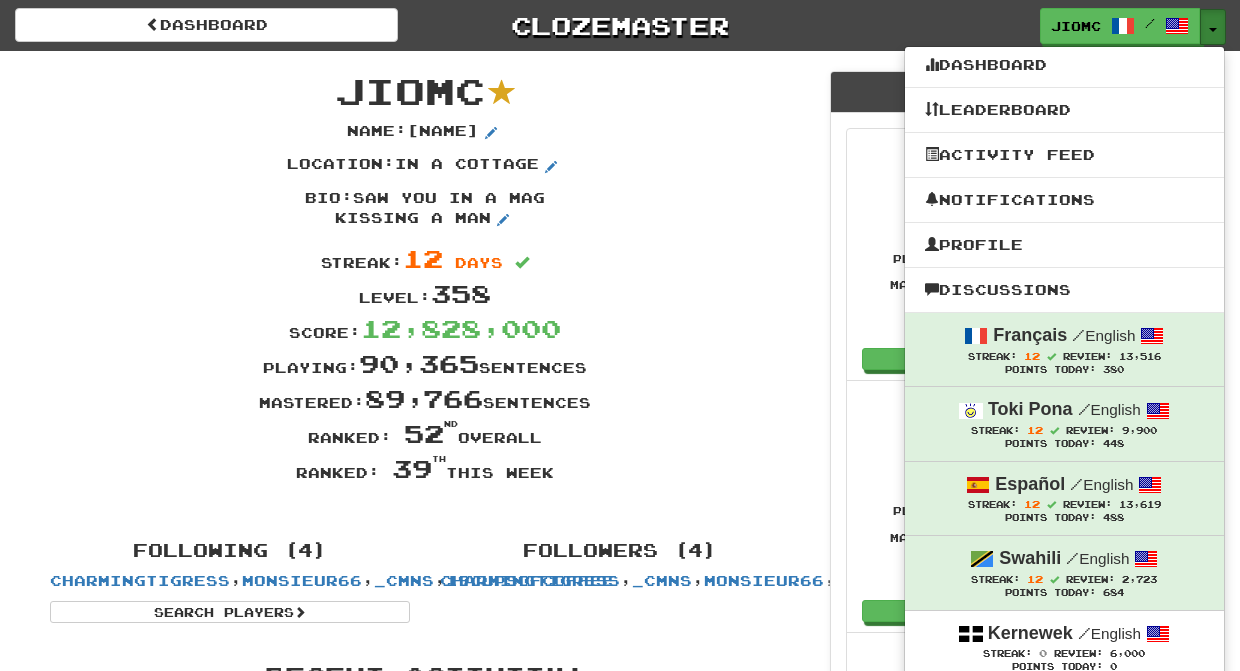 click on "Toggle Dropdown" at bounding box center (1213, 27) 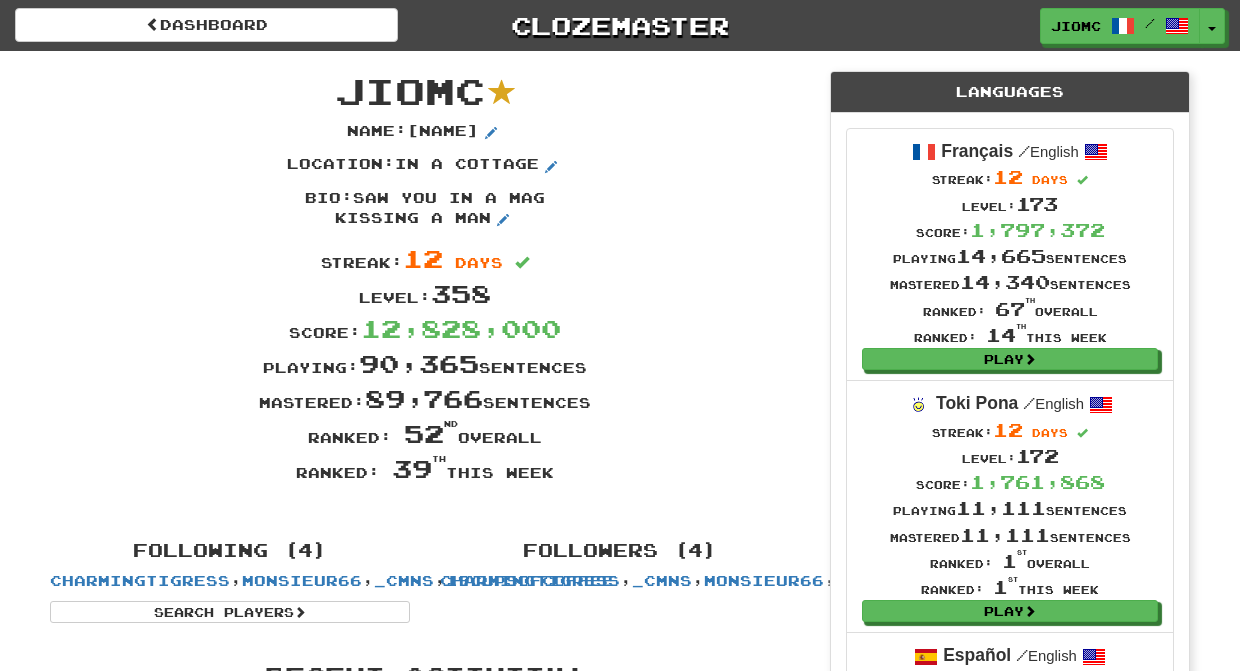 drag, startPoint x: 343, startPoint y: 87, endPoint x: 634, endPoint y: 489, distance: 496.2711 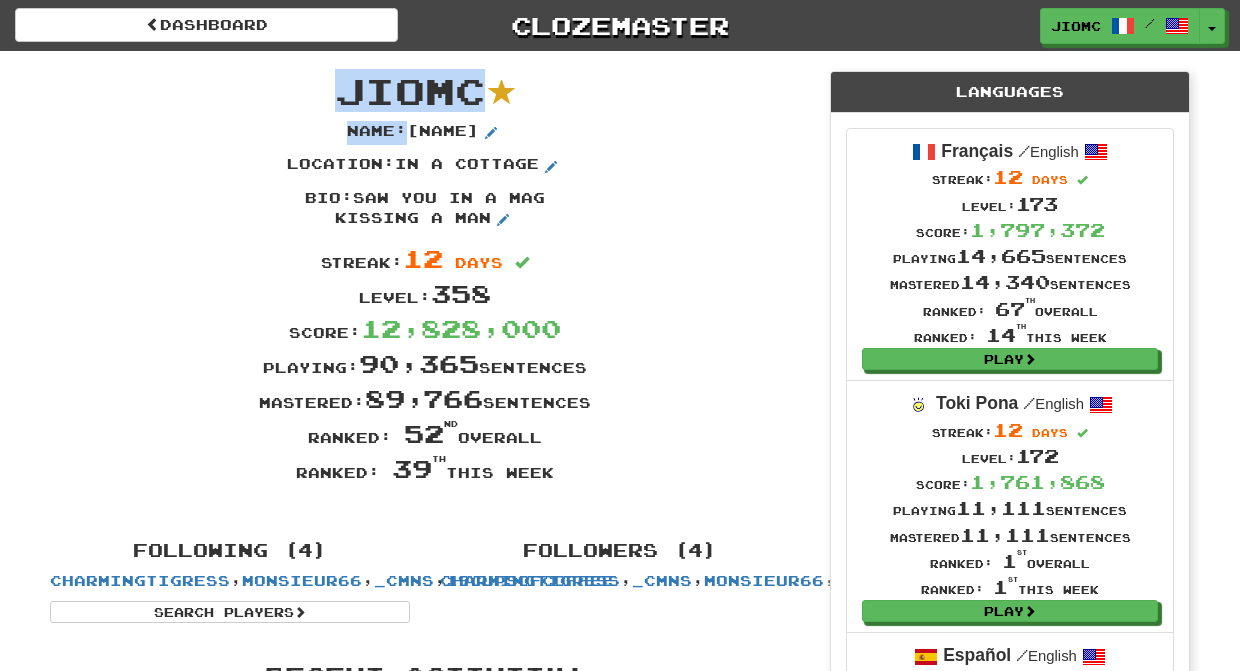 drag, startPoint x: 643, startPoint y: 476, endPoint x: 337, endPoint y: 89, distance: 493.36093 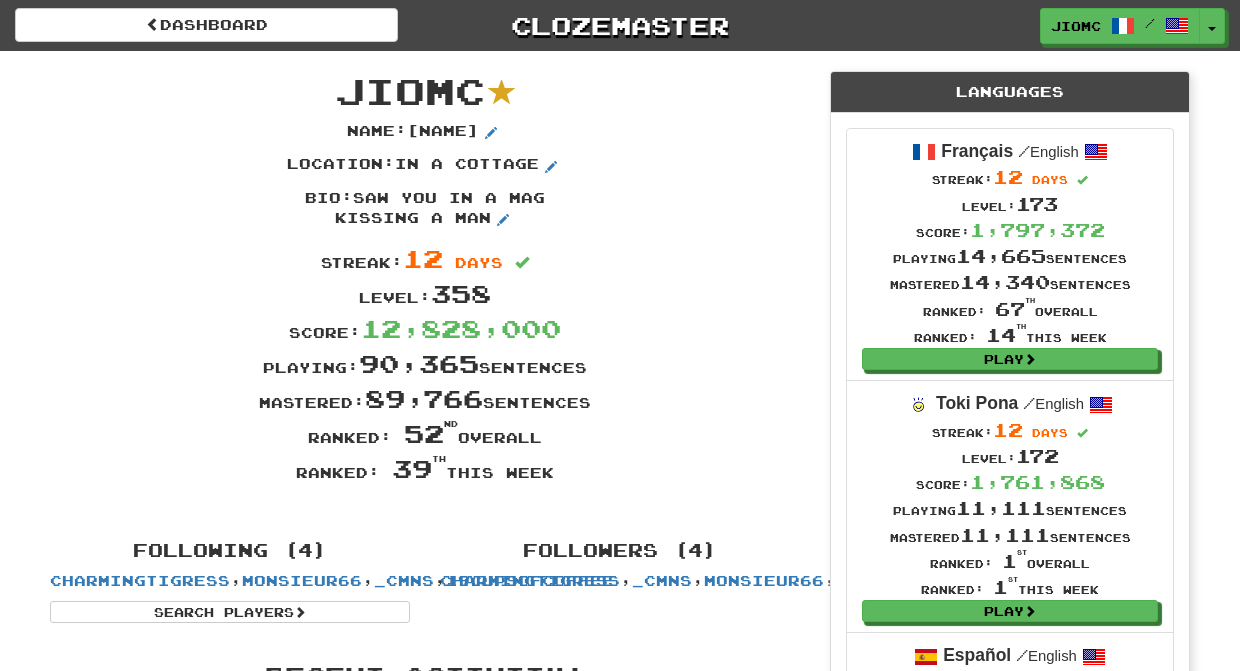 click on "JioMc" at bounding box center [410, 90] 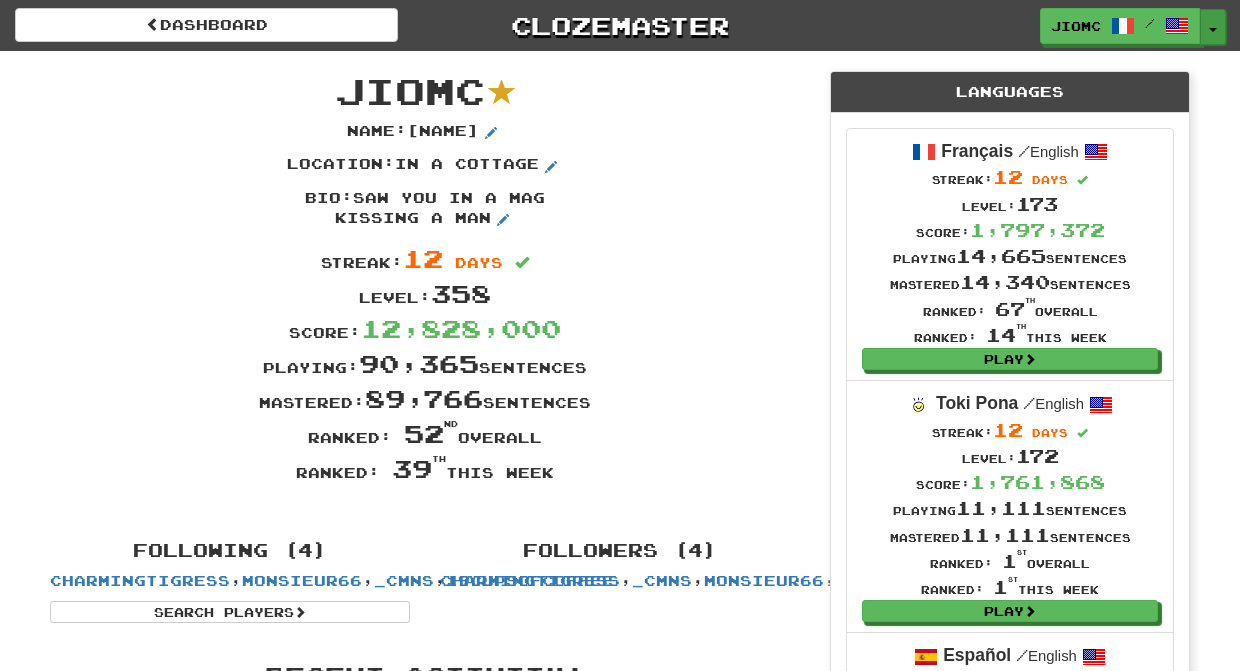 click on "Toggle Dropdown" at bounding box center (1213, 27) 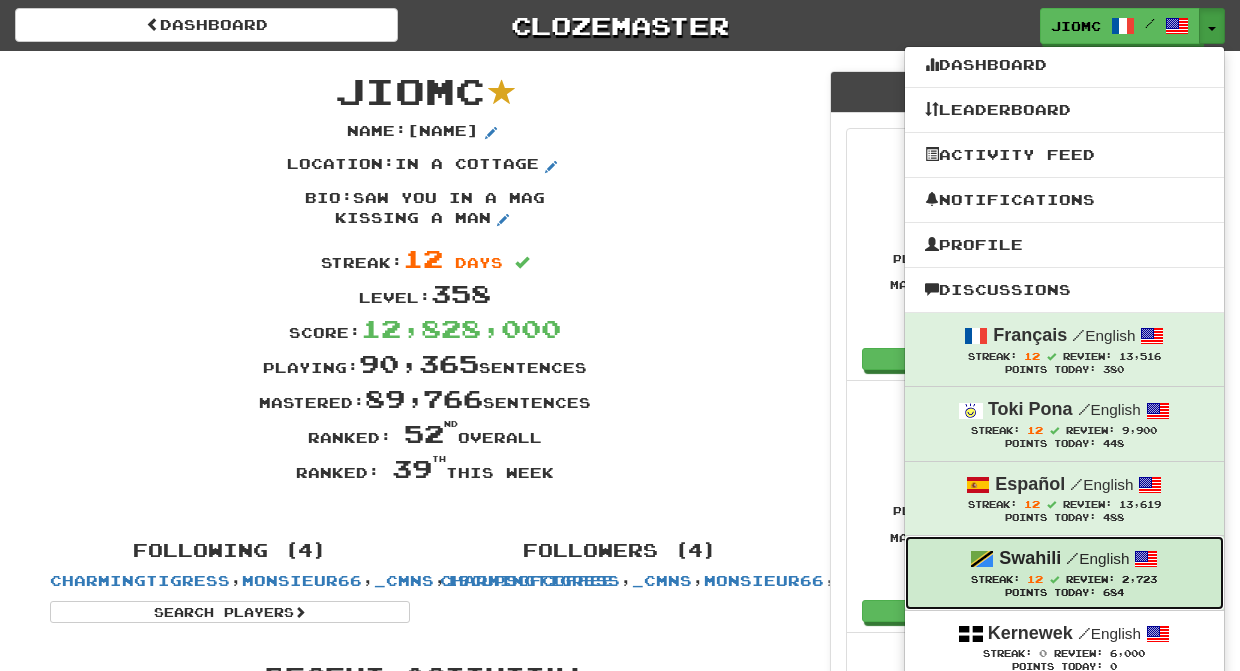 click at bounding box center (1054, 579) 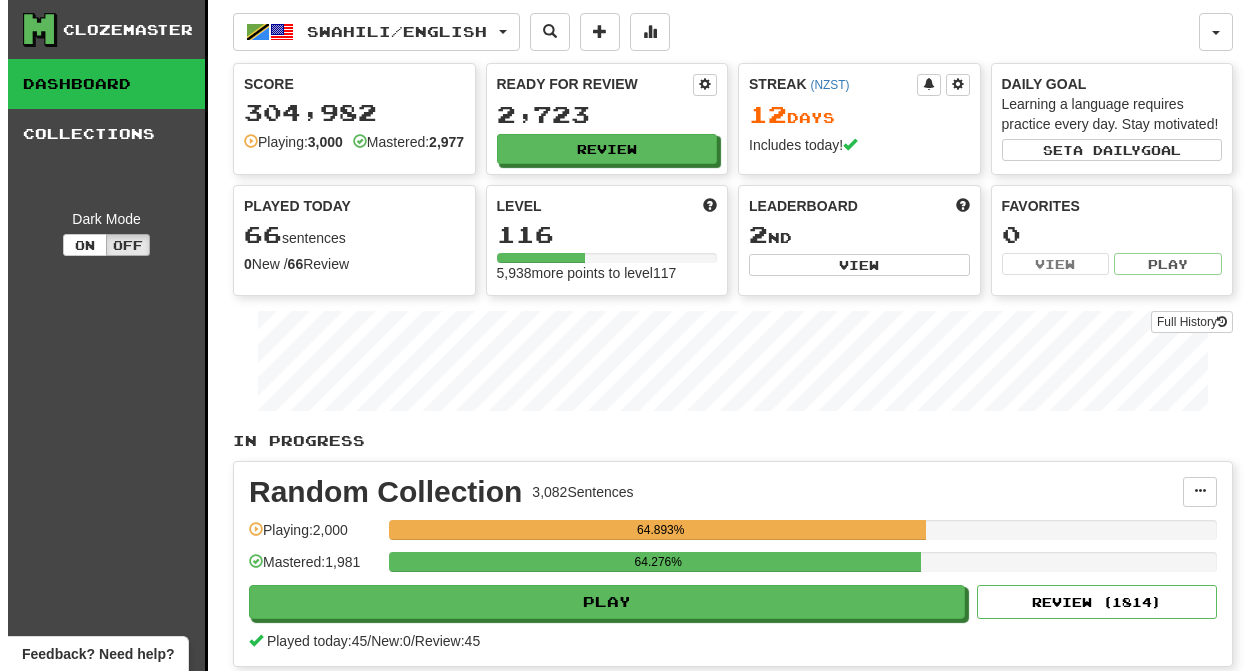 scroll, scrollTop: 0, scrollLeft: 0, axis: both 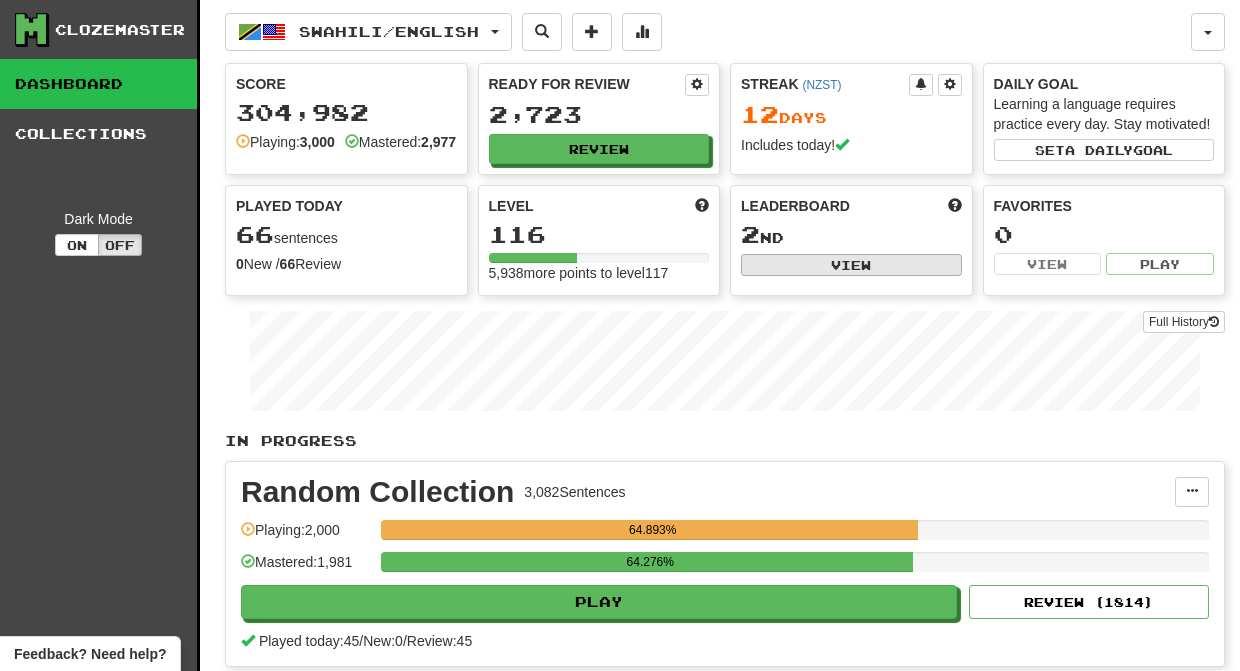 click on "View" at bounding box center (851, 265) 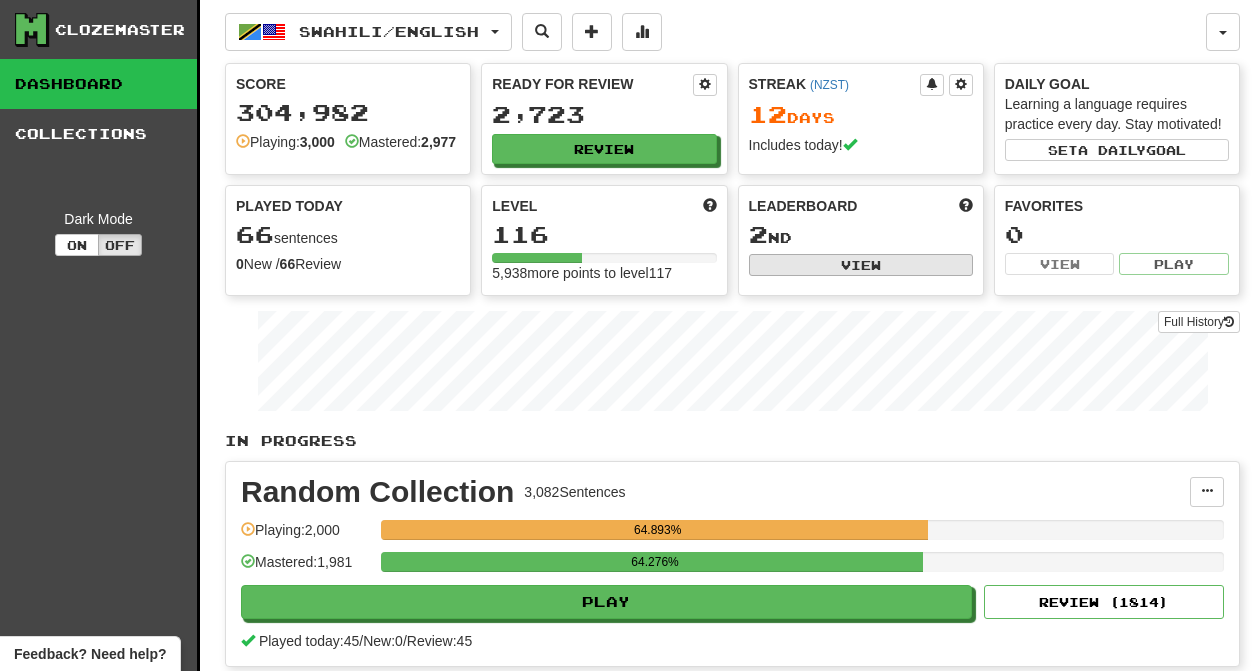 select on "**********" 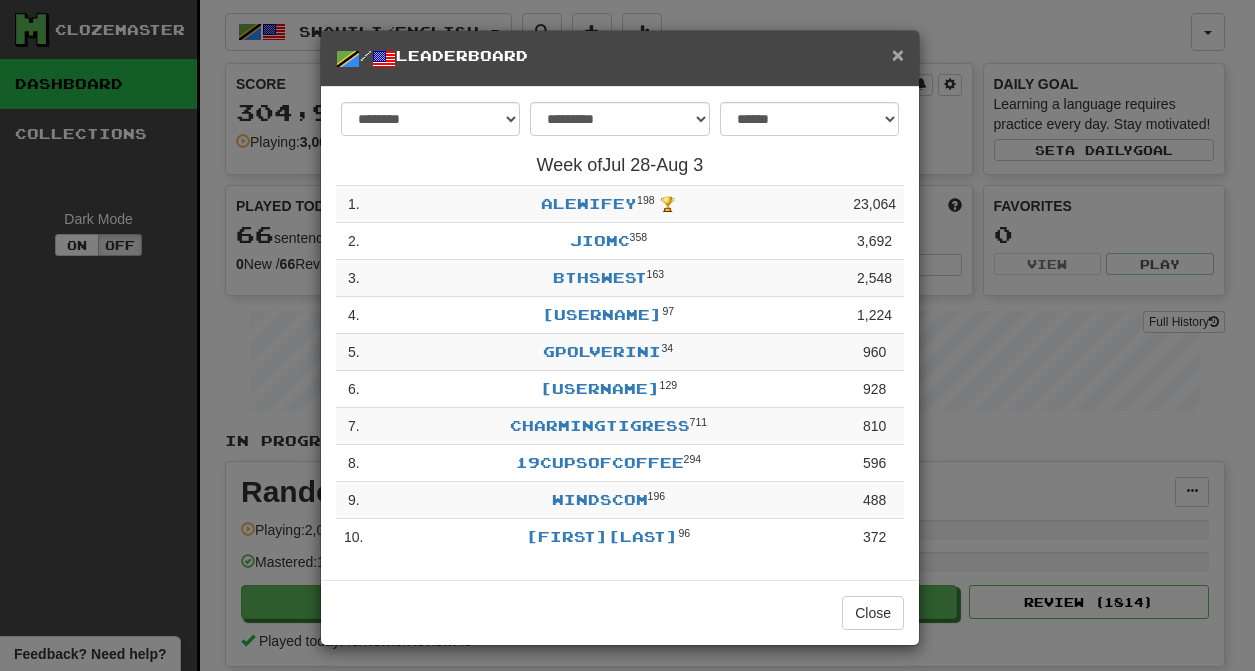 click on "×" at bounding box center [898, 54] 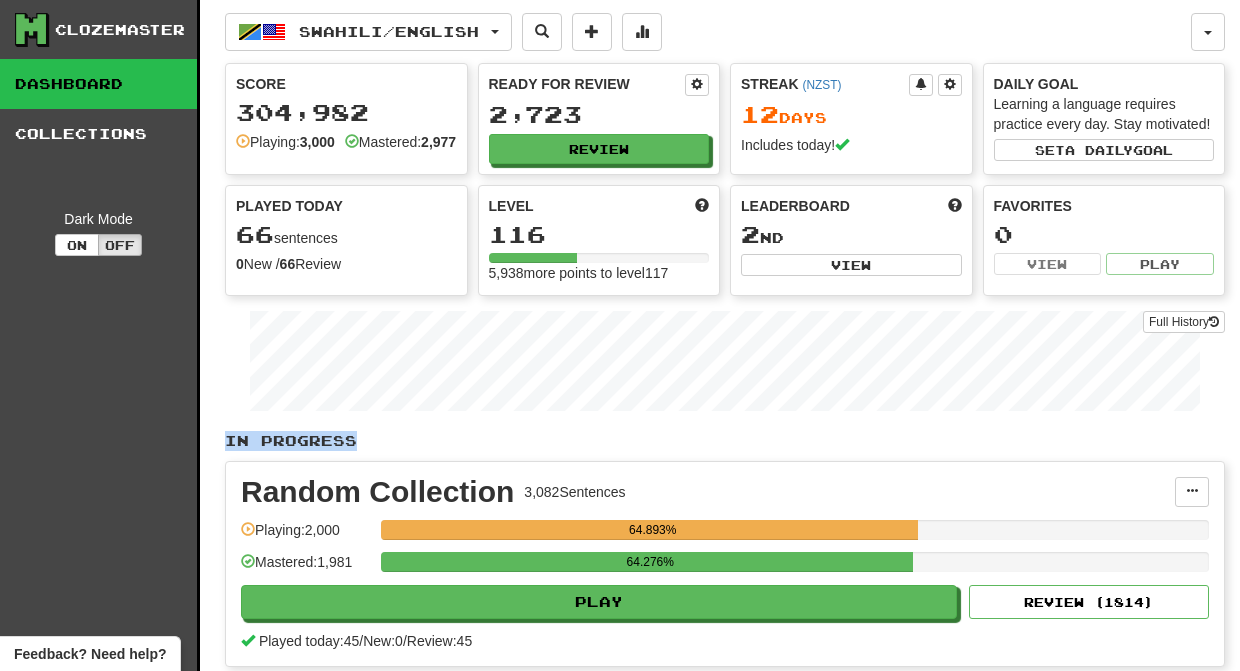 drag, startPoint x: 533, startPoint y: 6, endPoint x: 888, endPoint y: 469, distance: 583.4329 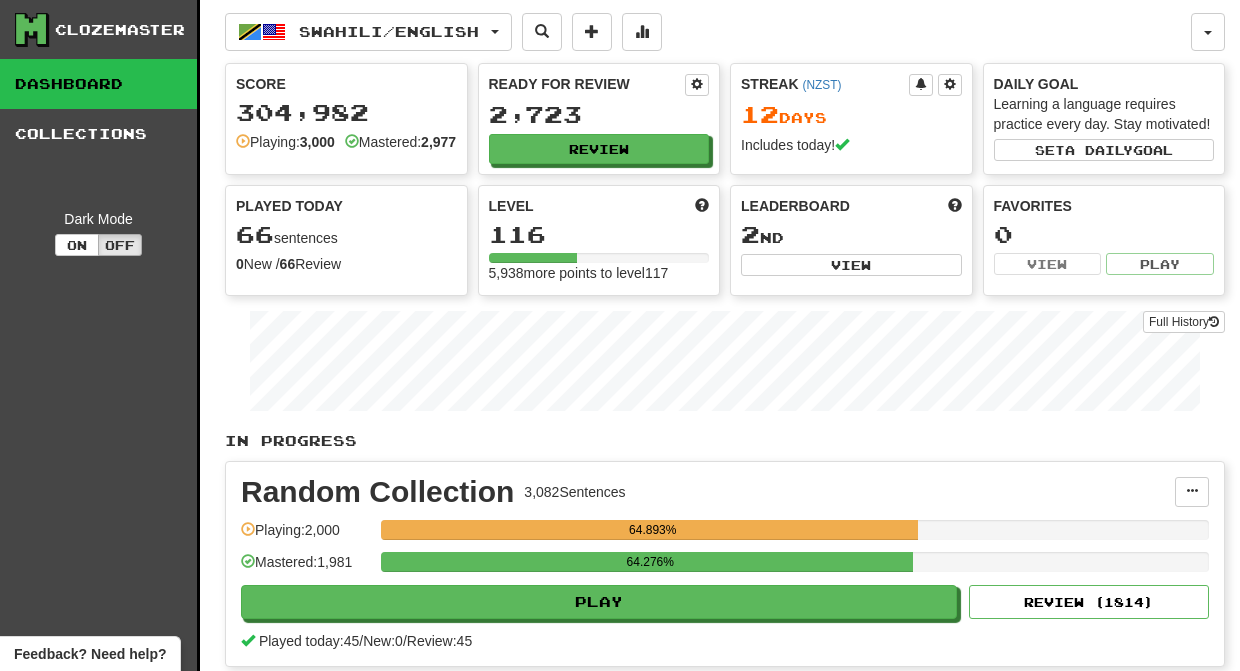 click on "Swahili  /  English Français  /  English Streak:  12   Review:  13,516 Points today:  380 Toki Pona  /  English Streak:  12   Review:  9,900 Points today:  448 Español  /  English Streak:  12   Review:  13,619 Points today:  488 Swahili  /  English Streak:  12   Review:  2,723 Points today:  684 Kernewek  /  English Streak:  0   Review:  6,000 Points today:  0 Bahasa Indonesia  /  English Streak:  0   Review:  8,000 Points today:  0 Italiano  /  English Streak:  0   Review:  8,999 Points today:  0 Māori  /  English Streak:  0   Review:  800 Points today:  0 Suomi  /  English Streak:  0   Review:  4,200 Points today:  0 Cymraeg  /  English Streak:  0   Review:  4,500 Points today:  0 Íslenska  /  English Streak:  0   Review:  3,000 Points today:  0 Galego  /  English Streak:  0   Review:  3,224 Points today:  0 Brezhoneg  /  English Streak:  0   Review:  770 Points today:  0 Latina  /  English Streak:  0   Review:  3,000 Points today:  0 Slovenščina  /  English Streak:  0   Review:  700 Points today:  0" at bounding box center [708, 32] 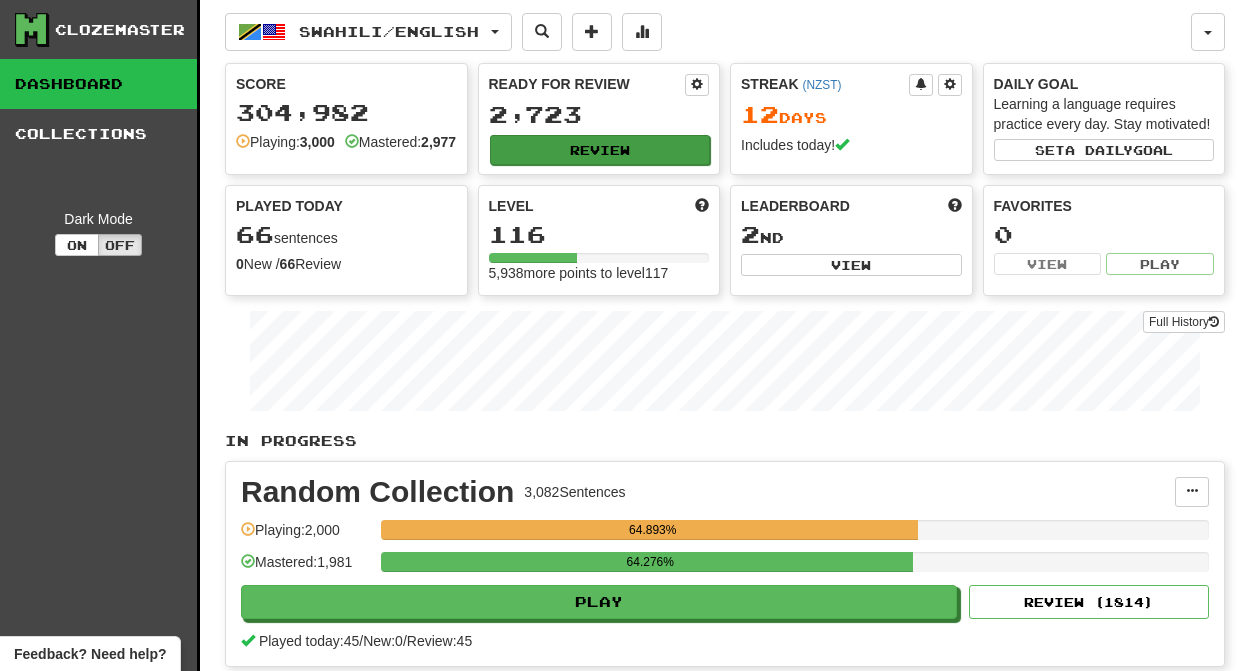 click on "Review" at bounding box center [600, 150] 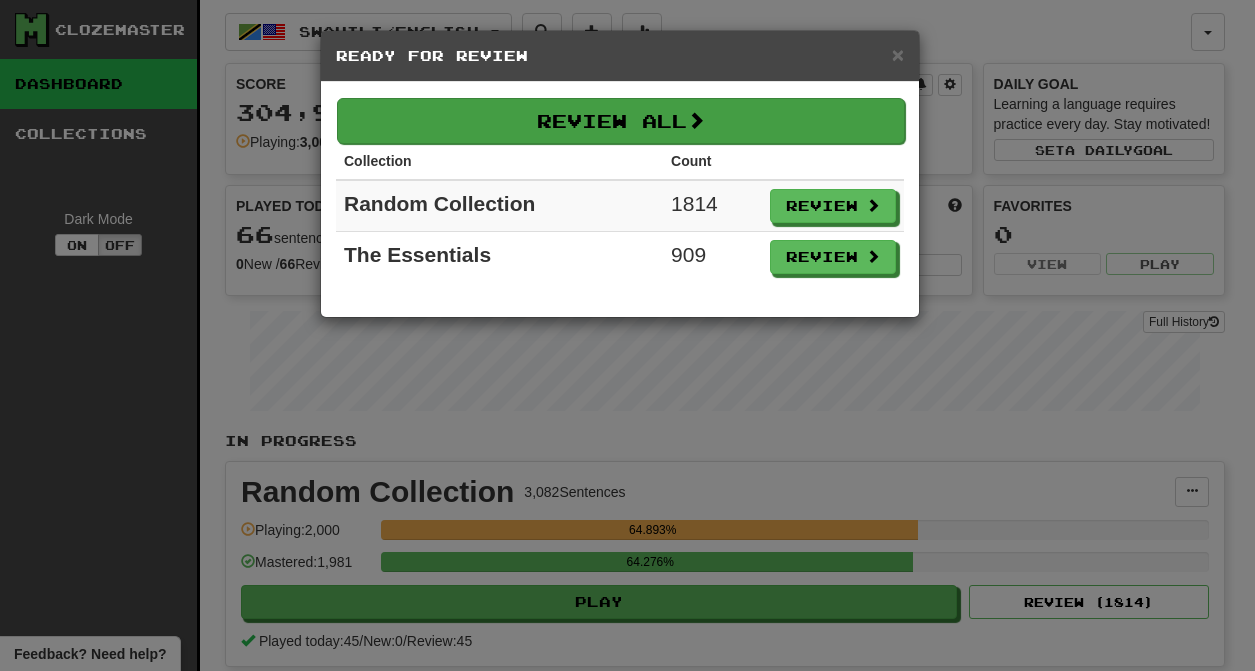 click on "Review All" at bounding box center (621, 121) 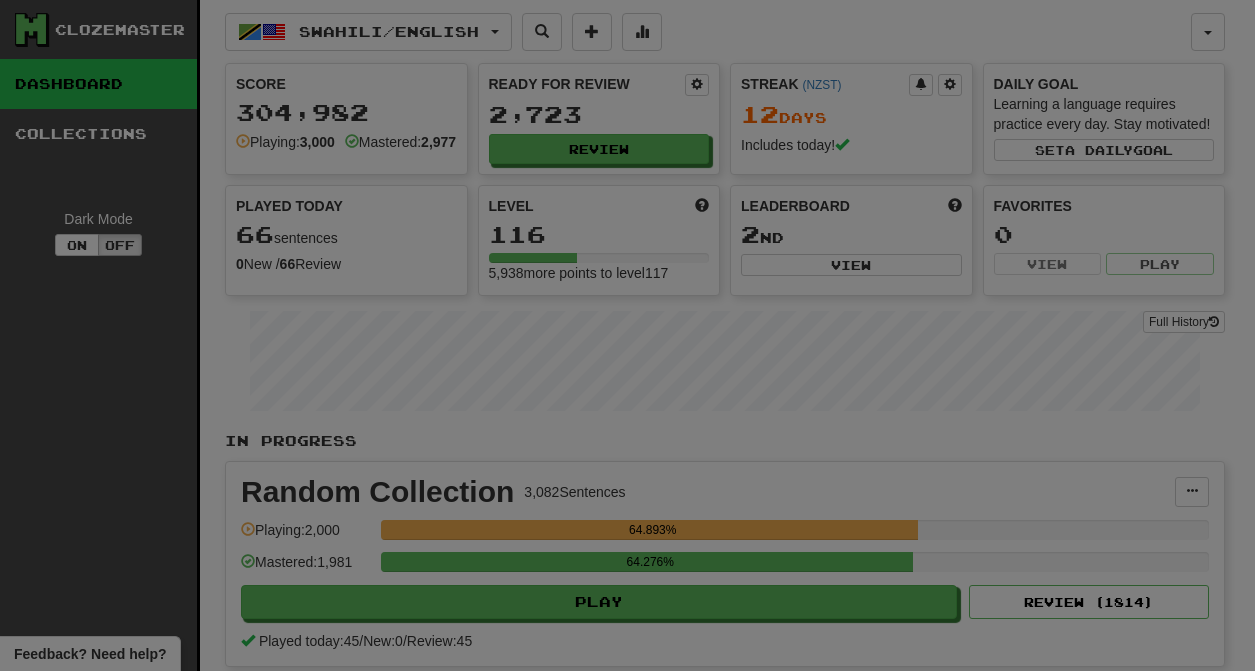 select on "********" 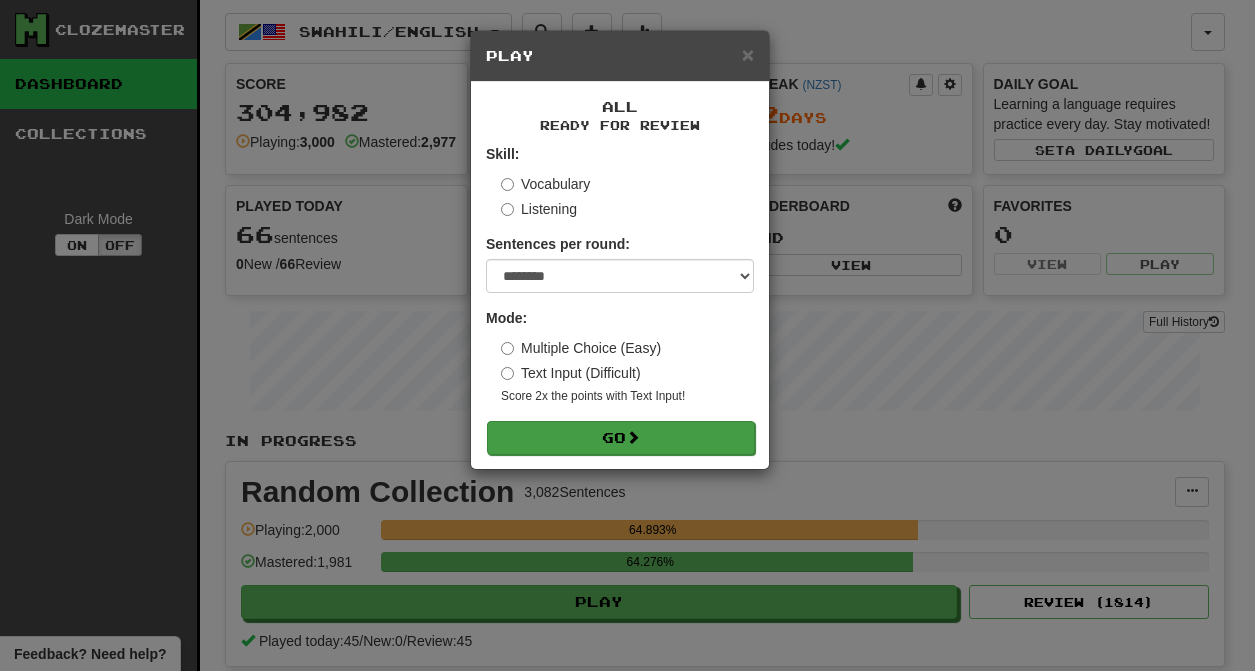 click on "Go" at bounding box center [621, 438] 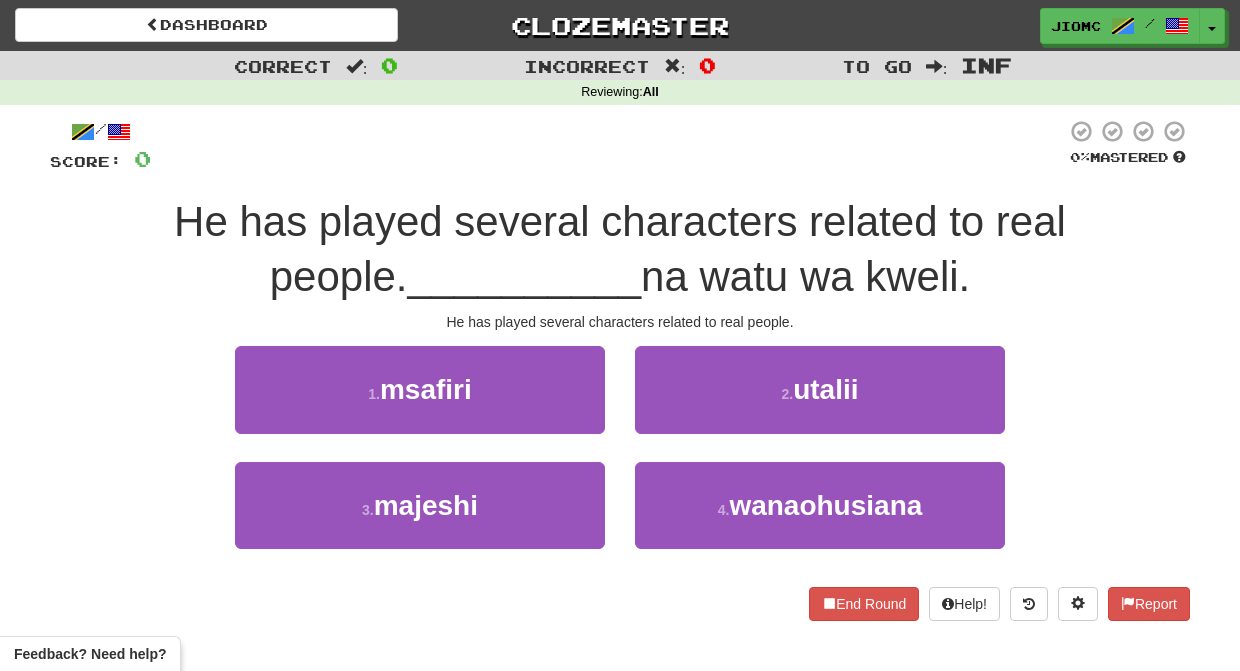 scroll, scrollTop: 0, scrollLeft: 0, axis: both 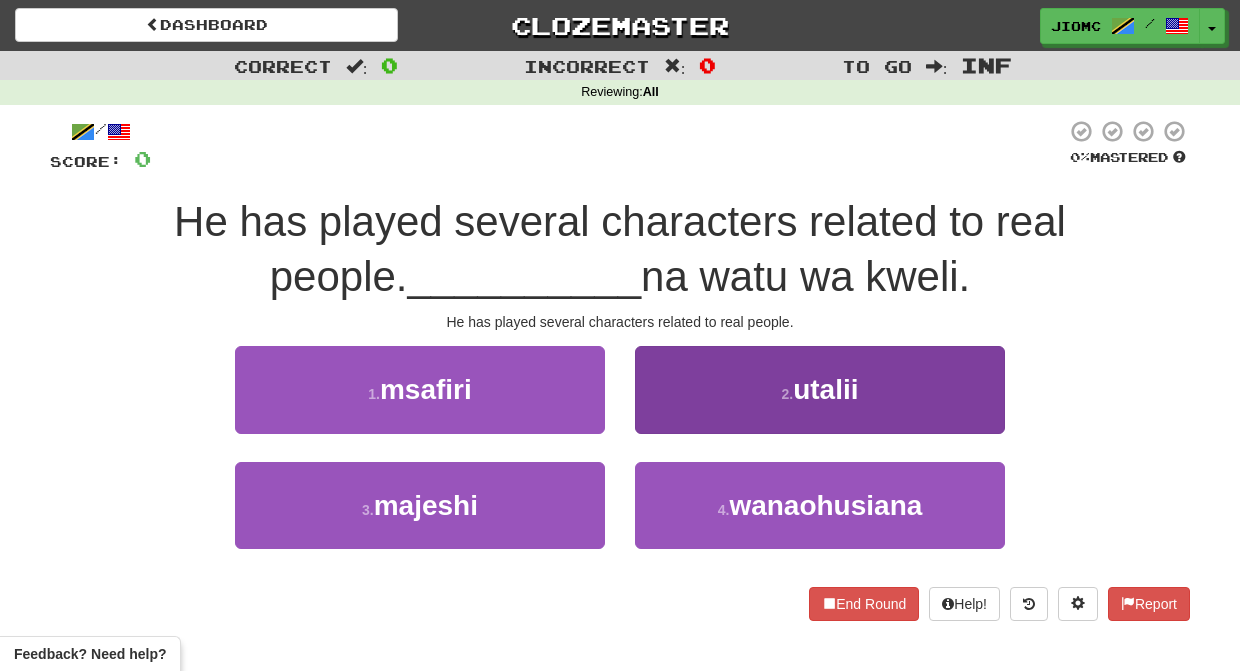 click on "[NUMBER] .  utalii" at bounding box center [820, 389] 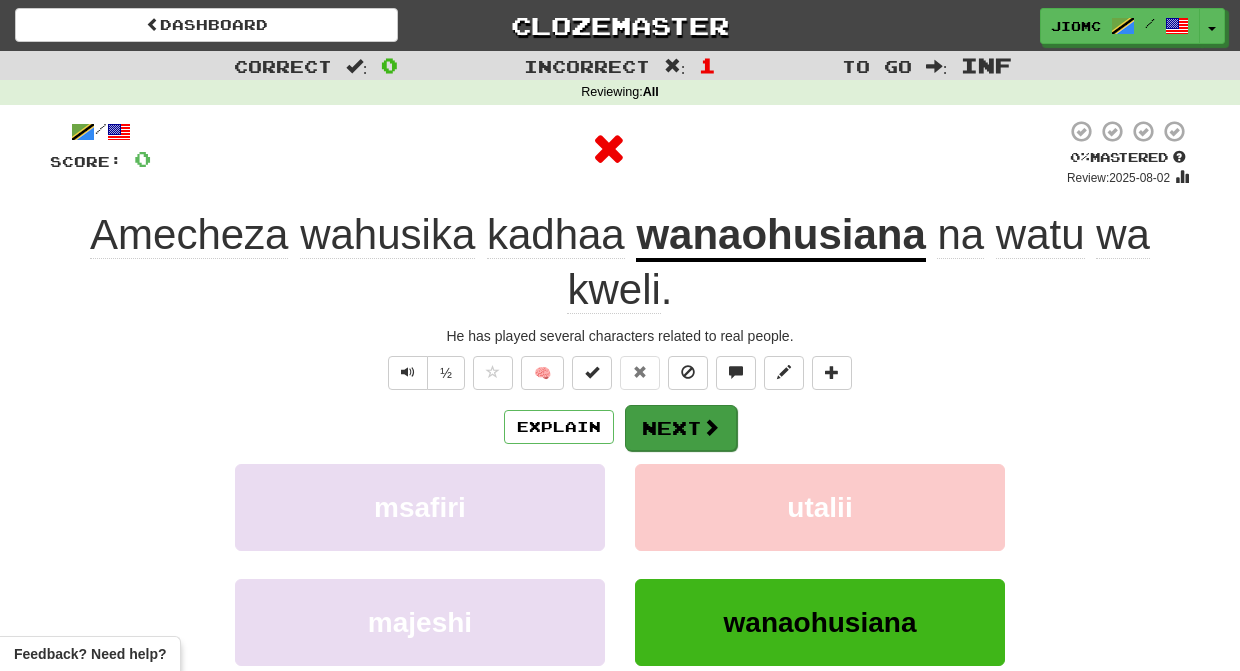 click on "Next" at bounding box center [681, 428] 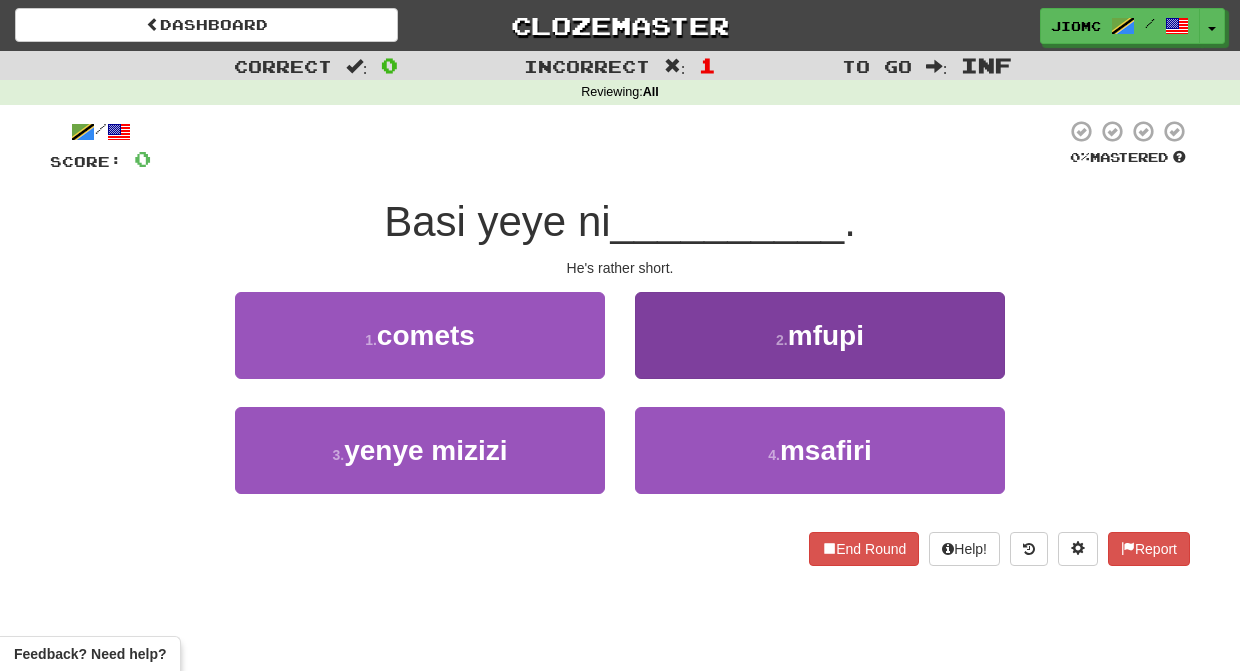 click on "2 .  mfupi" at bounding box center (820, 335) 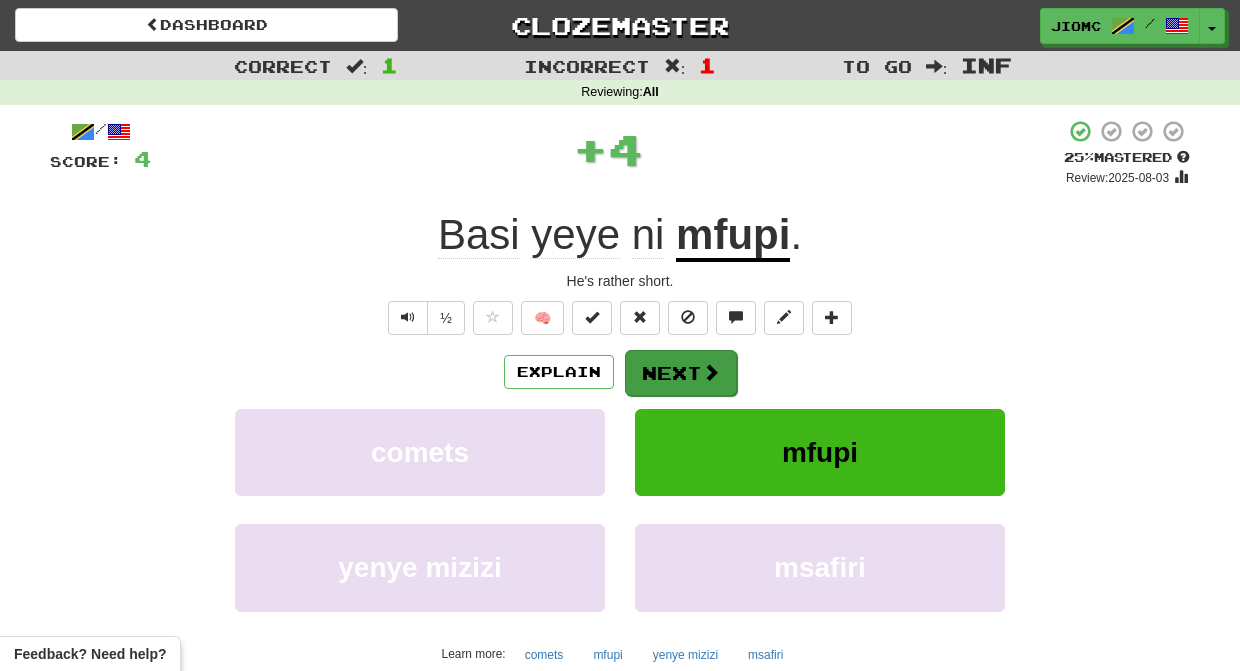 click on "Next" at bounding box center (681, 373) 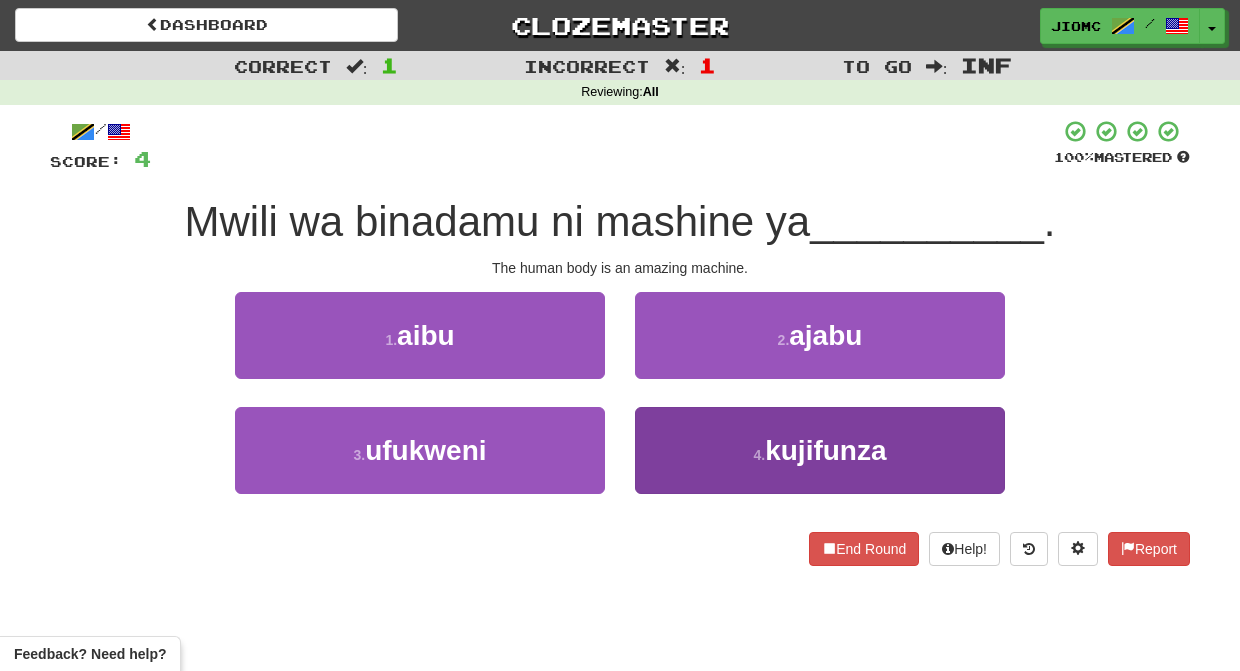 click on "4 .  kujifunza" at bounding box center (820, 450) 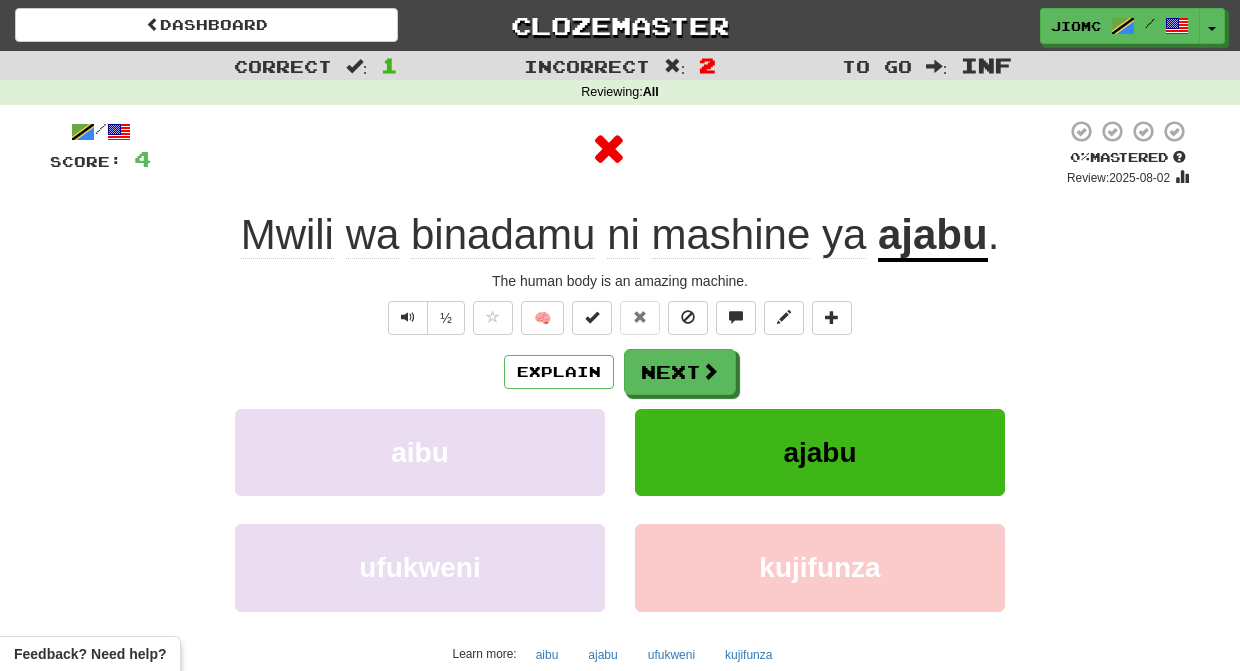 click on "ajabu" at bounding box center (820, 452) 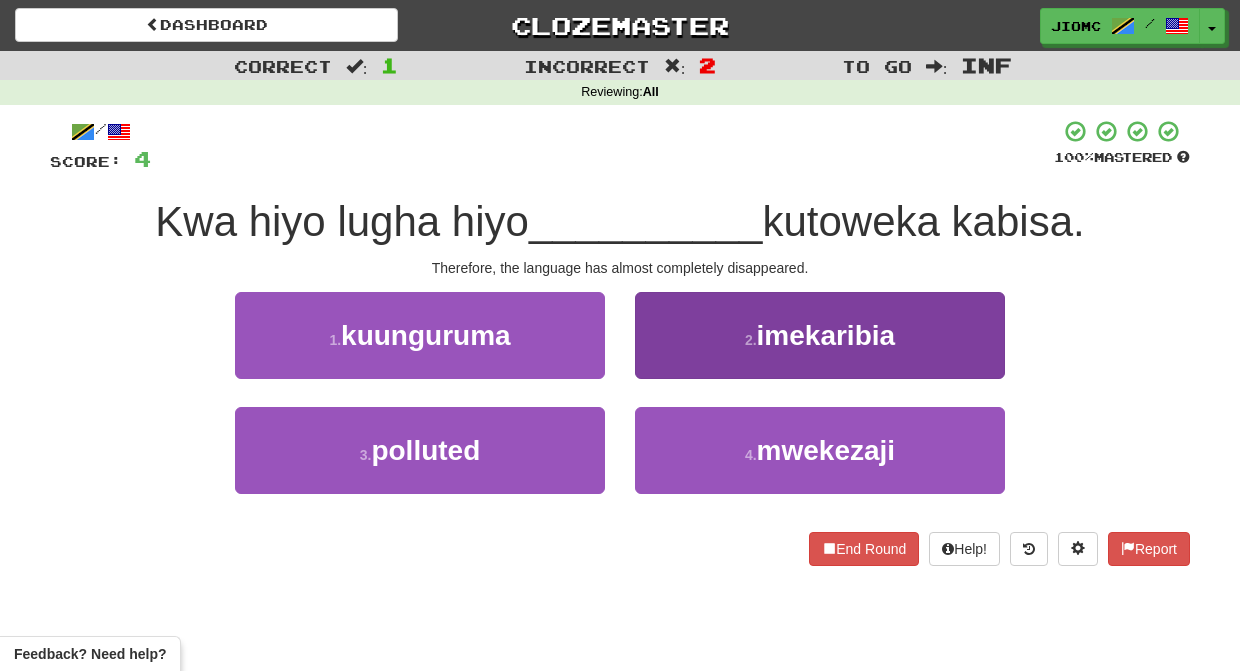 click on "2 .  imekaribia" at bounding box center [820, 335] 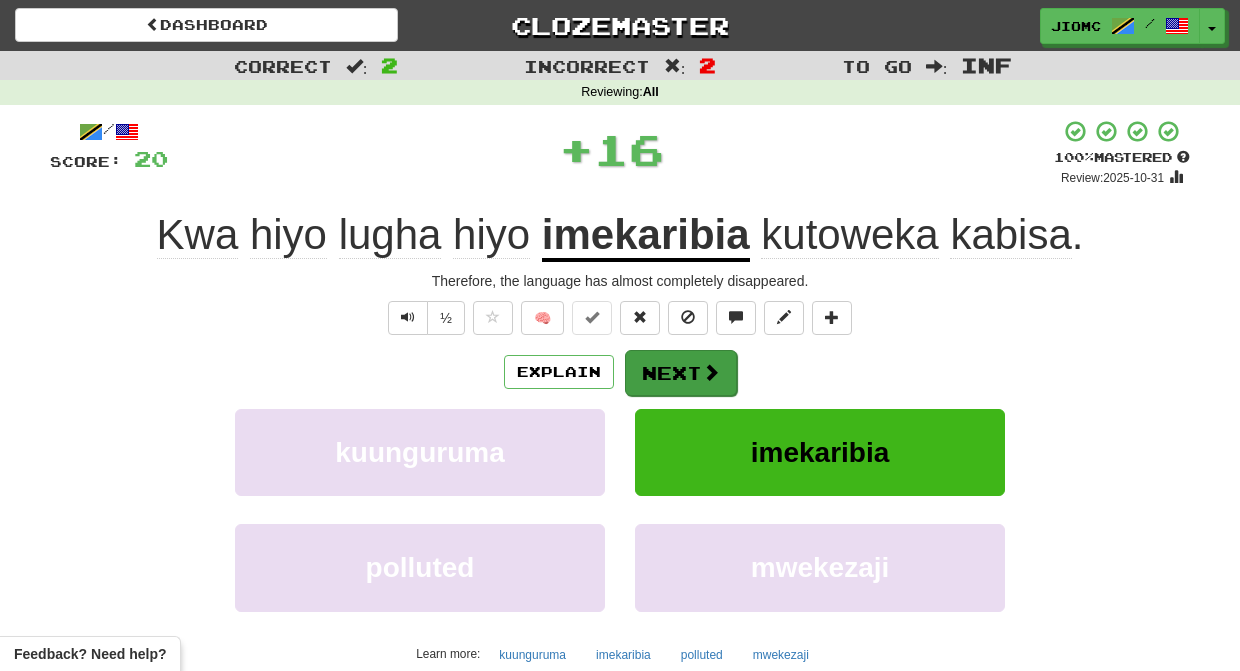 click on "Next" at bounding box center [681, 373] 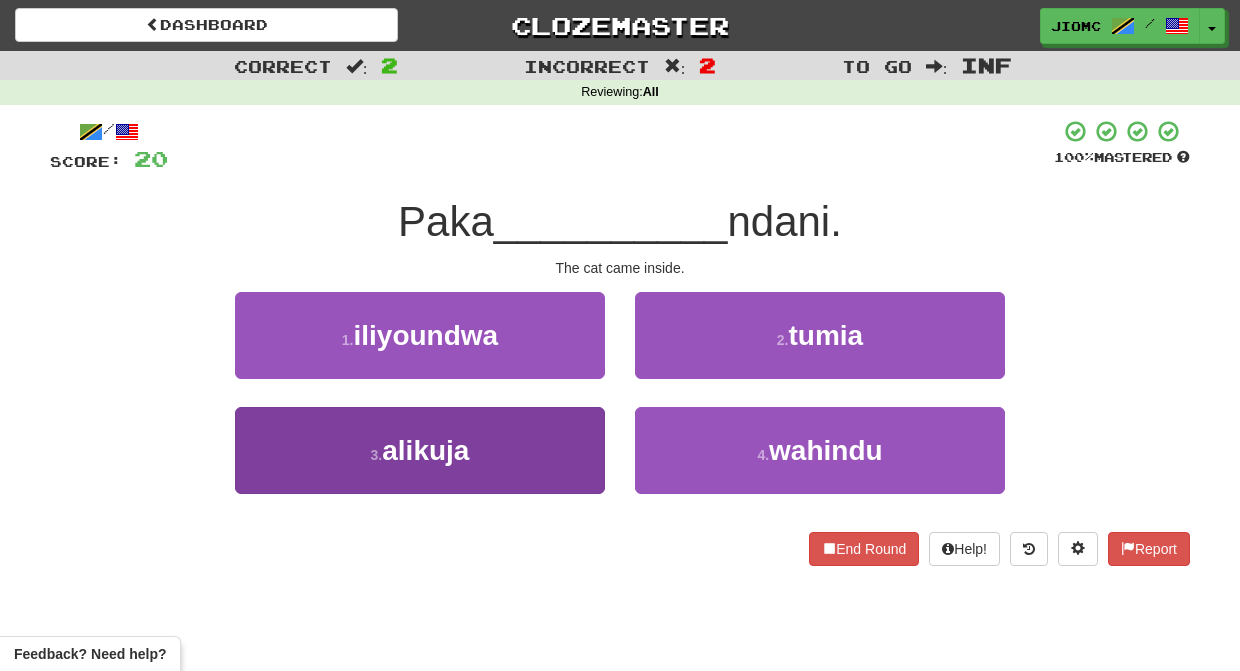 click on "3 .  alikuja" at bounding box center [420, 450] 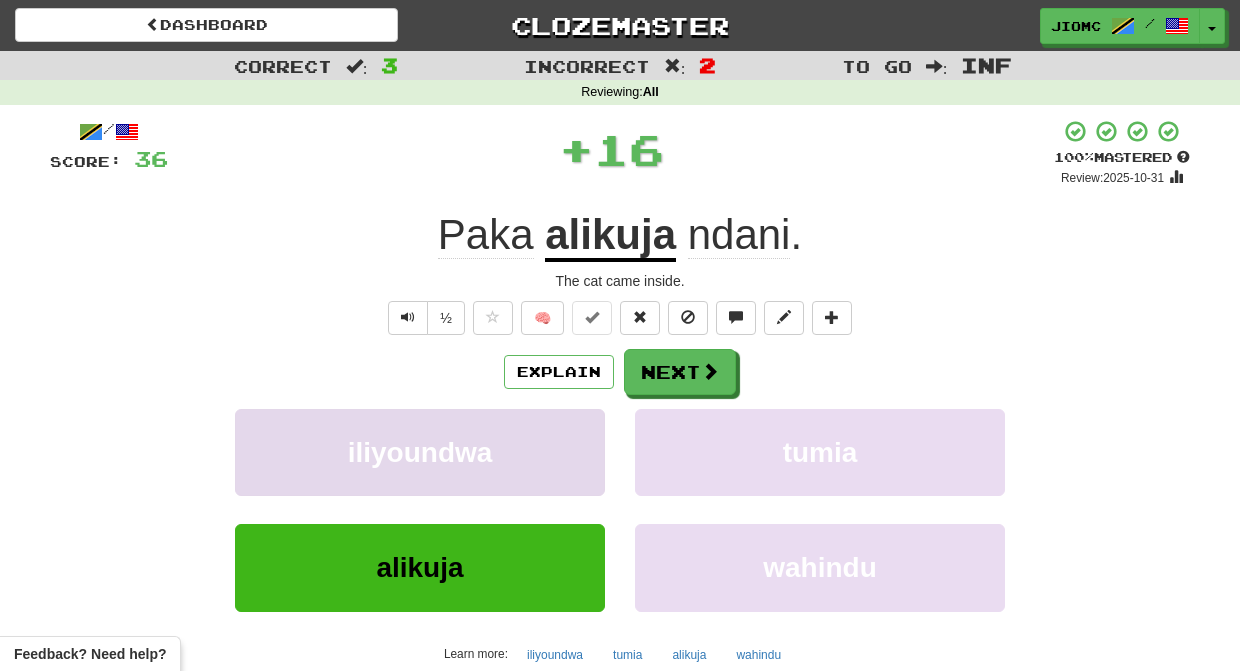 click on "iliyoundwa" at bounding box center [420, 452] 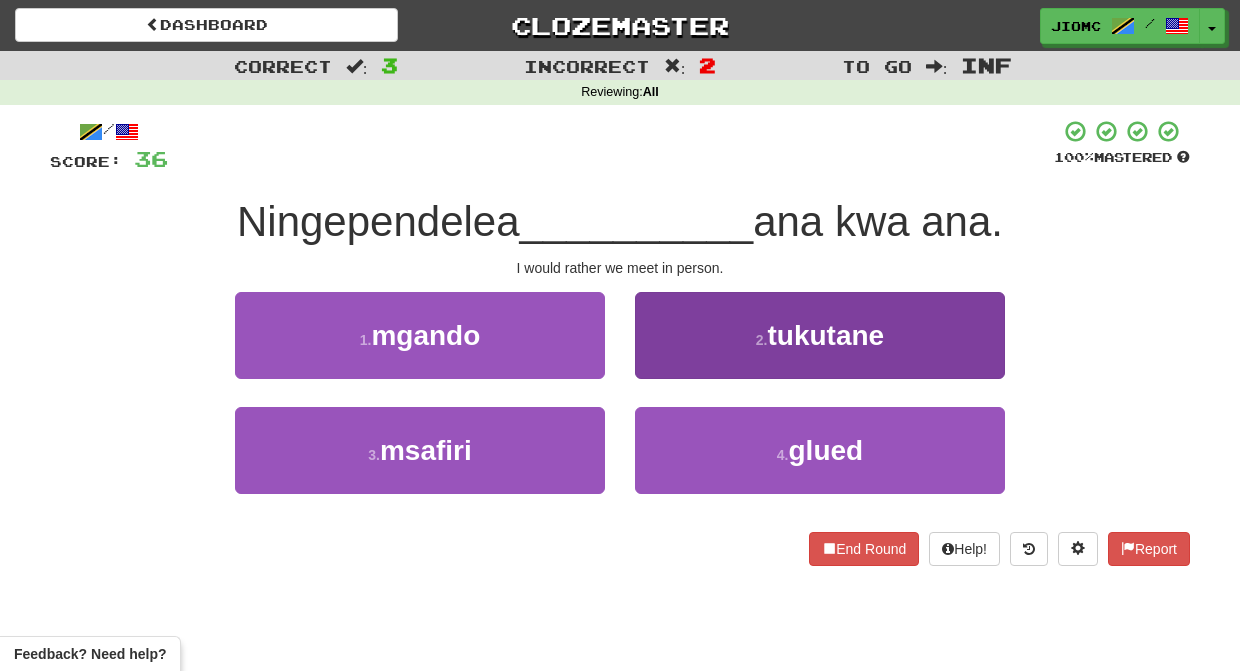 click on "2 .  tukutane" at bounding box center [820, 335] 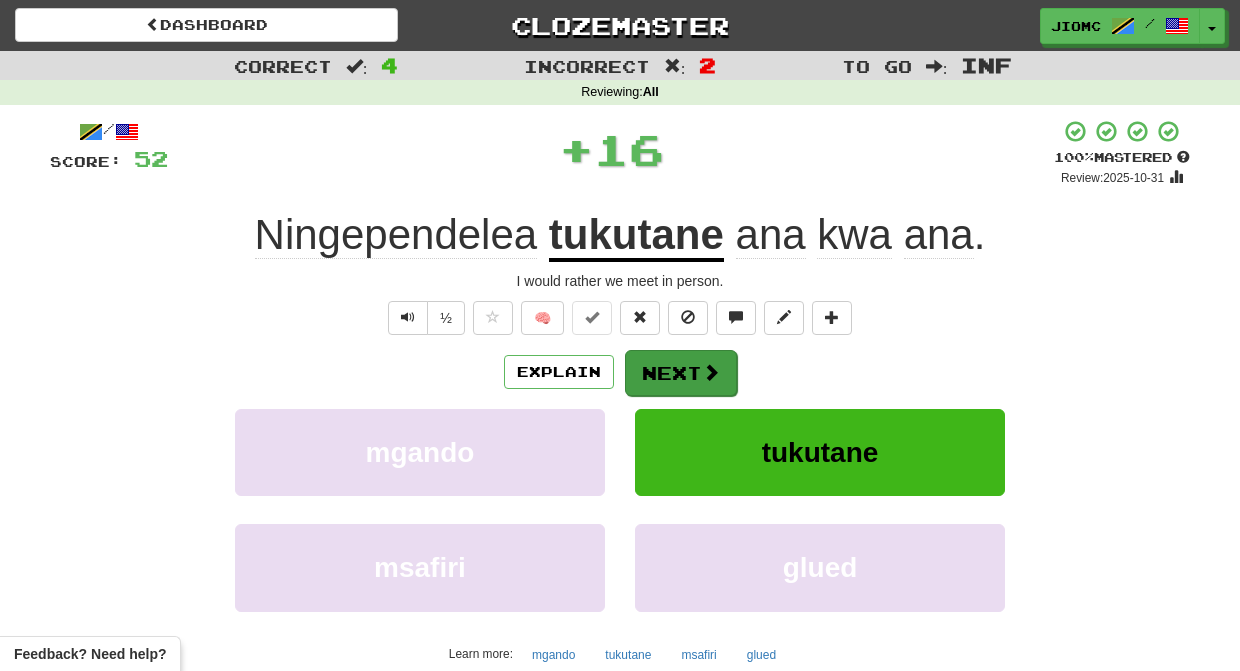click on "Next" at bounding box center [681, 373] 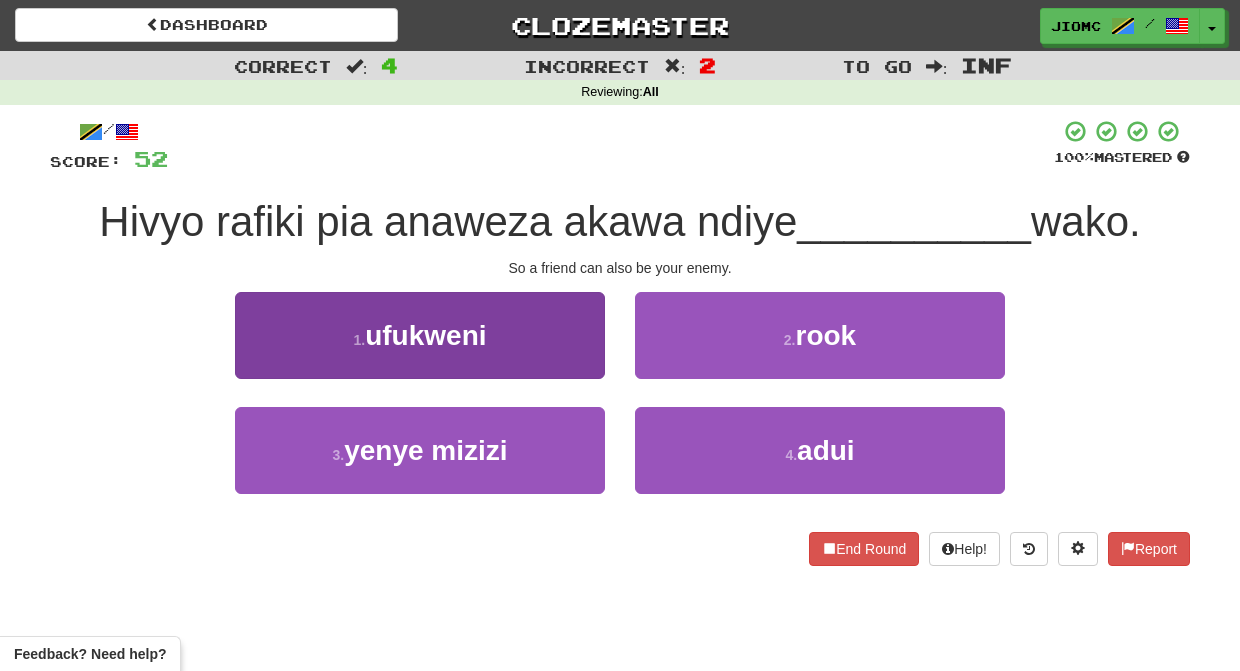 click on "1 .  ufukweni" at bounding box center (420, 335) 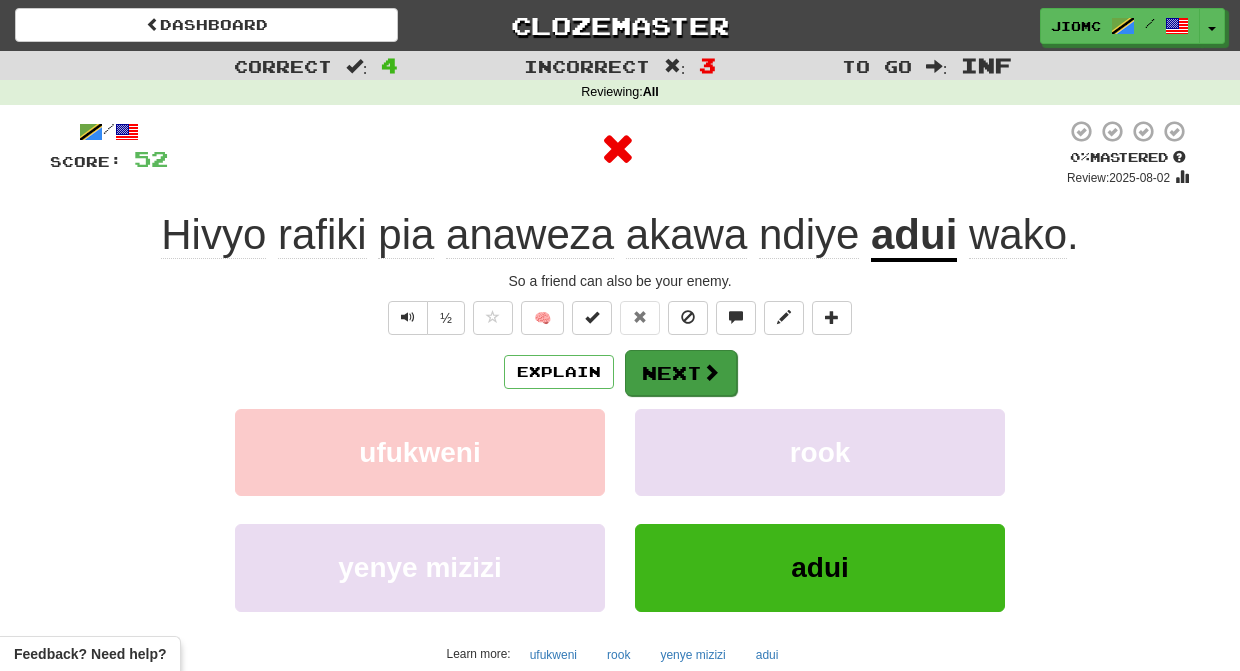click on "Next" at bounding box center [681, 373] 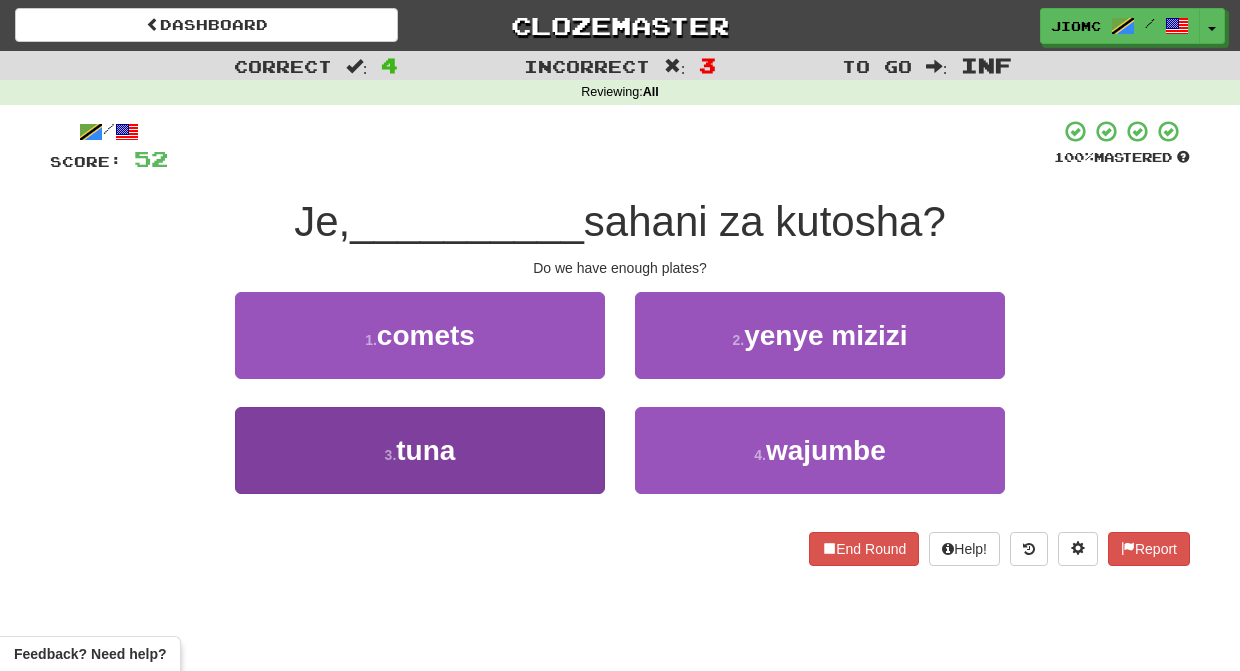 click on "3 .  tuna" at bounding box center [420, 450] 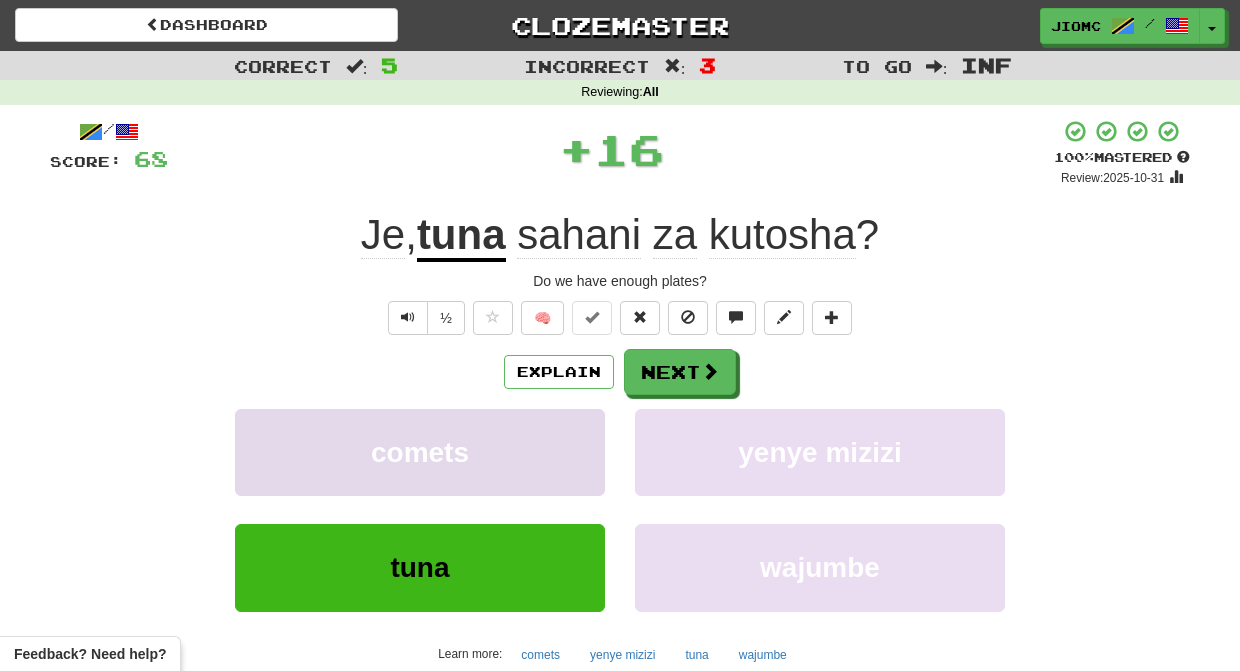 click on "comets" at bounding box center (420, 452) 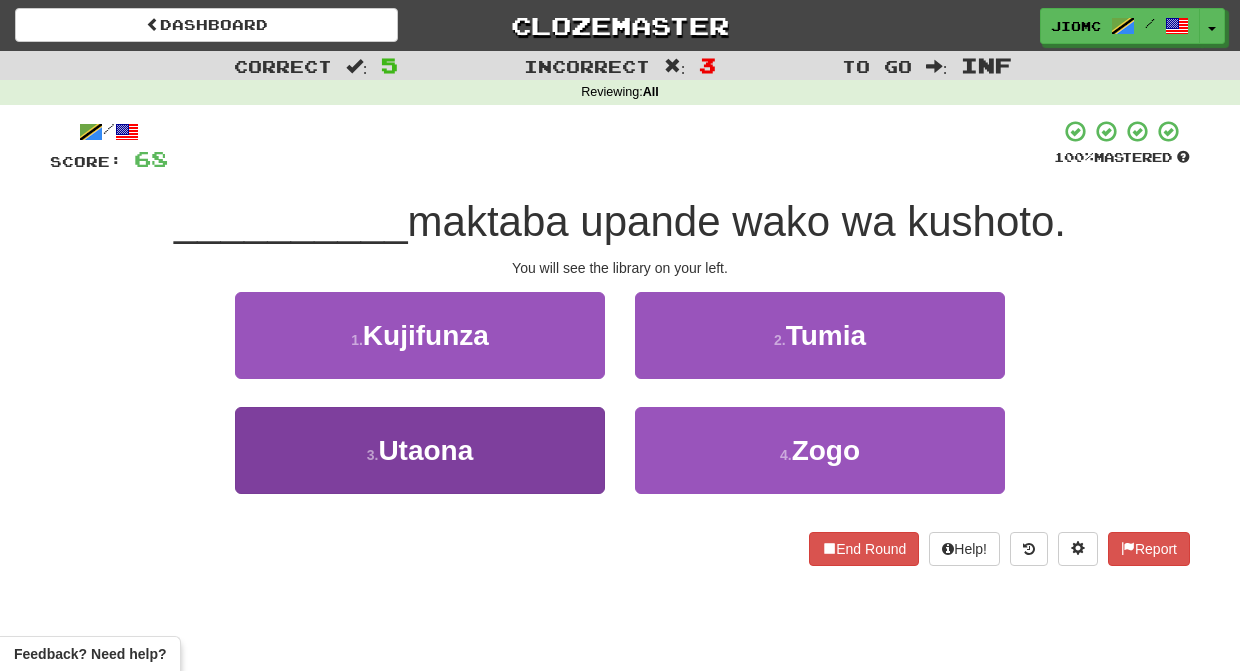 click on "3 .  Utaona" at bounding box center (420, 450) 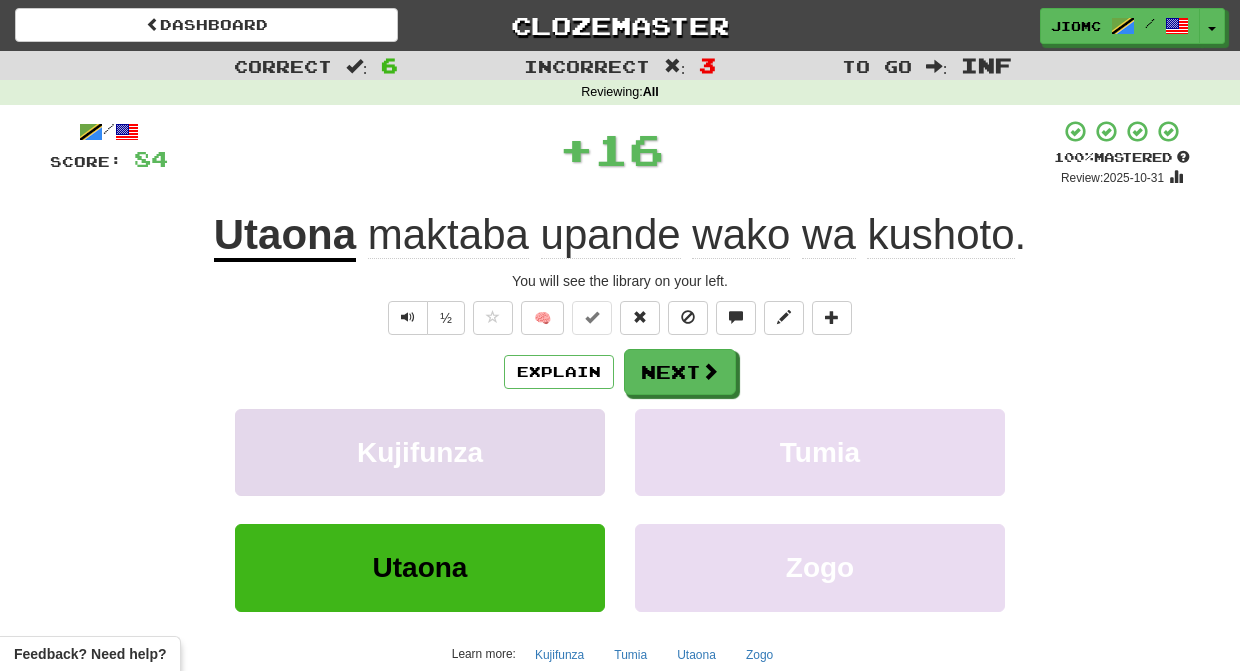 click on "Kujifunza" at bounding box center (420, 452) 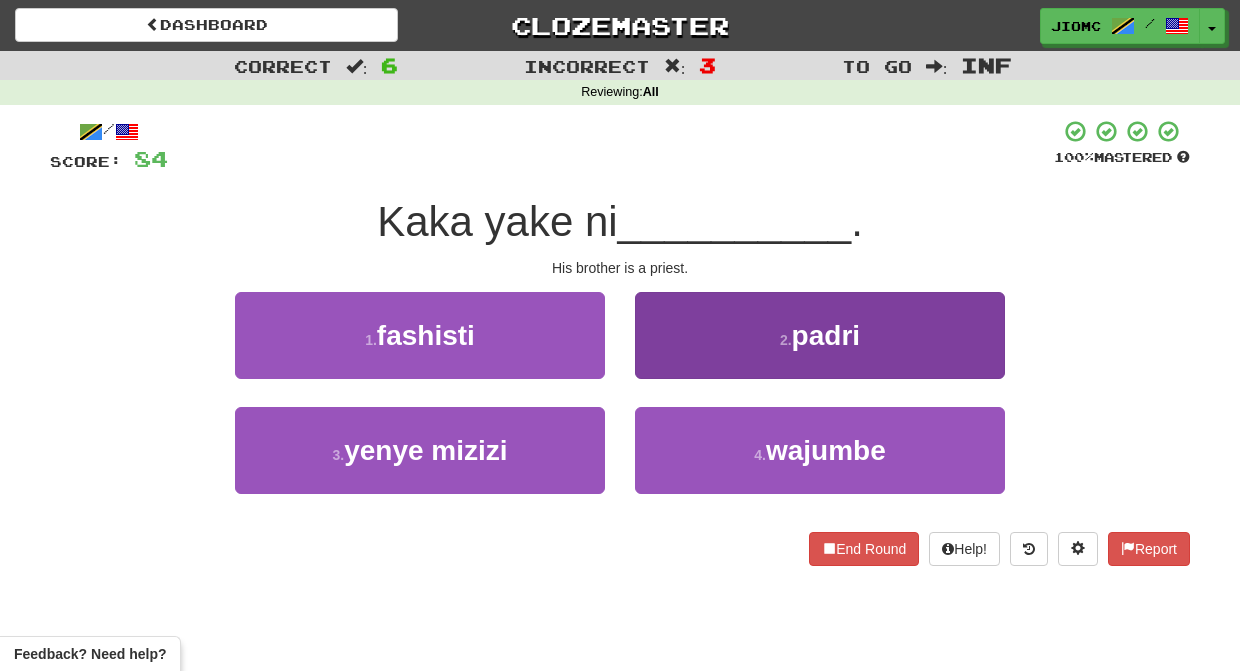 click on "2 .  padri" at bounding box center [820, 335] 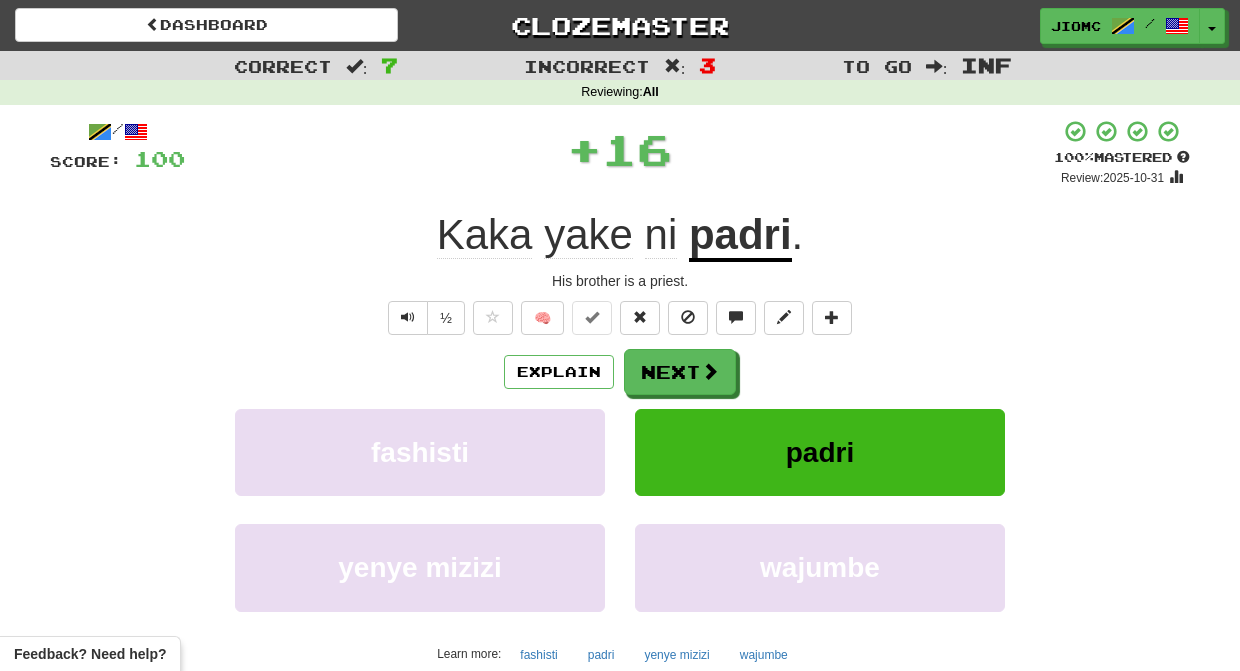 click on "Next" at bounding box center (680, 372) 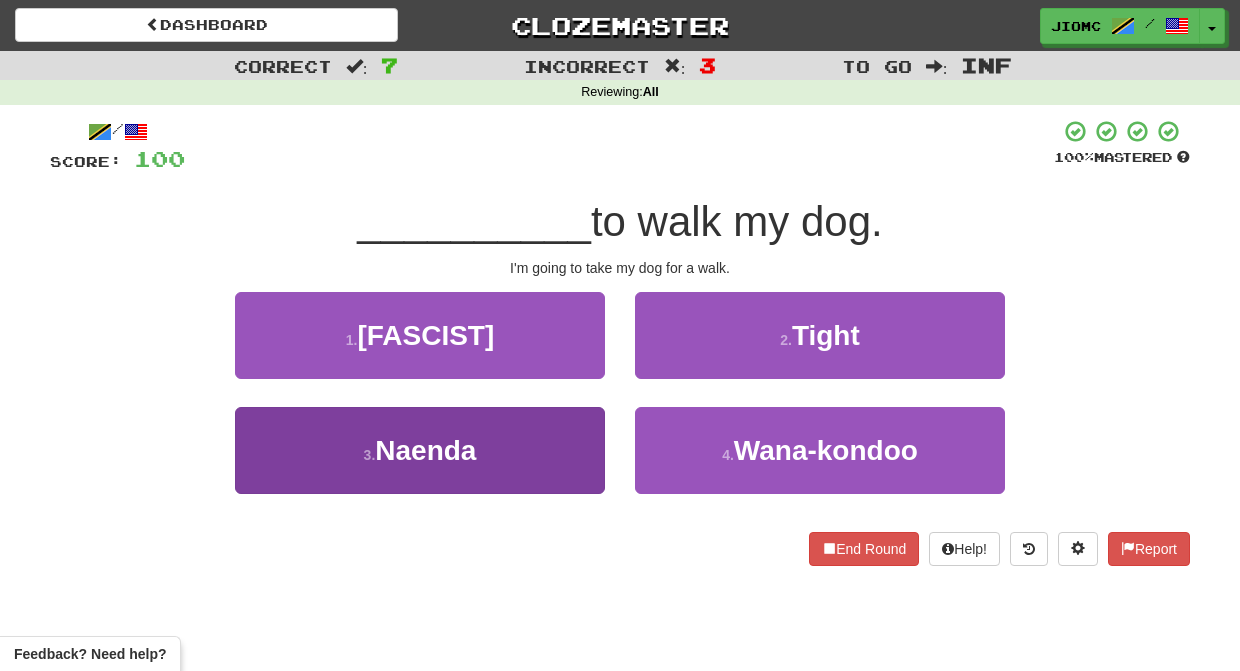 click on "3 .  Naenda" at bounding box center [420, 450] 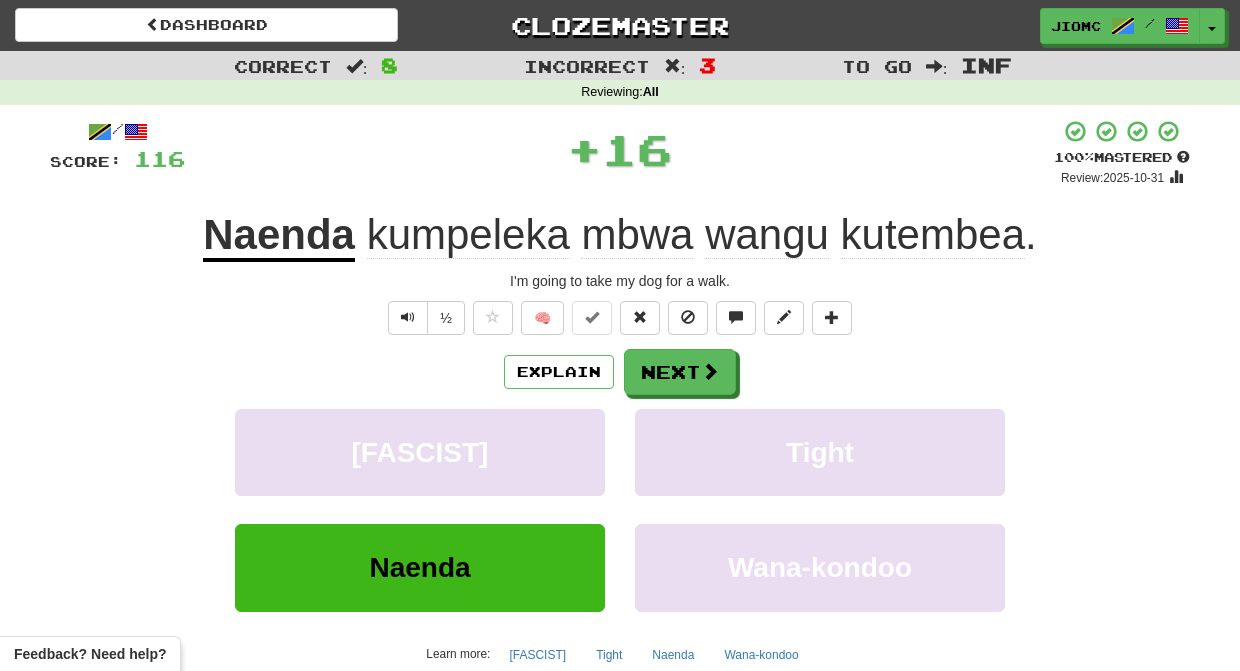 click on "Fashisti" at bounding box center [420, 452] 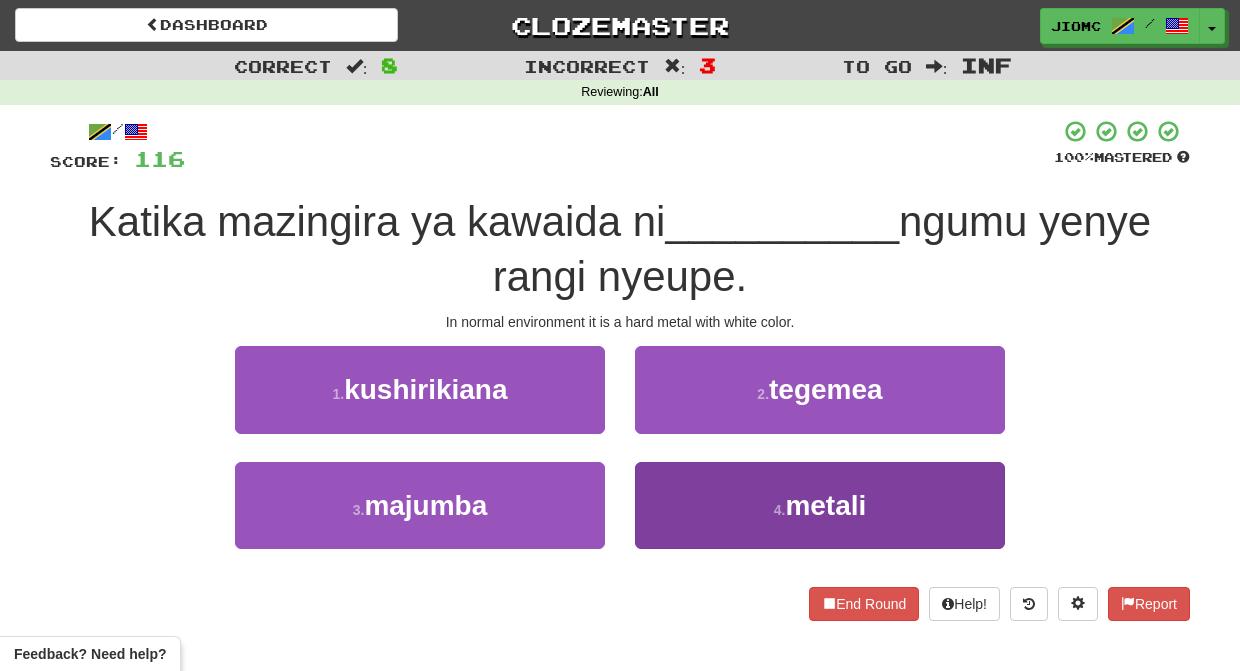 click on "4 .  metali" at bounding box center (820, 505) 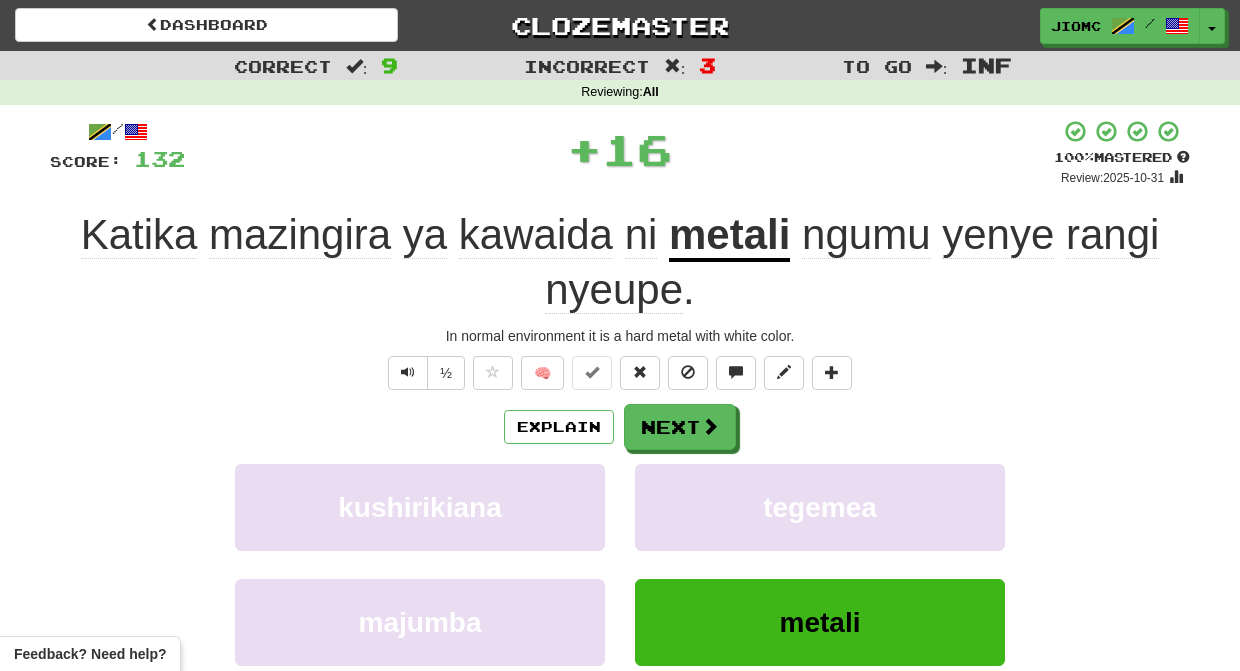click on "tegemea" at bounding box center (820, 507) 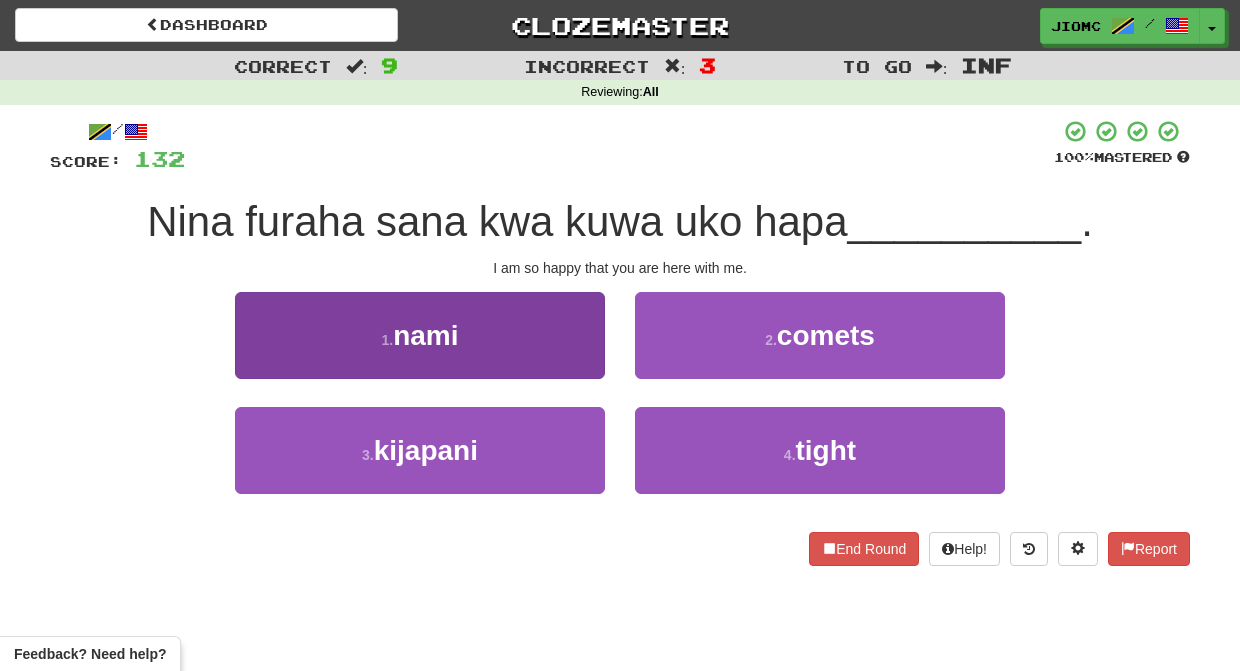 click on "1 .  nami" at bounding box center [420, 335] 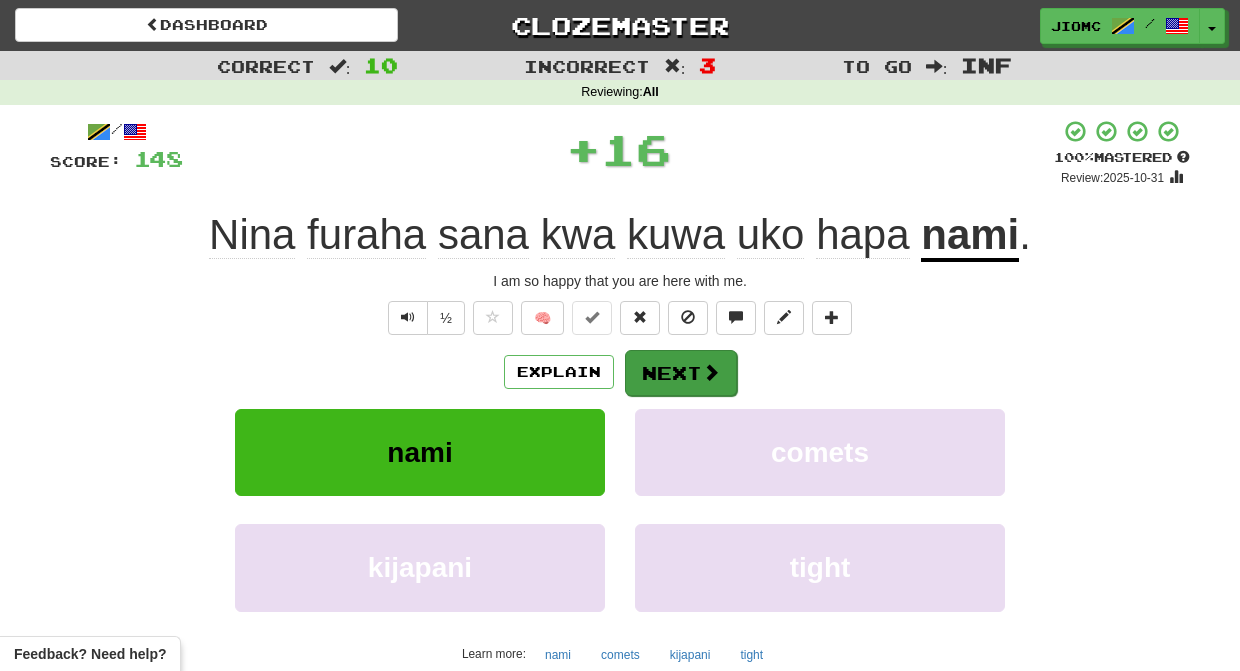 click on "Next" at bounding box center (681, 373) 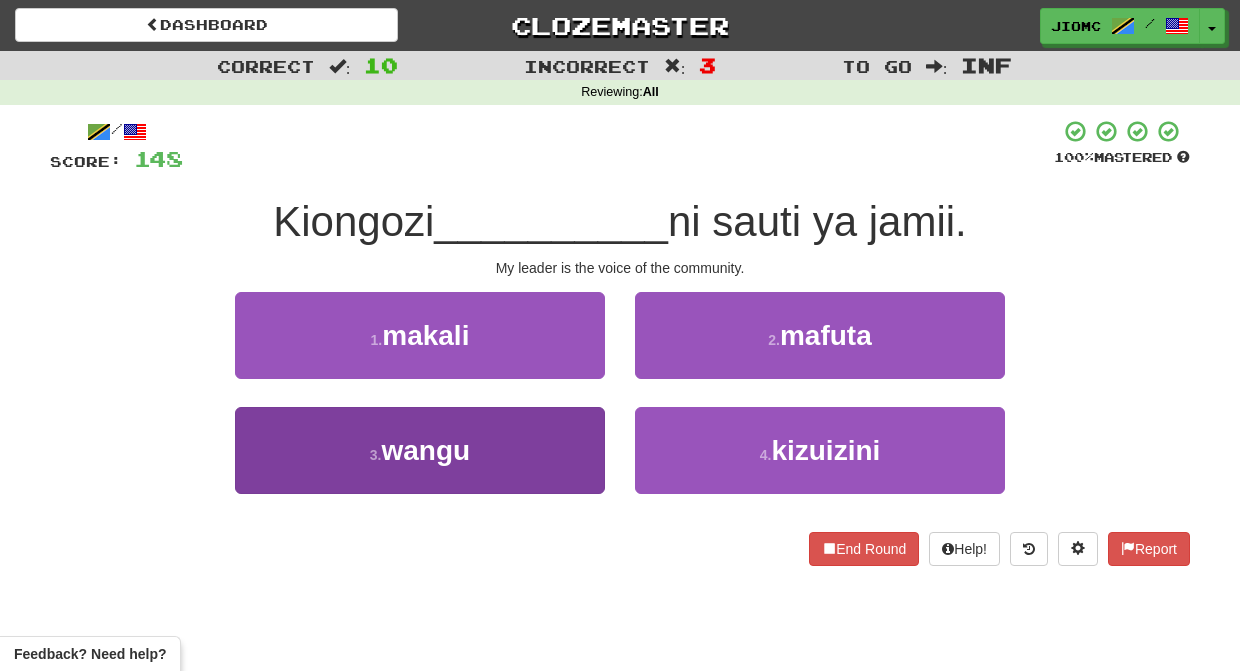 click on "3 .  wangu" at bounding box center (420, 450) 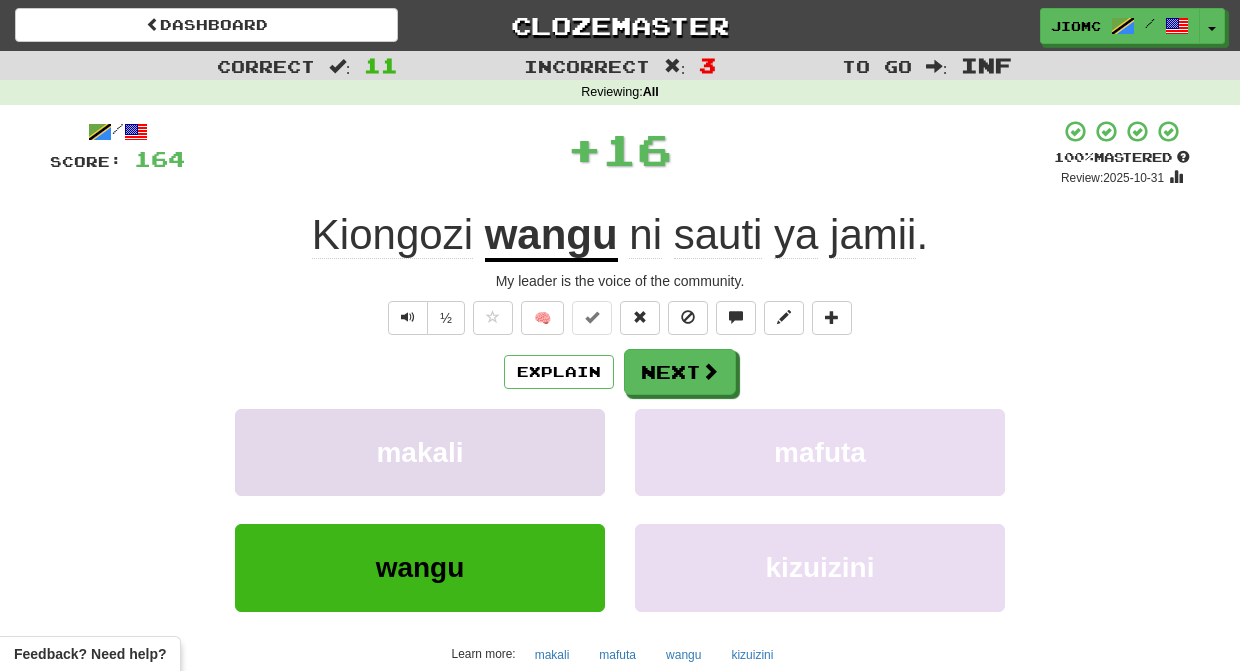 click on "makali" at bounding box center [420, 452] 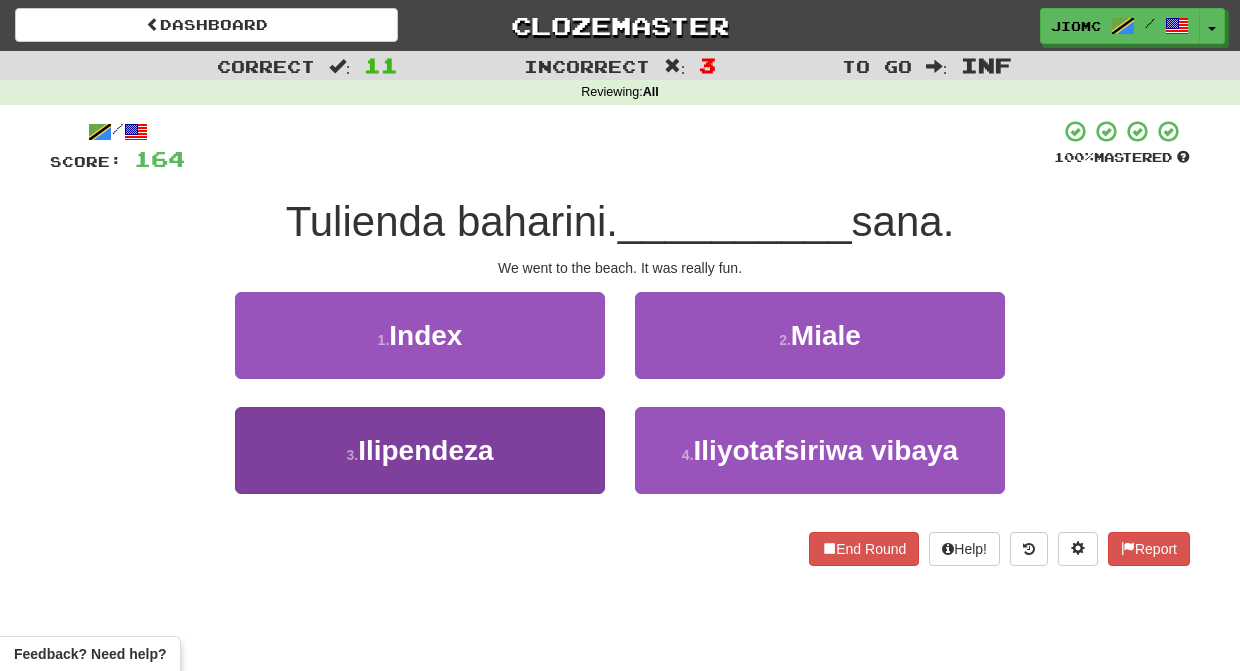 click on "3 .  Ilipendeza" at bounding box center (420, 450) 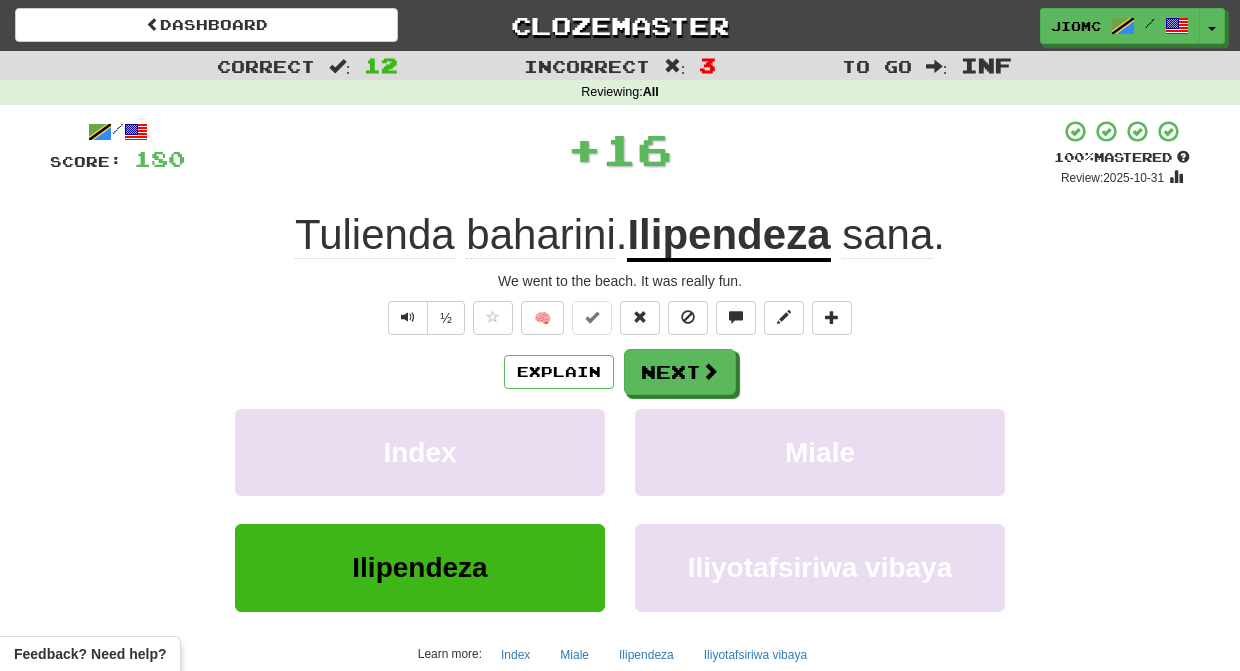 click on "Index" at bounding box center (420, 452) 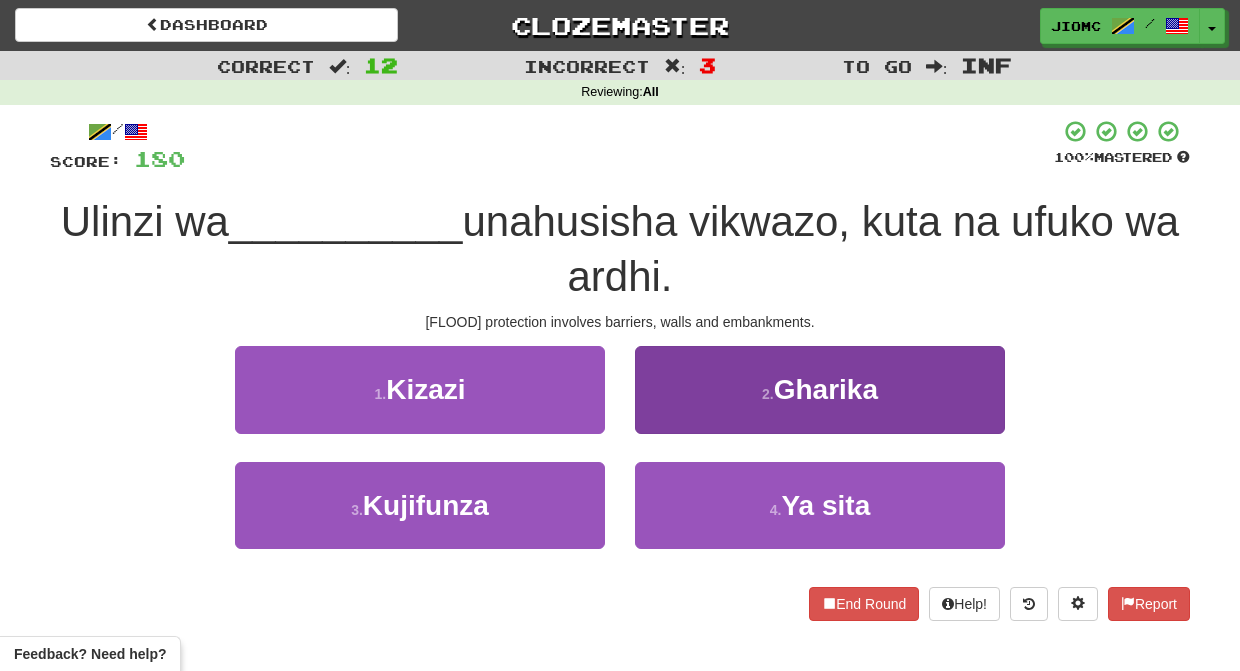 click on "2 .  Gharika" at bounding box center (820, 389) 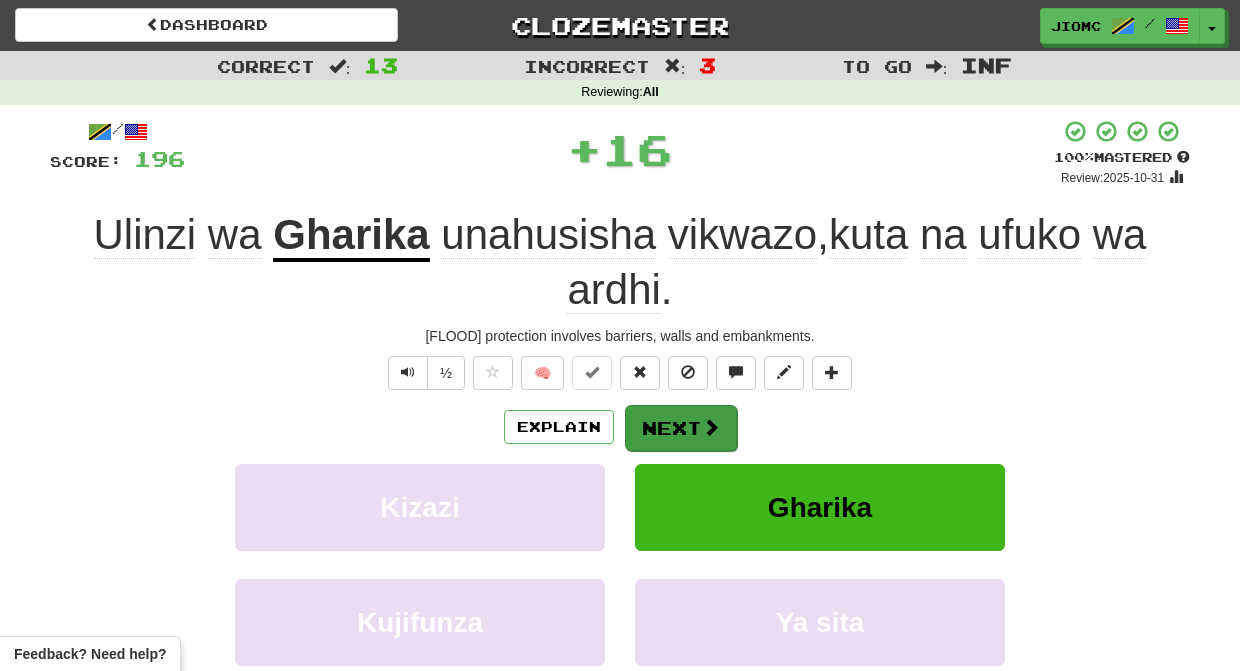 click on "Next" at bounding box center (681, 428) 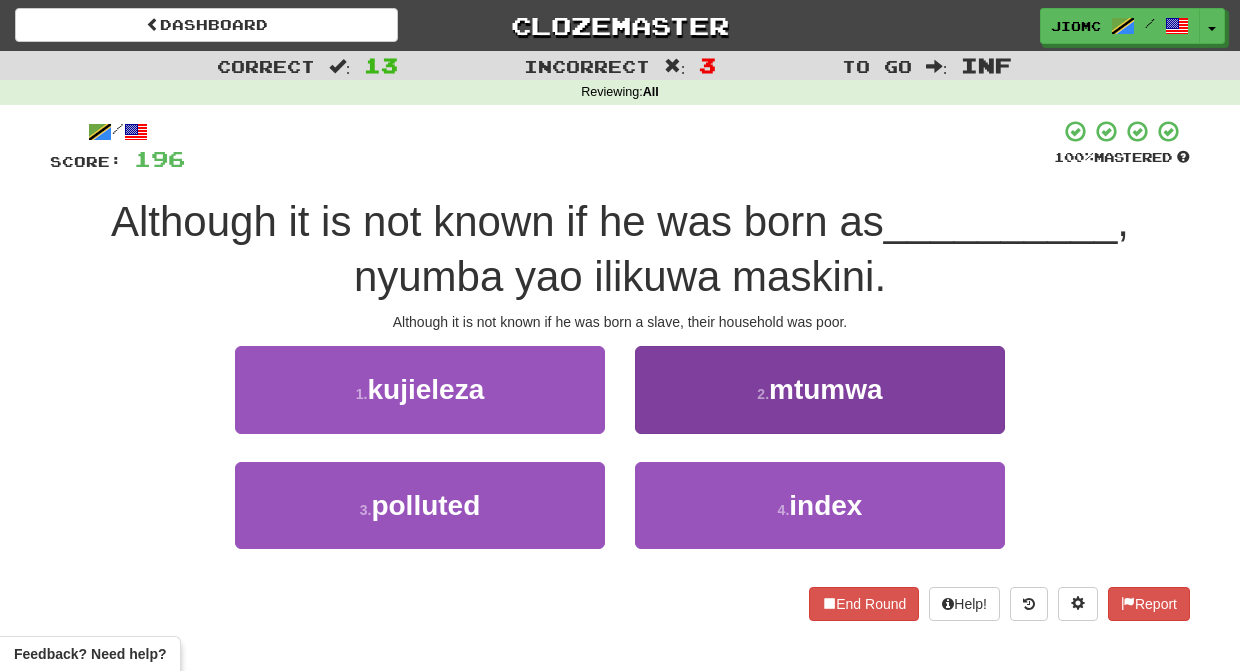 click on "2 .  mtumwa" at bounding box center (820, 389) 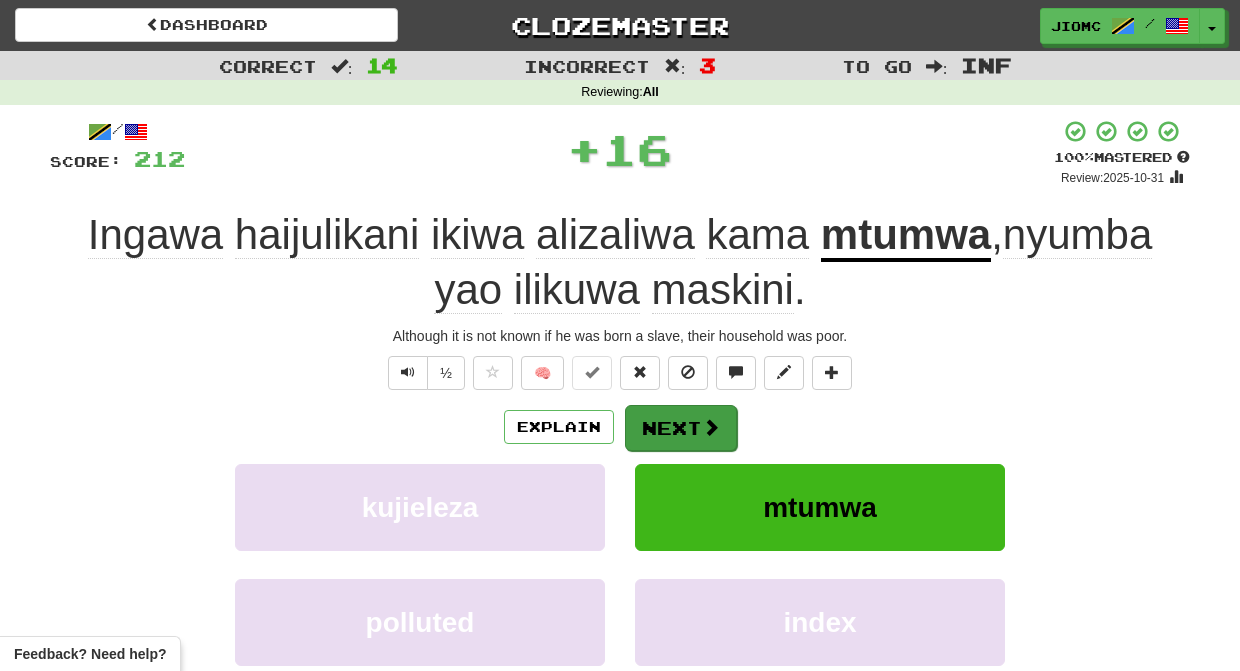 click on "Next" at bounding box center [681, 428] 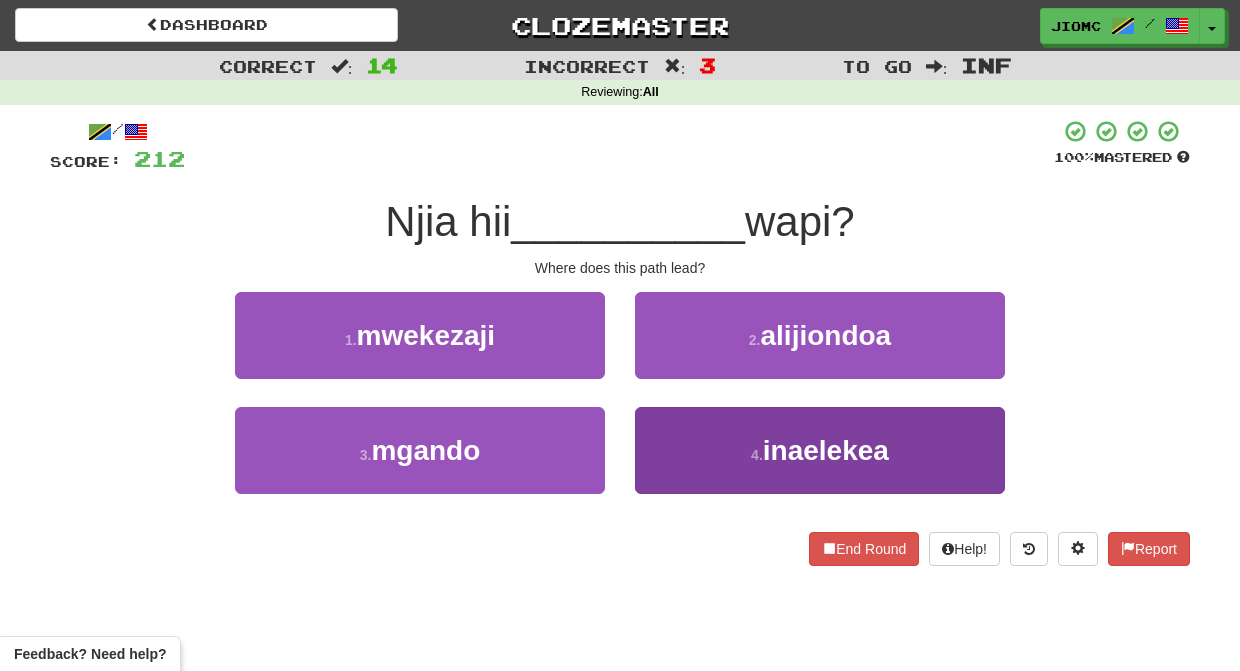 click on "4 .  inaelekea" at bounding box center [820, 450] 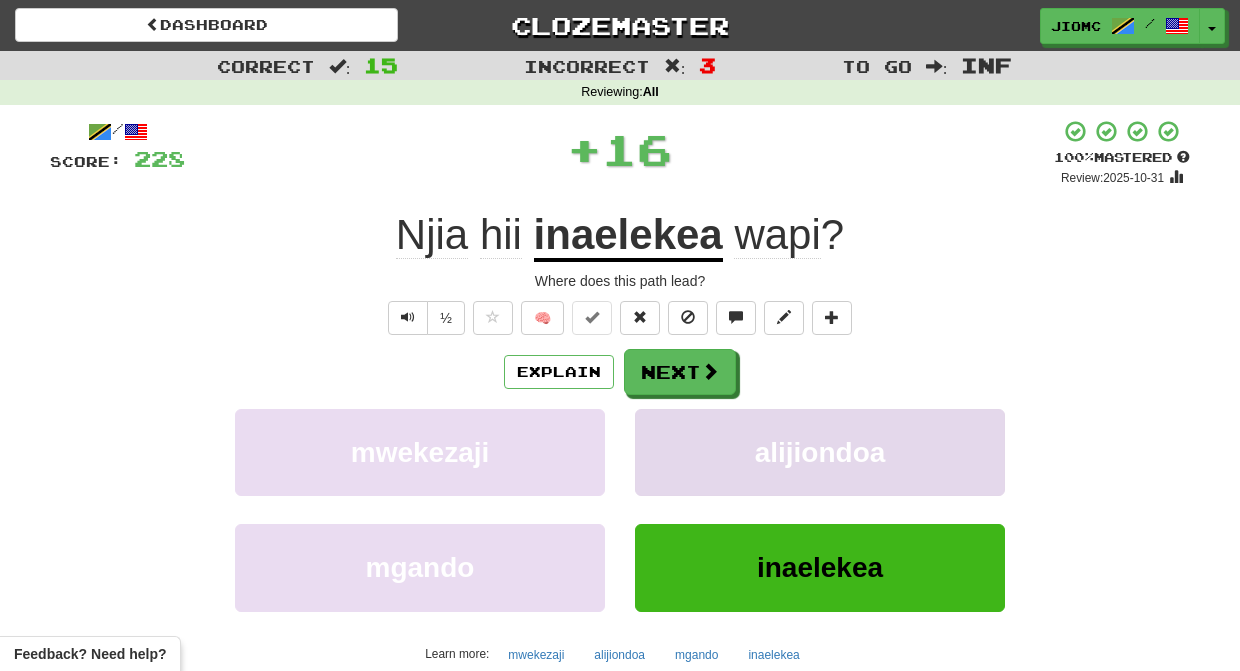 click on "alijiondoa" at bounding box center [820, 452] 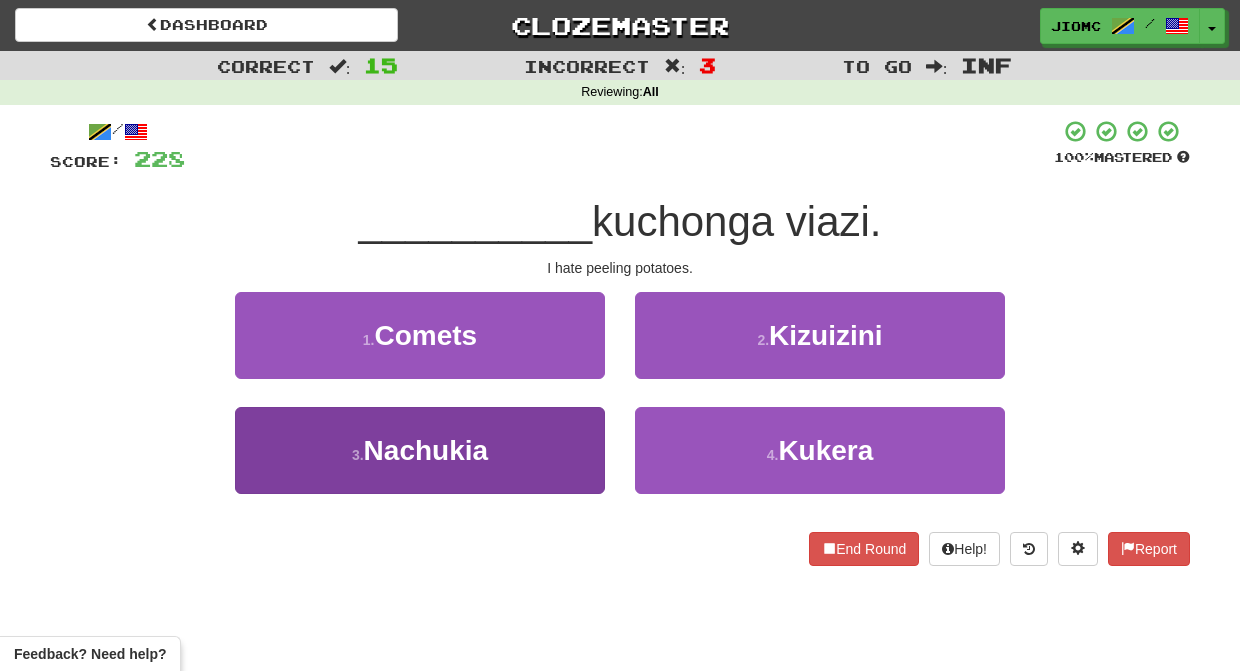 click on "3 .  Nachukia" at bounding box center (420, 450) 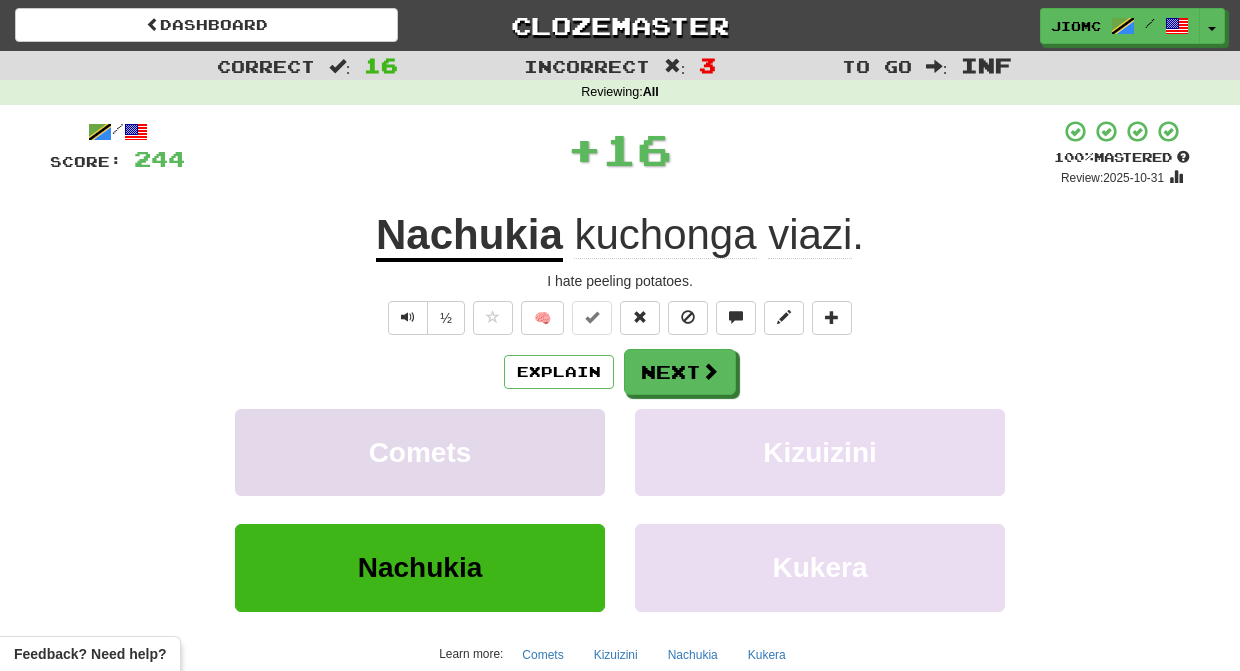 click on "Comets" at bounding box center [420, 452] 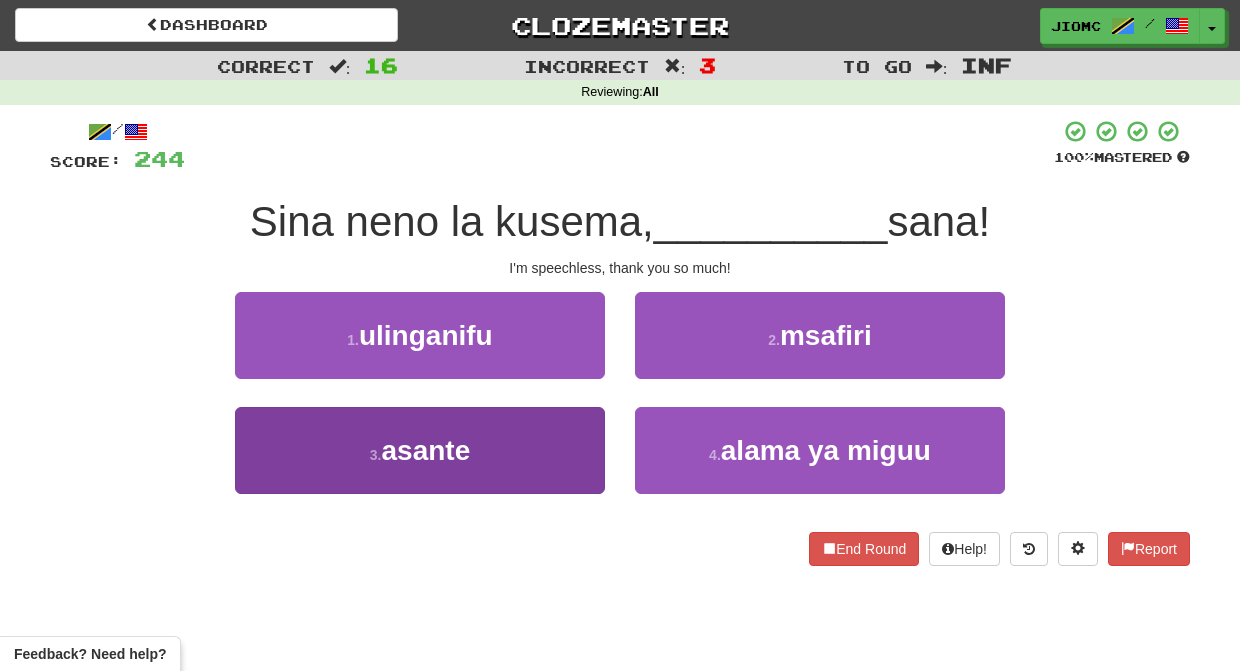 click on "3 .  asante" at bounding box center [420, 450] 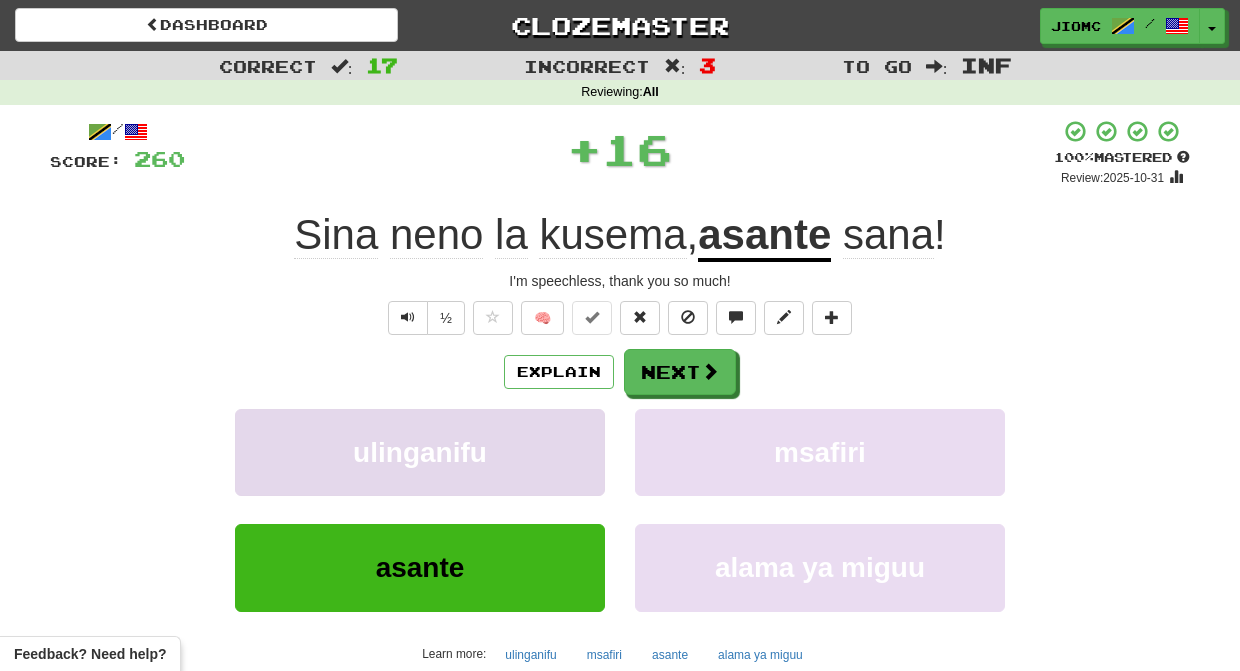 click on "ulinganifu" at bounding box center [420, 452] 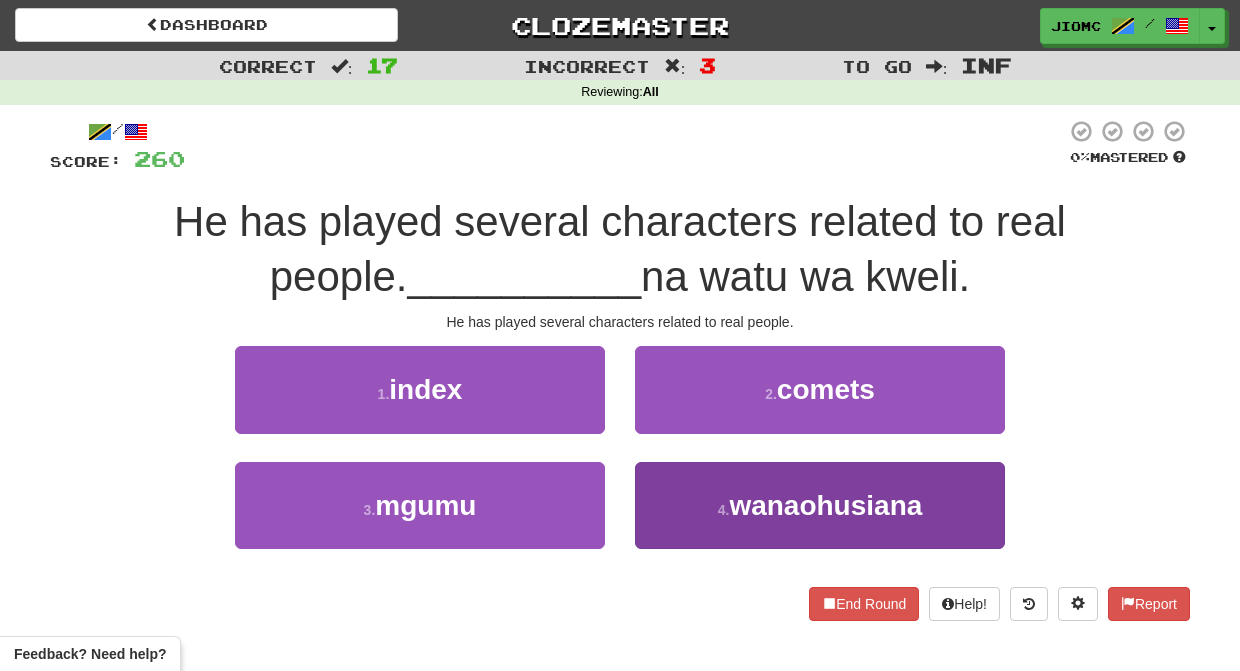 click on "4 .  wanaohusiana" at bounding box center (820, 505) 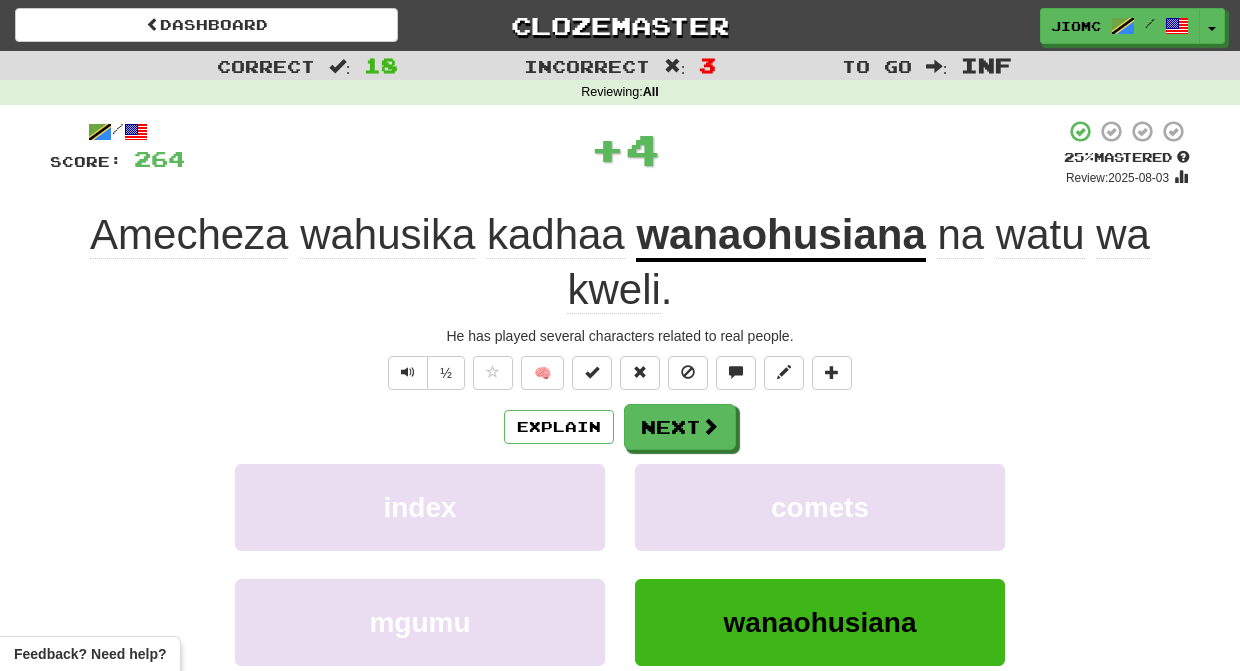 click on "Next" at bounding box center (680, 427) 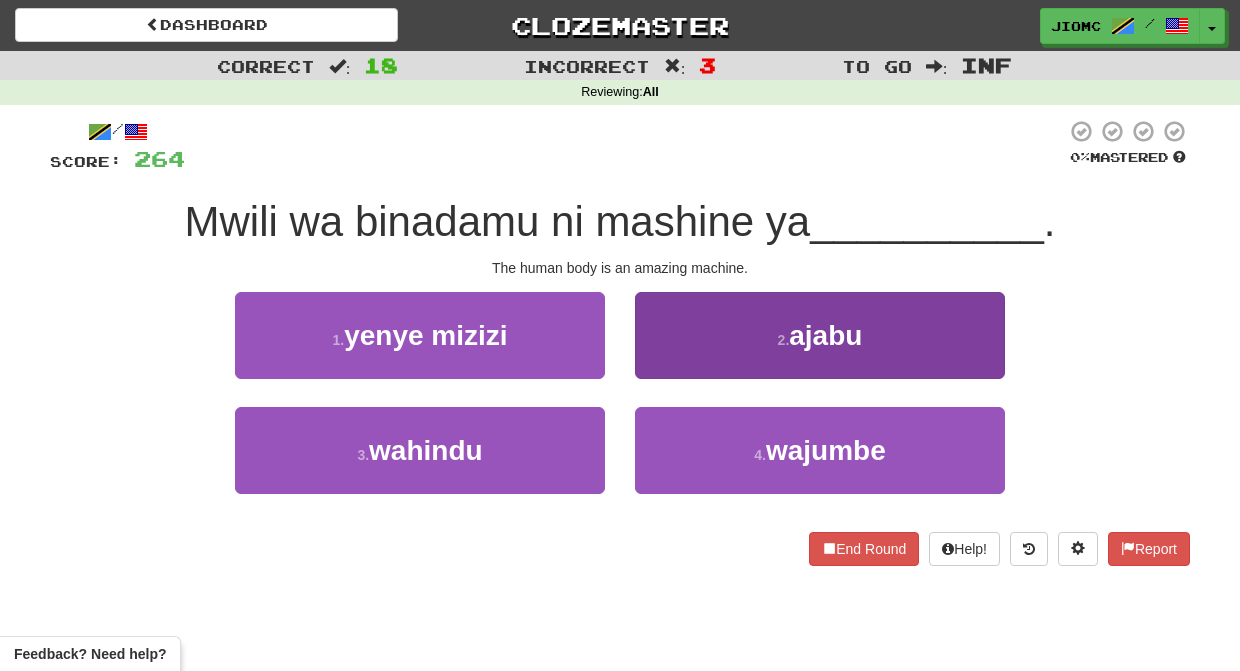 click on "2 .  ajabu" at bounding box center (820, 335) 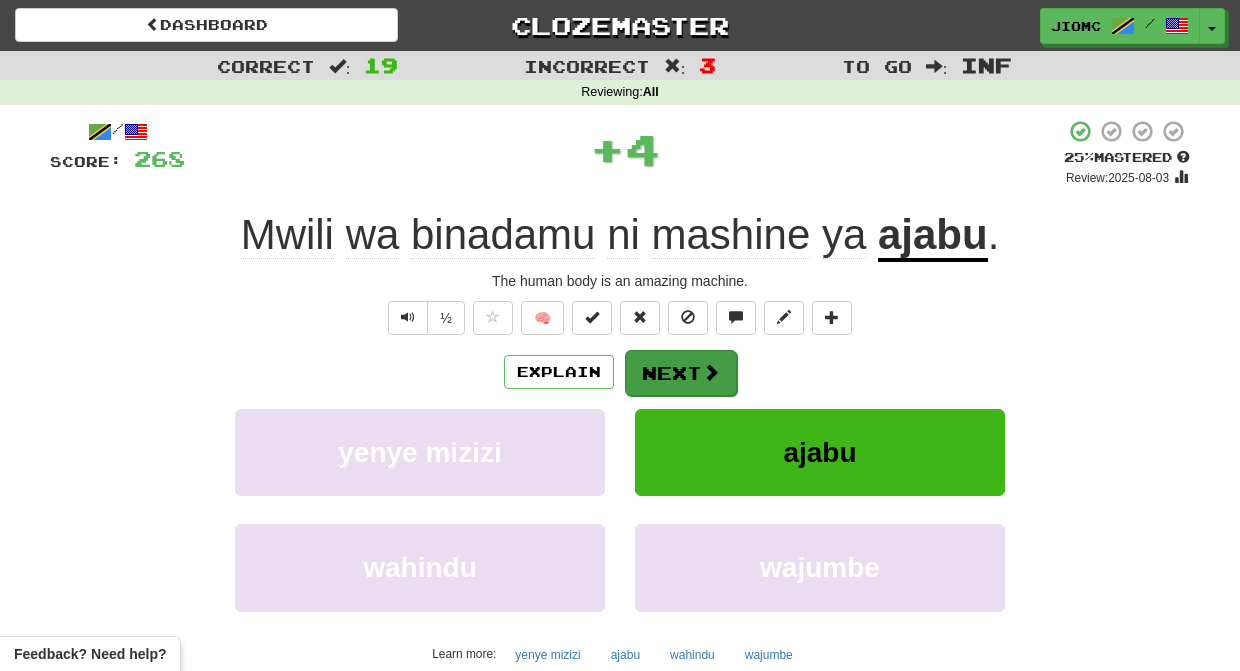 click on "Next" at bounding box center [681, 373] 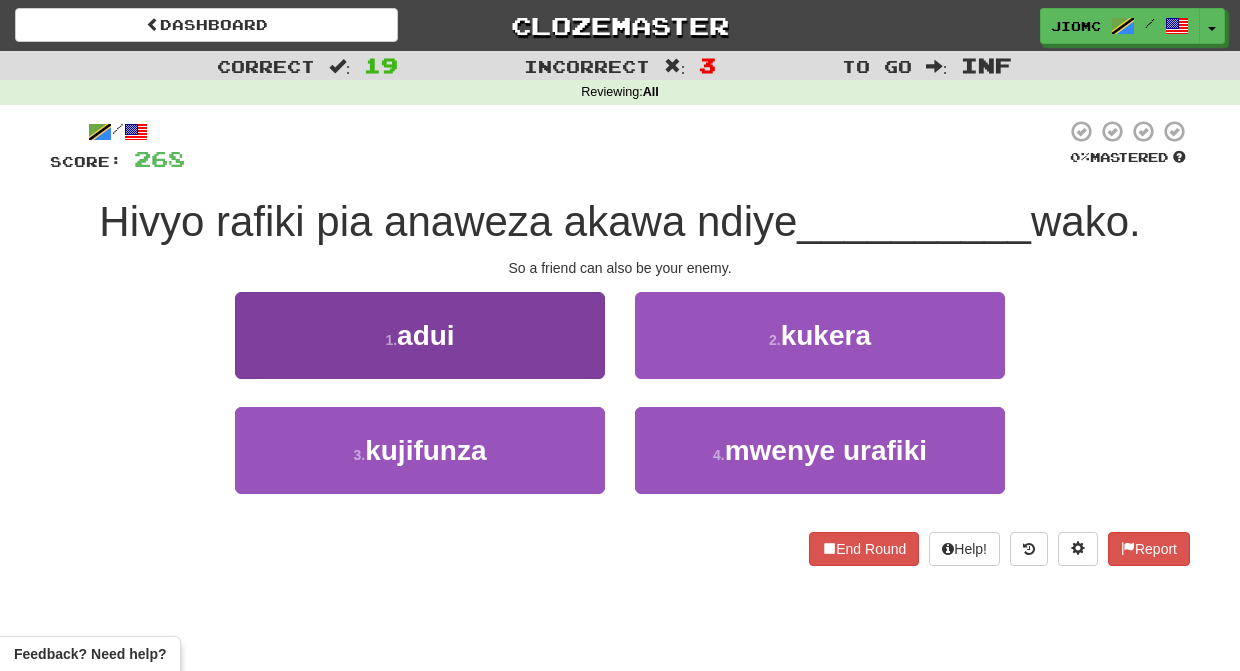 click on "1 .  adui" at bounding box center [420, 335] 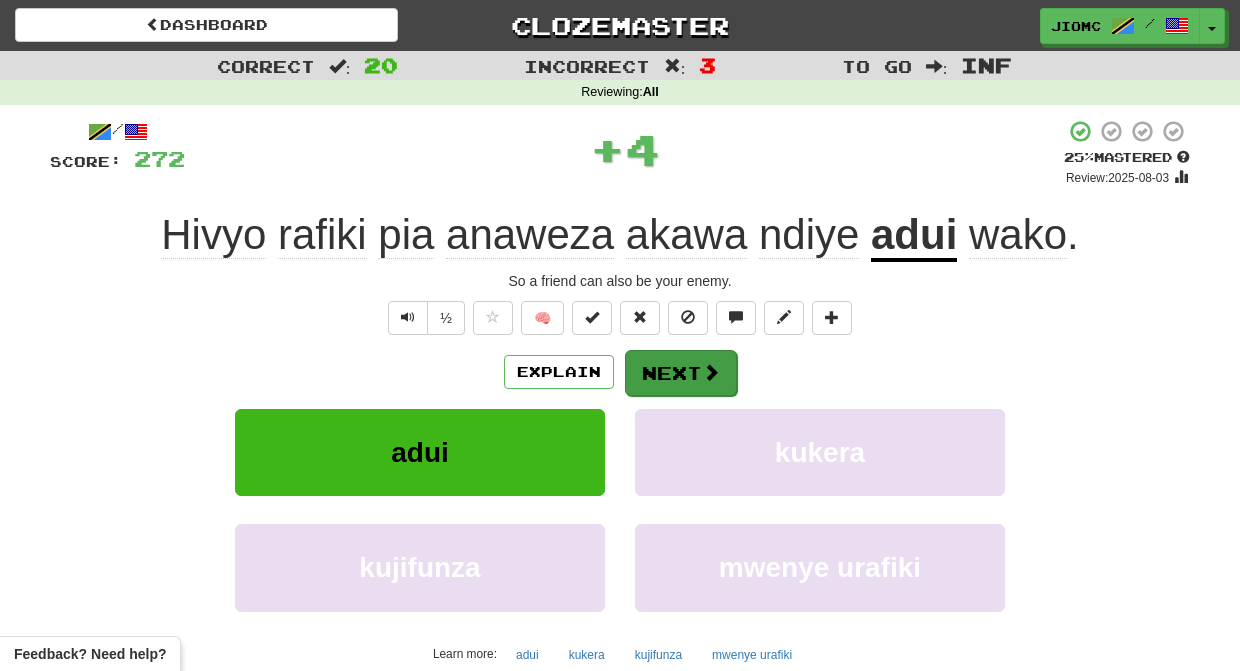 click on "Next" at bounding box center [681, 373] 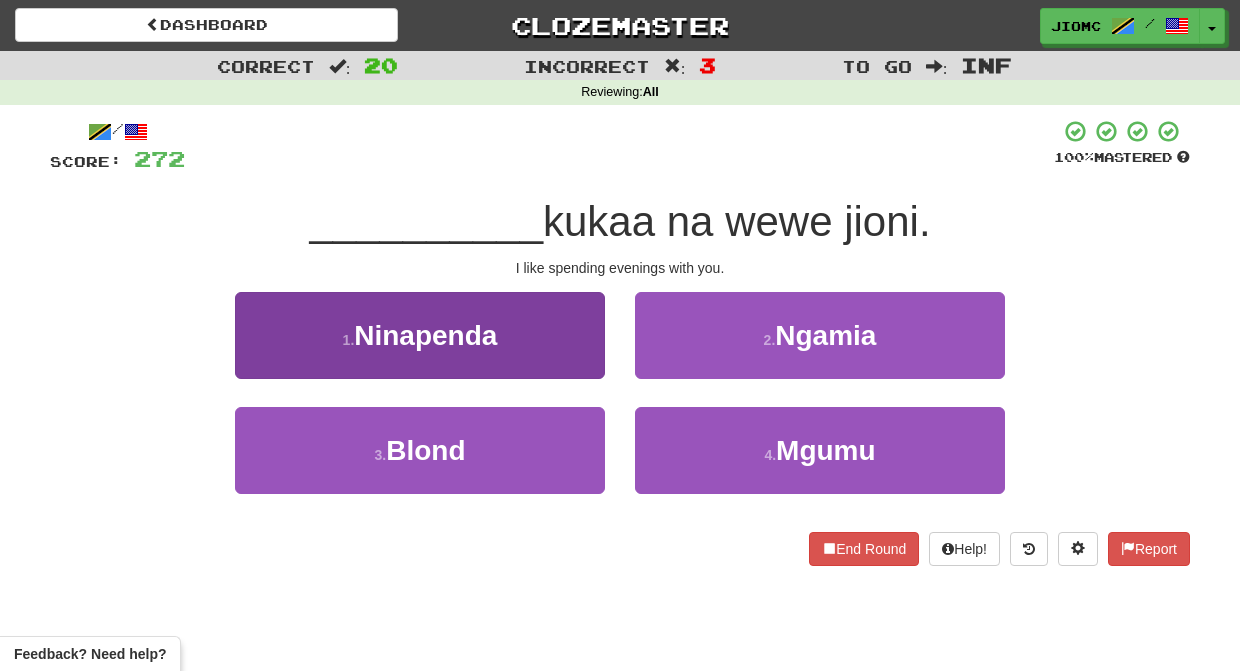 click on "1 .  Ninapenda" at bounding box center [420, 335] 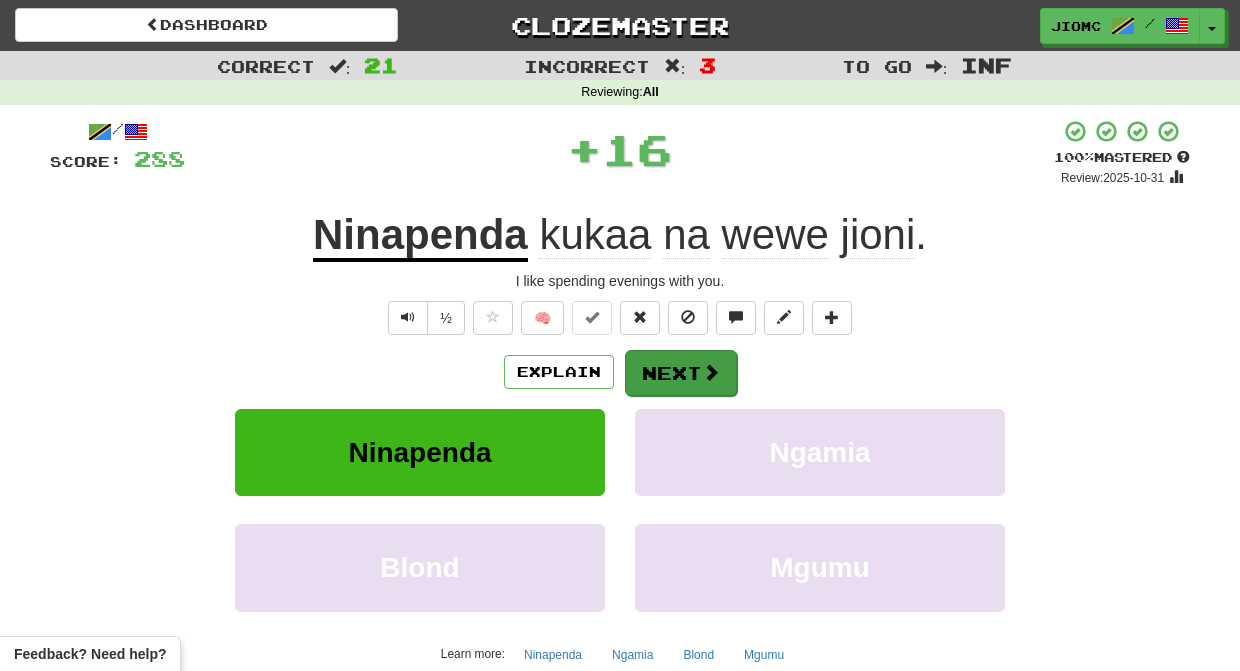 click on "Next" at bounding box center (681, 373) 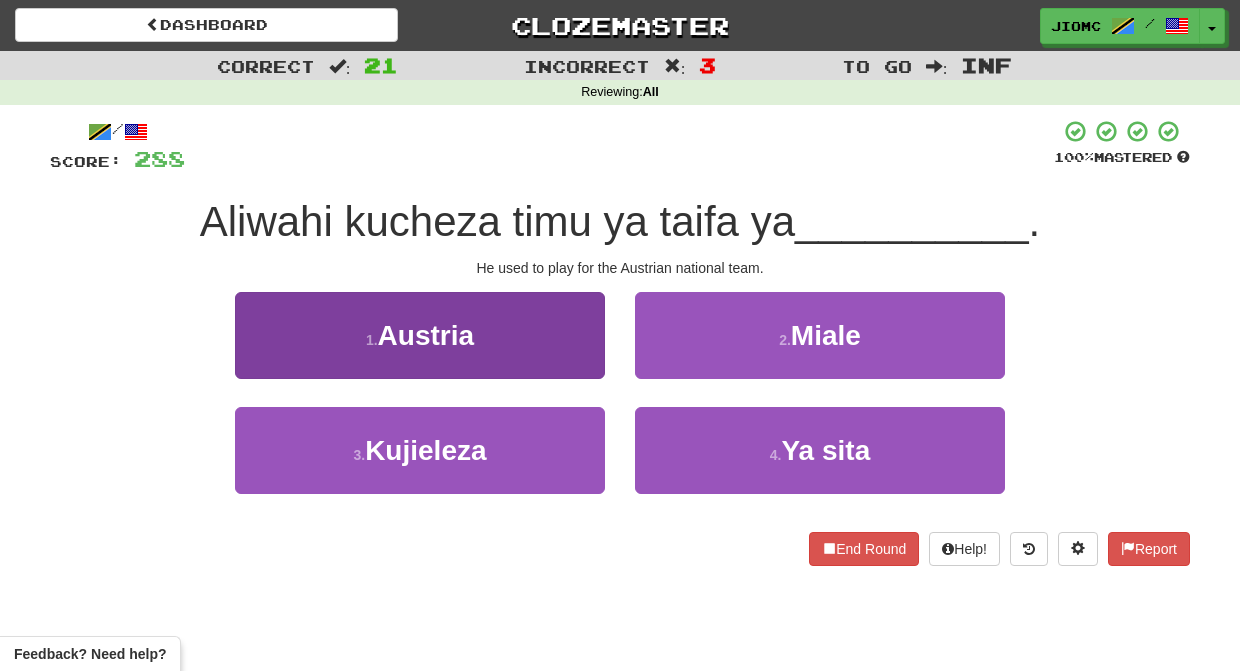 click on "1 .  Austria" at bounding box center [420, 335] 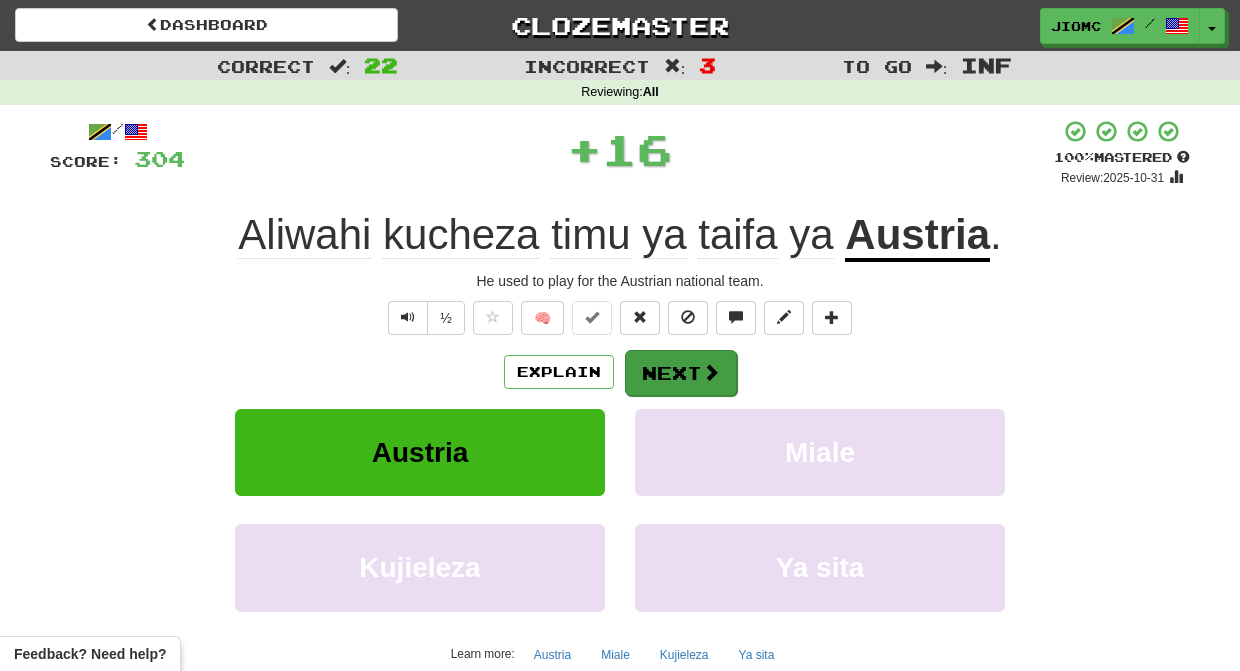 click on "Next" at bounding box center [681, 373] 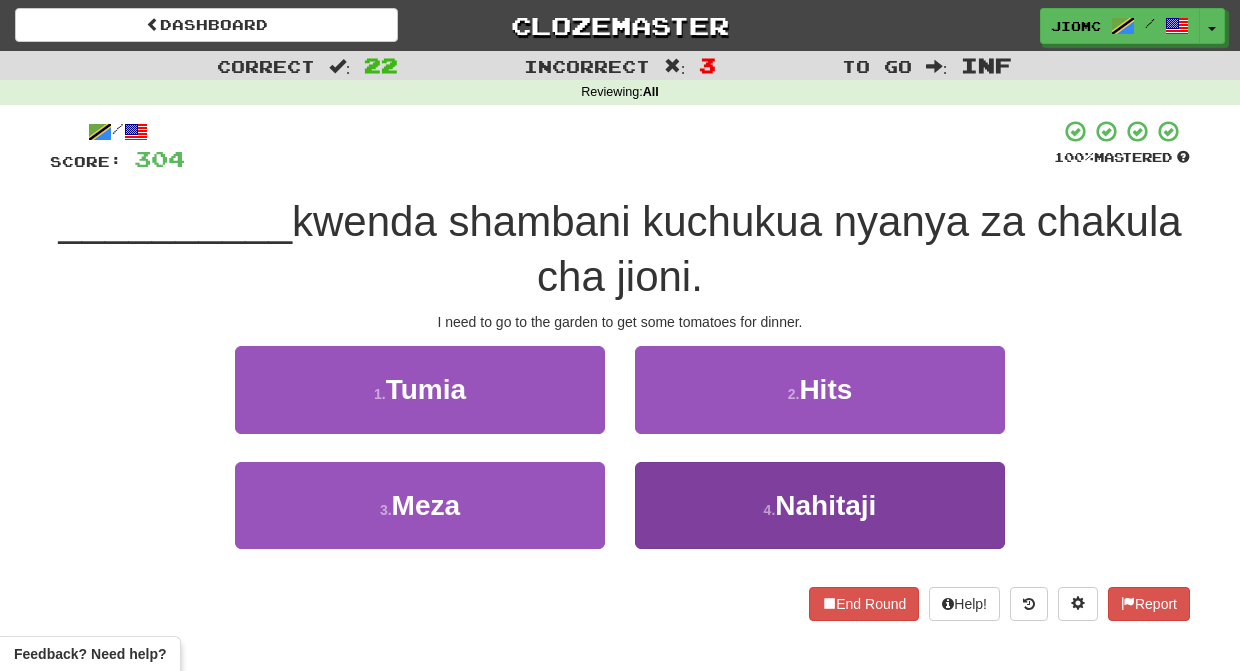 click on "4 .  Nahitaji" at bounding box center [820, 505] 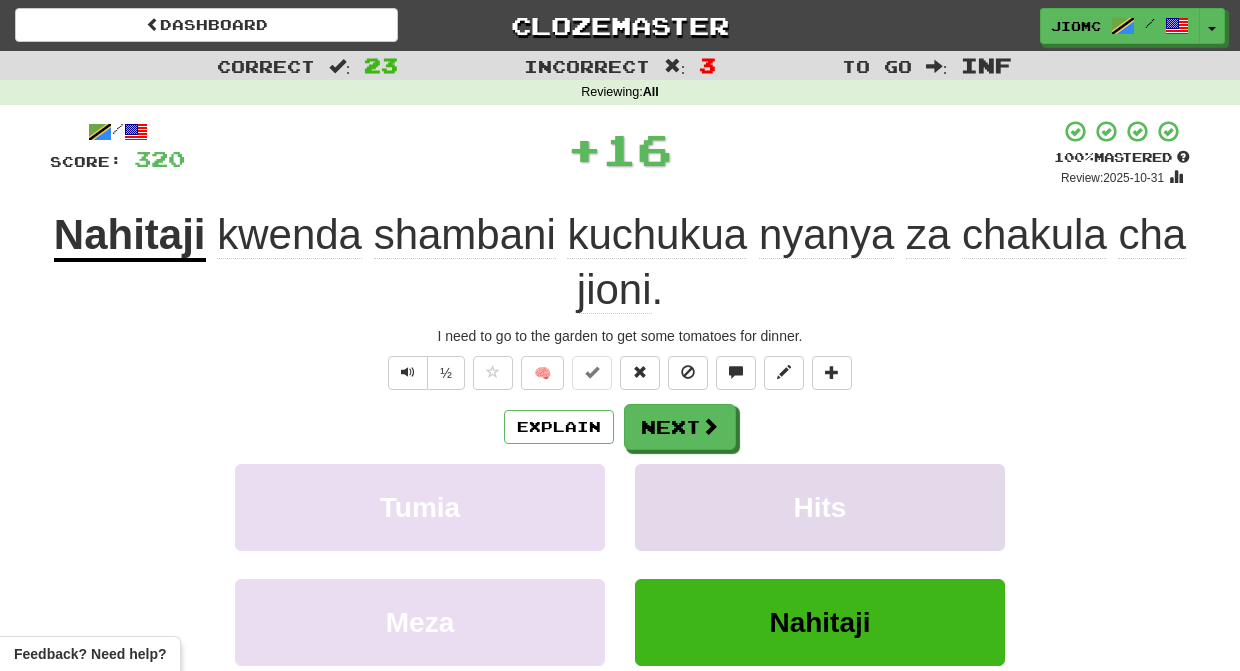 click on "Hits" at bounding box center [820, 507] 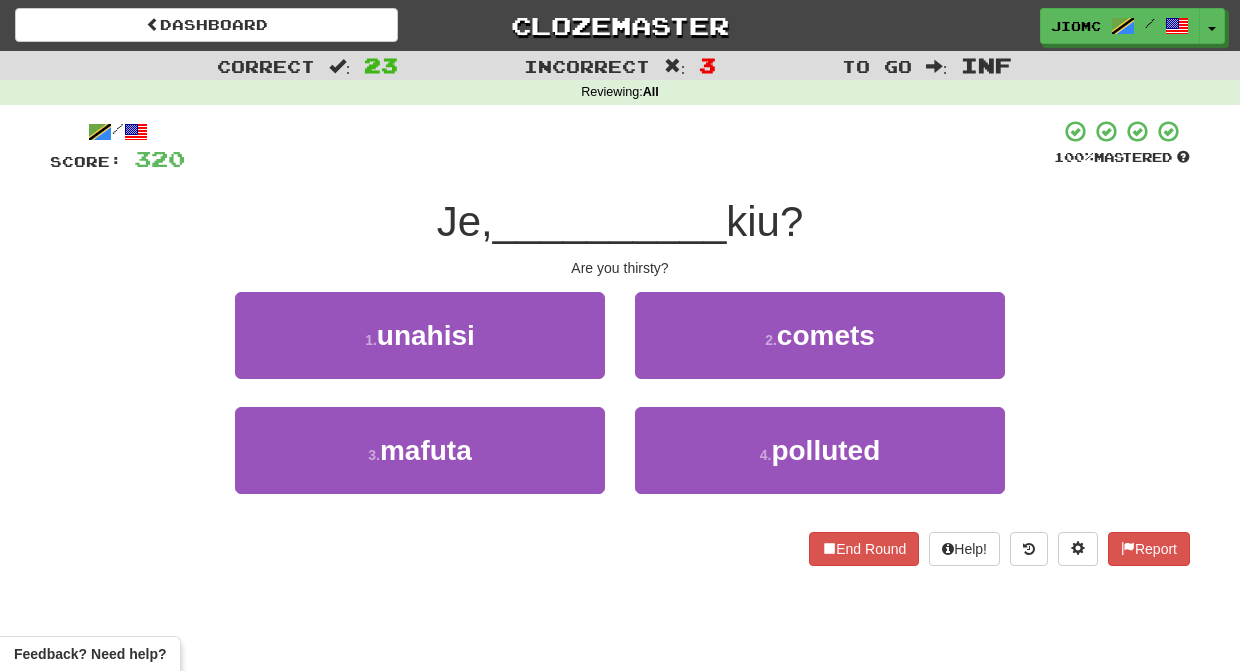 drag, startPoint x: 553, startPoint y: 338, endPoint x: 562, endPoint y: 346, distance: 12.0415945 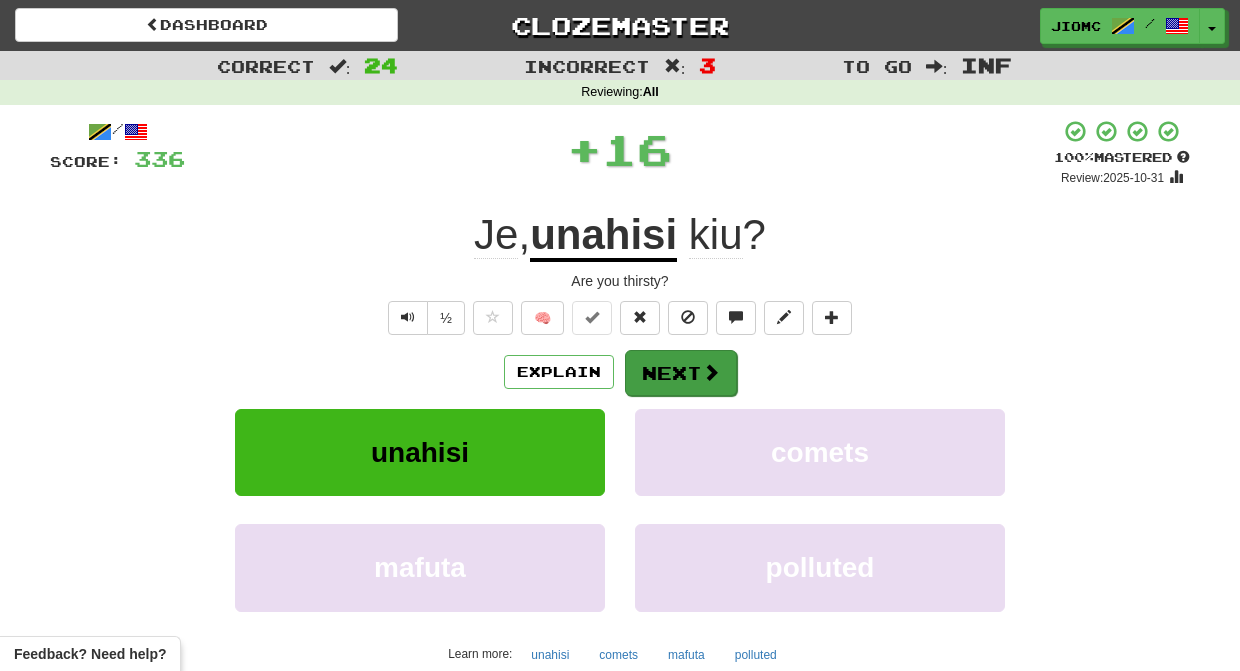 click on "Next" at bounding box center (681, 373) 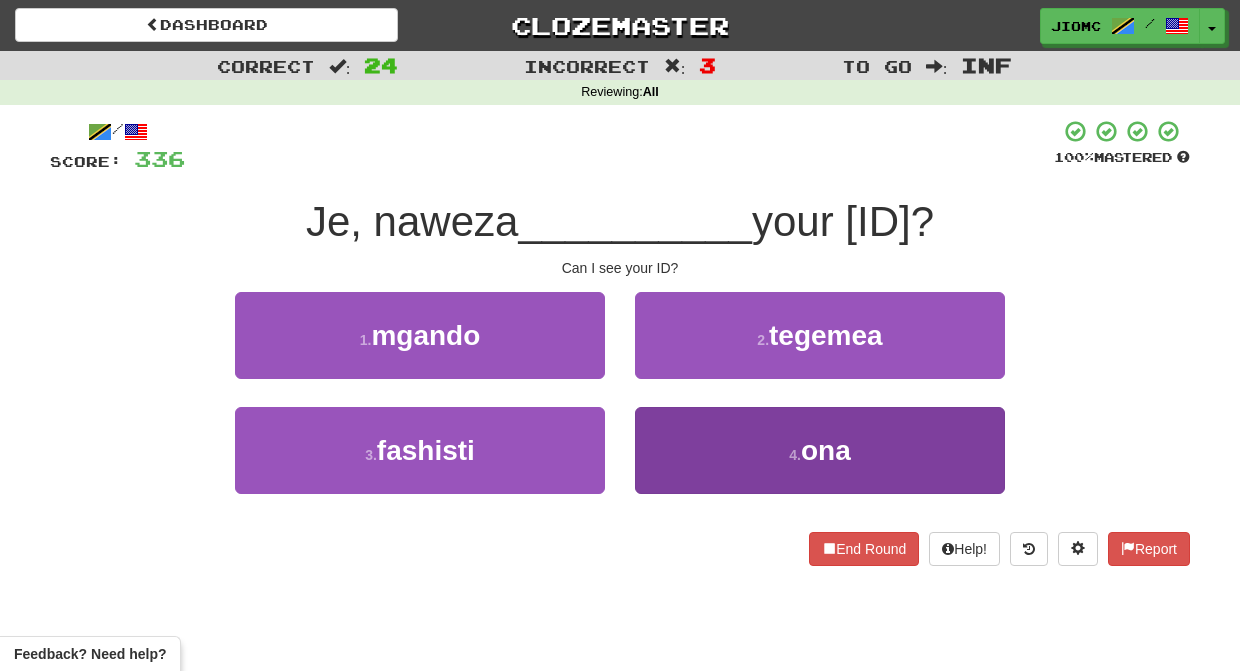 click on "4 .  ona" at bounding box center (820, 450) 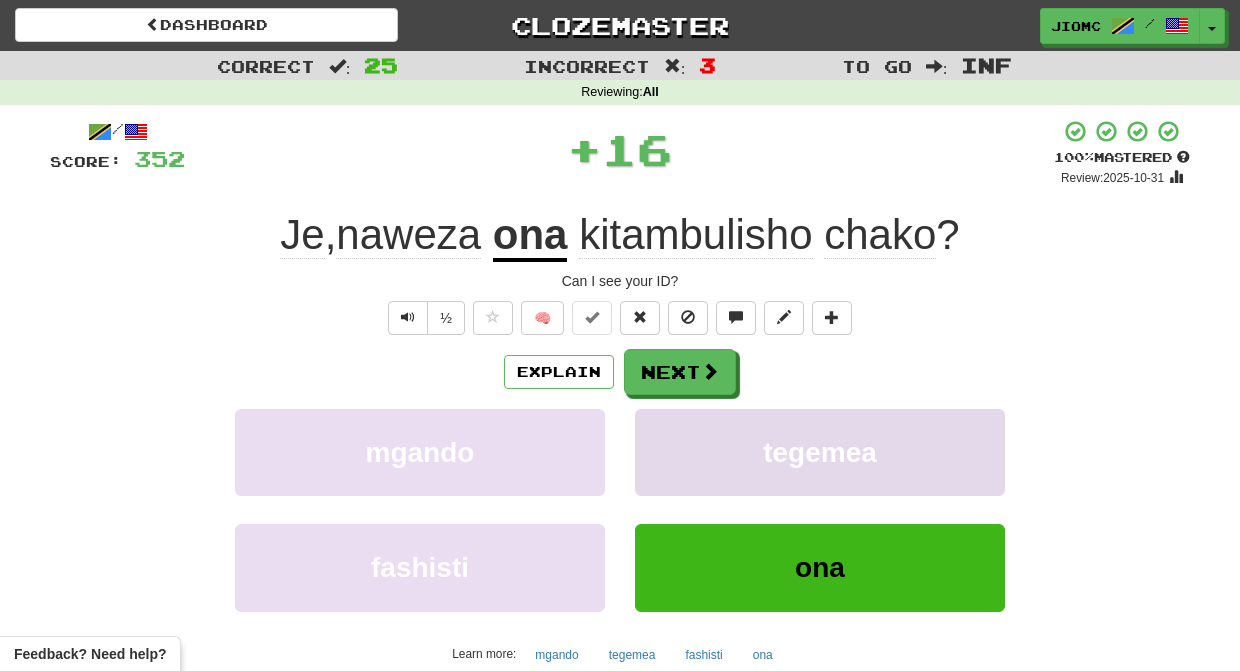 click on "tegemea" at bounding box center (820, 452) 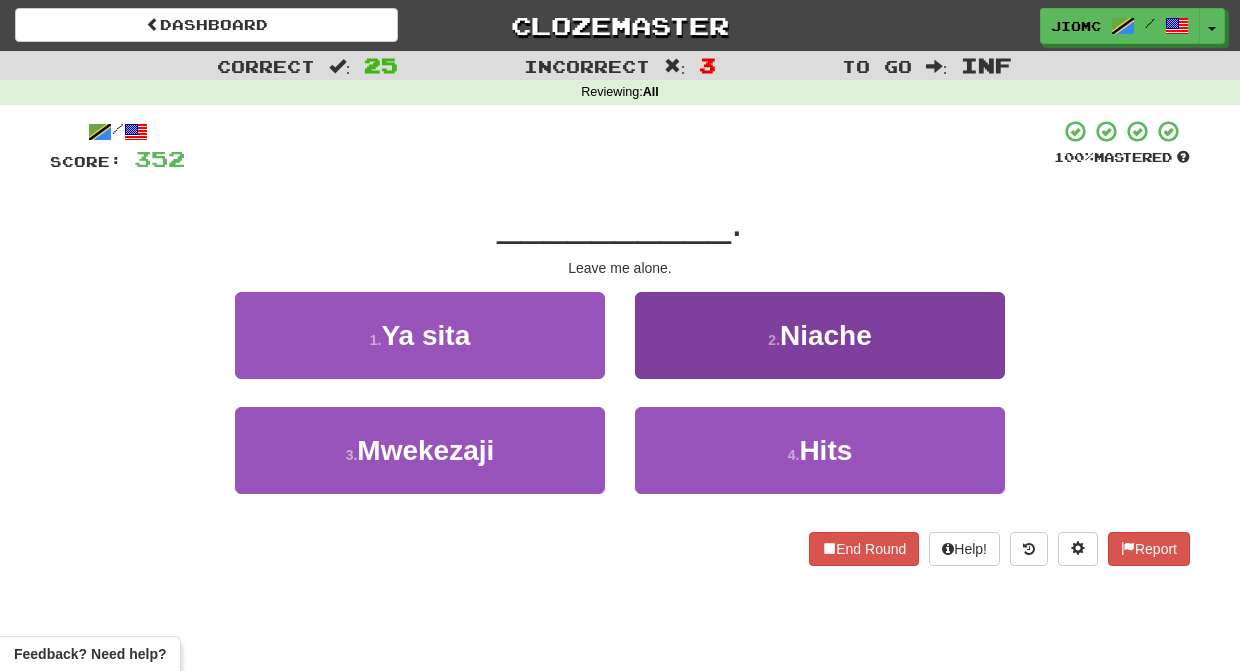 click on "2 .  Niache" at bounding box center [820, 335] 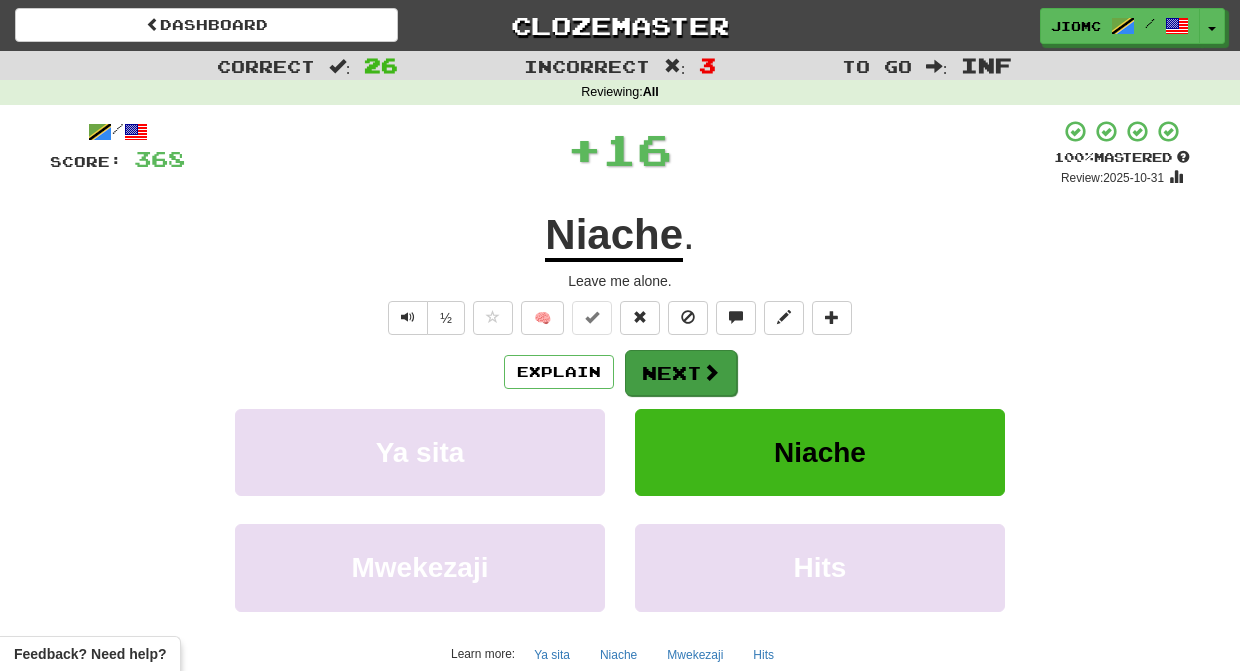 click on "Next" at bounding box center [681, 373] 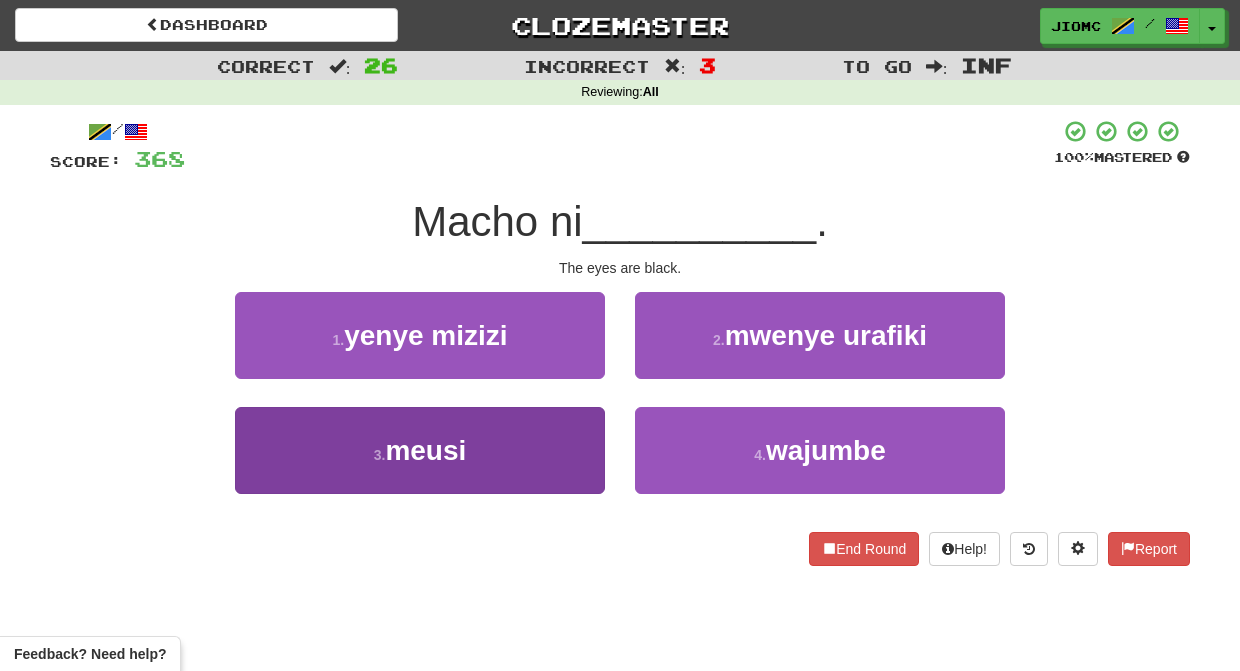 click on "3 .  meusi" at bounding box center (420, 450) 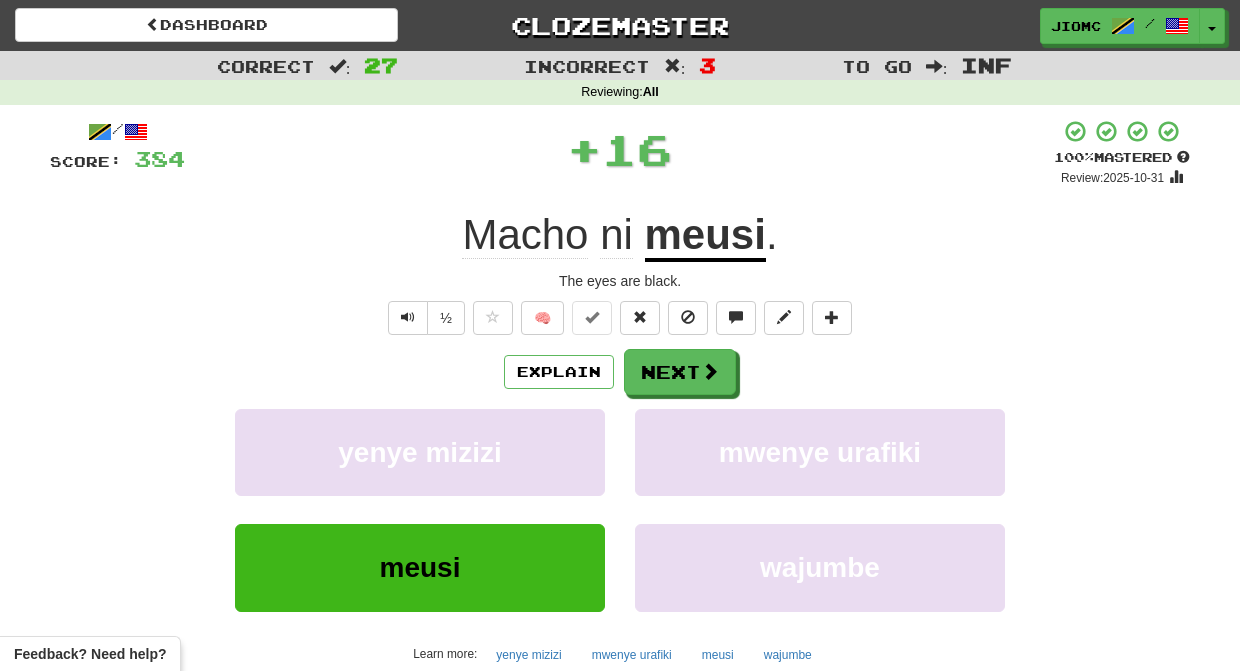 click on "yenye mizizi" at bounding box center (420, 452) 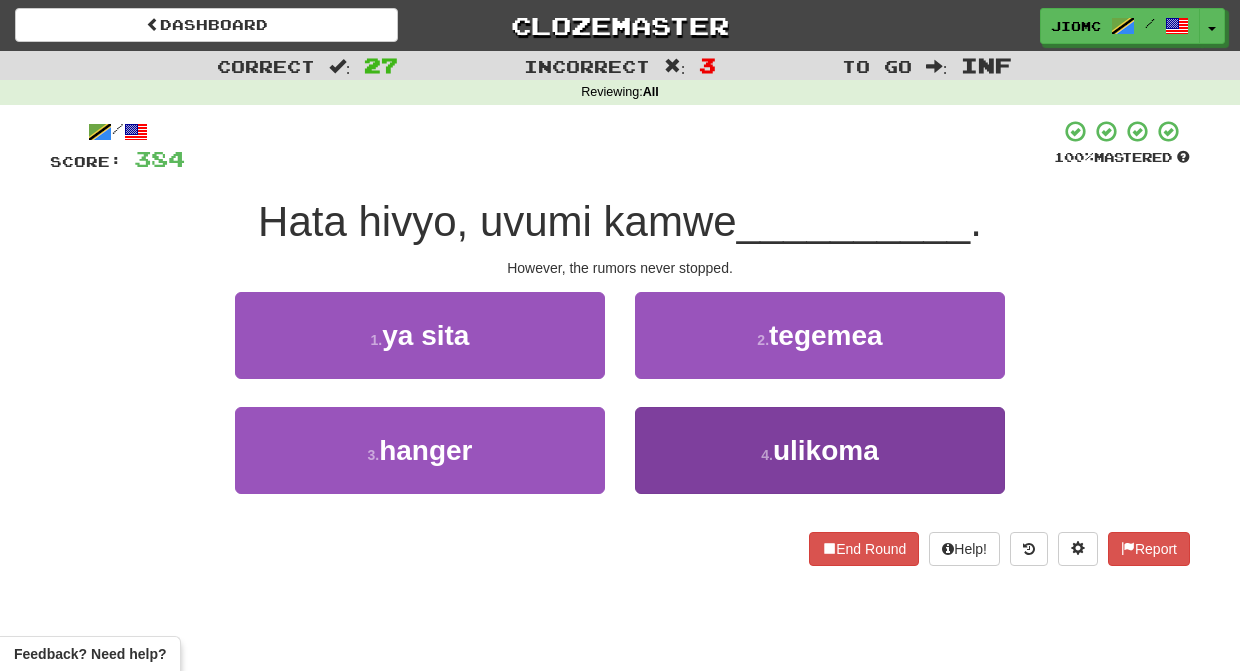 click on "4 .  ulikoma" at bounding box center [820, 450] 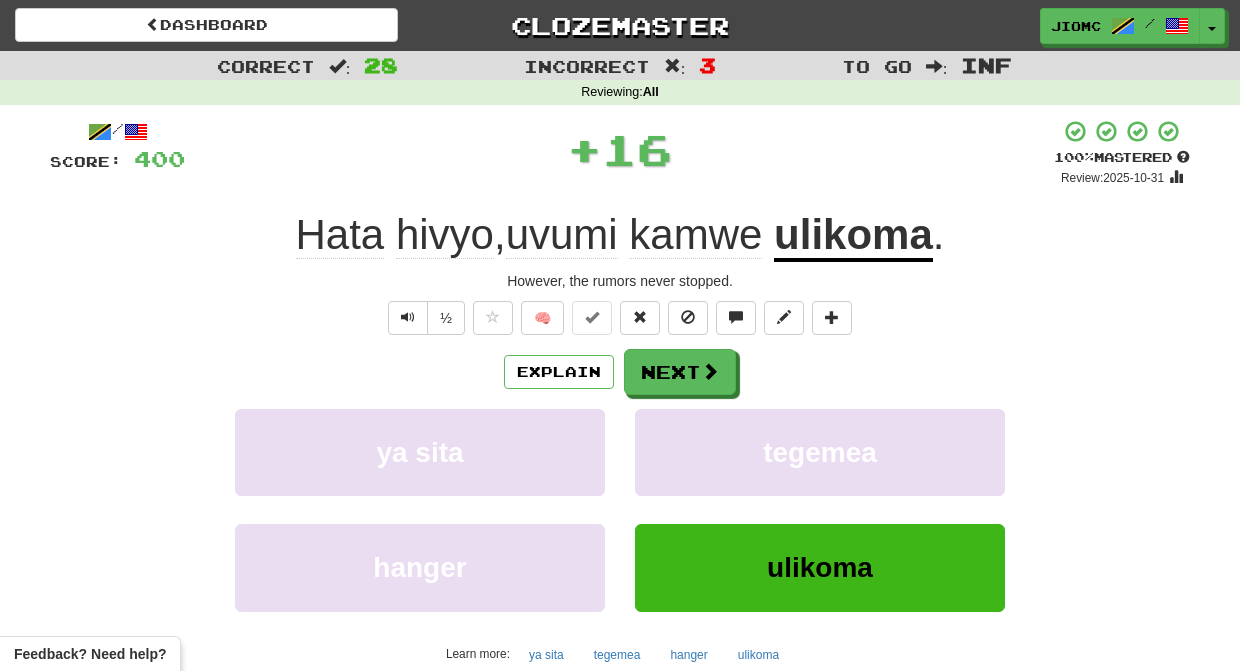 click on "tegemea" at bounding box center (820, 452) 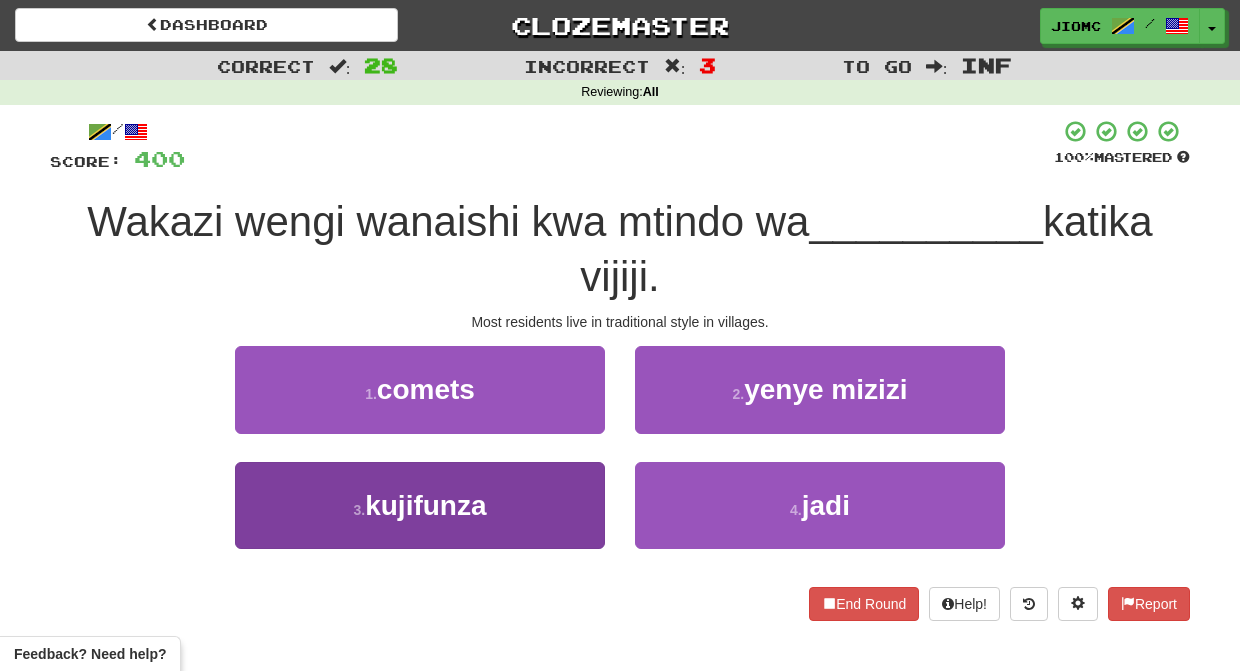 click on "3 .  kujifunza" at bounding box center (420, 505) 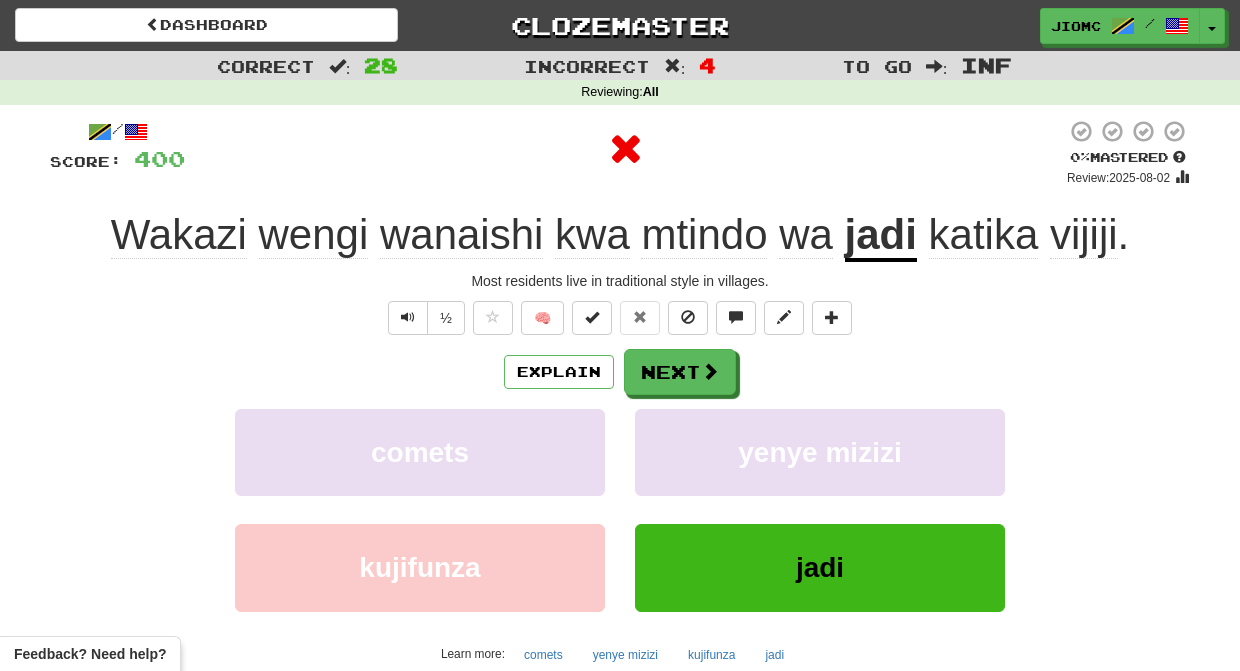 click on "comets" at bounding box center [420, 466] 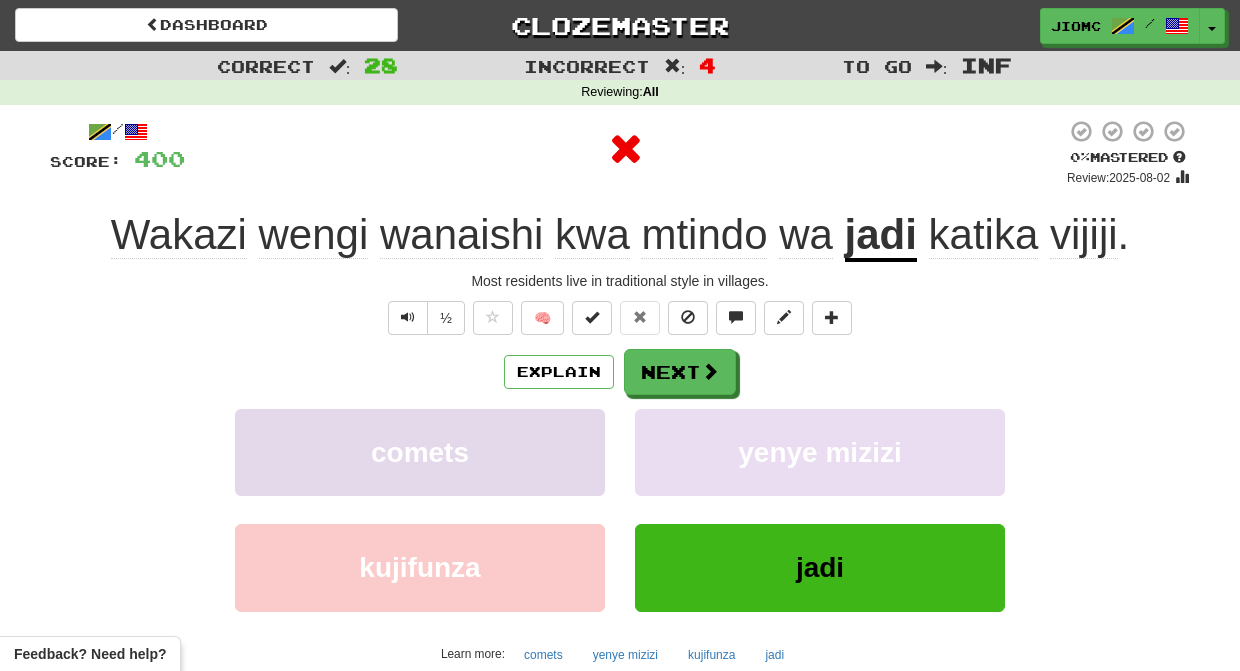 click on "comets" at bounding box center (420, 452) 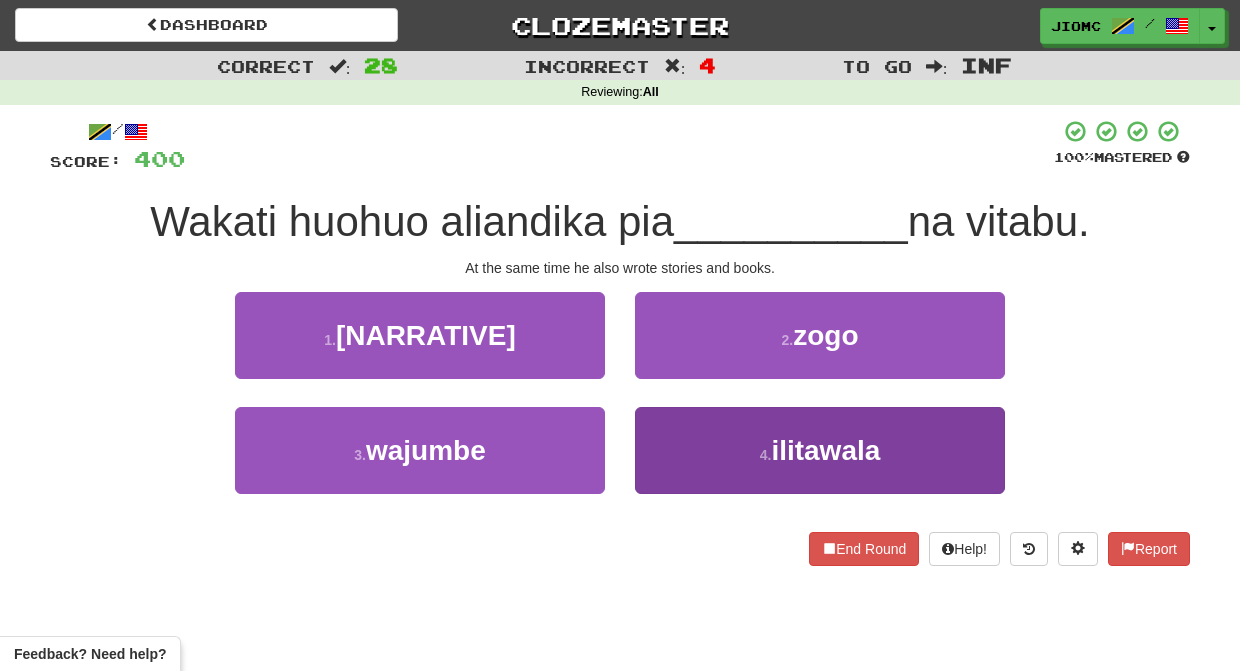 click on "4 .  ilitawala" at bounding box center (820, 450) 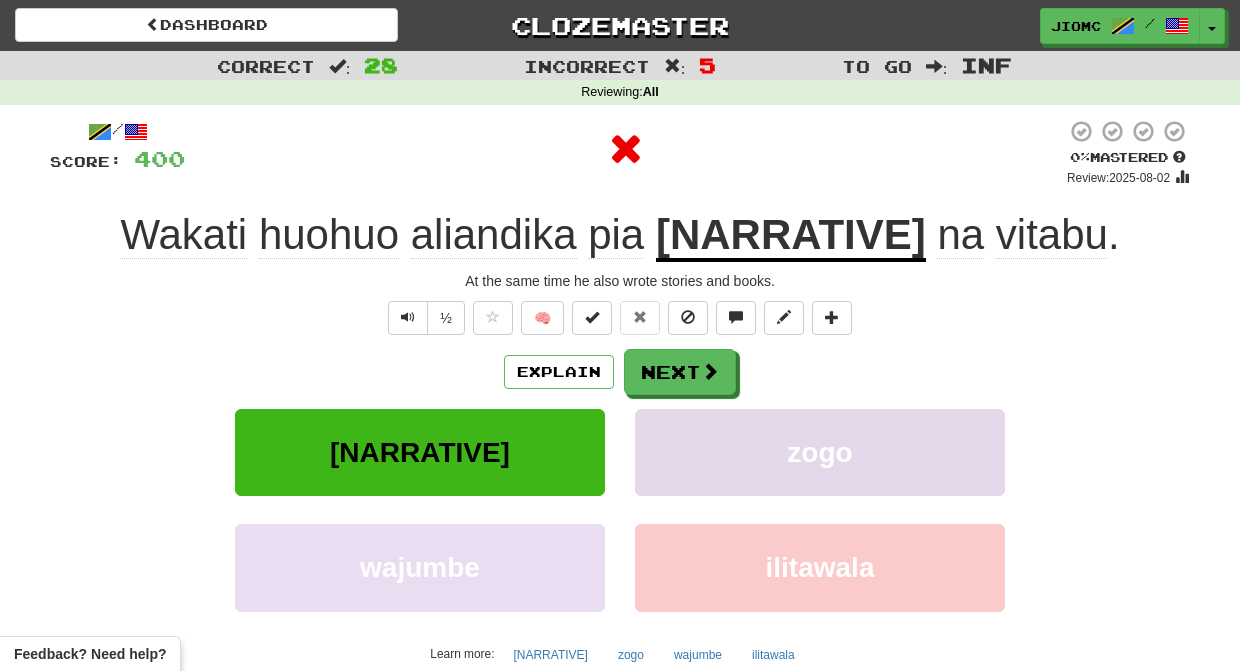 click on "zogo" at bounding box center [820, 452] 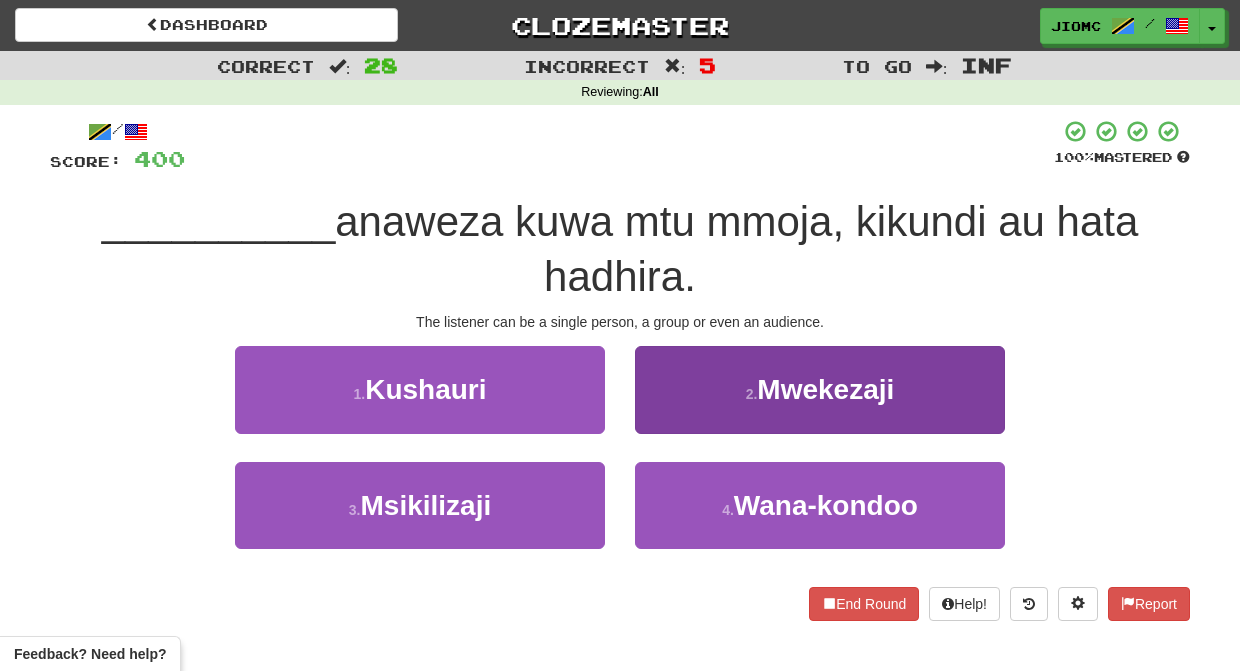 click on "2 .  Mwekezaji" at bounding box center (820, 389) 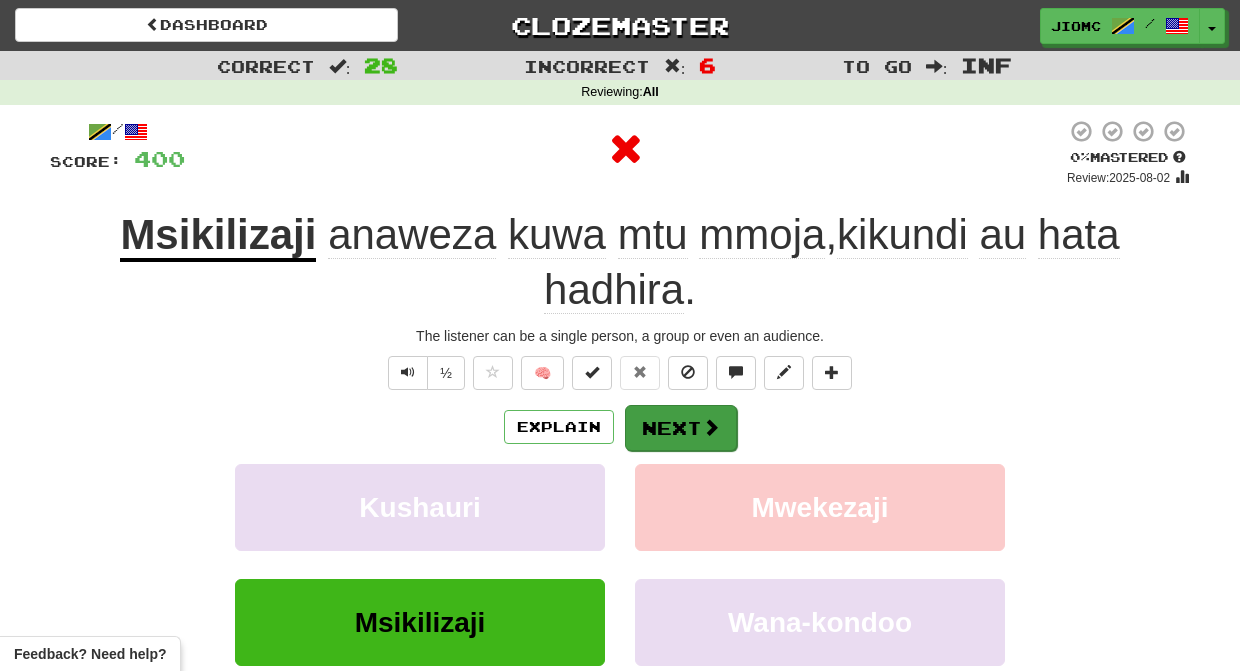 click on "Next" at bounding box center (681, 428) 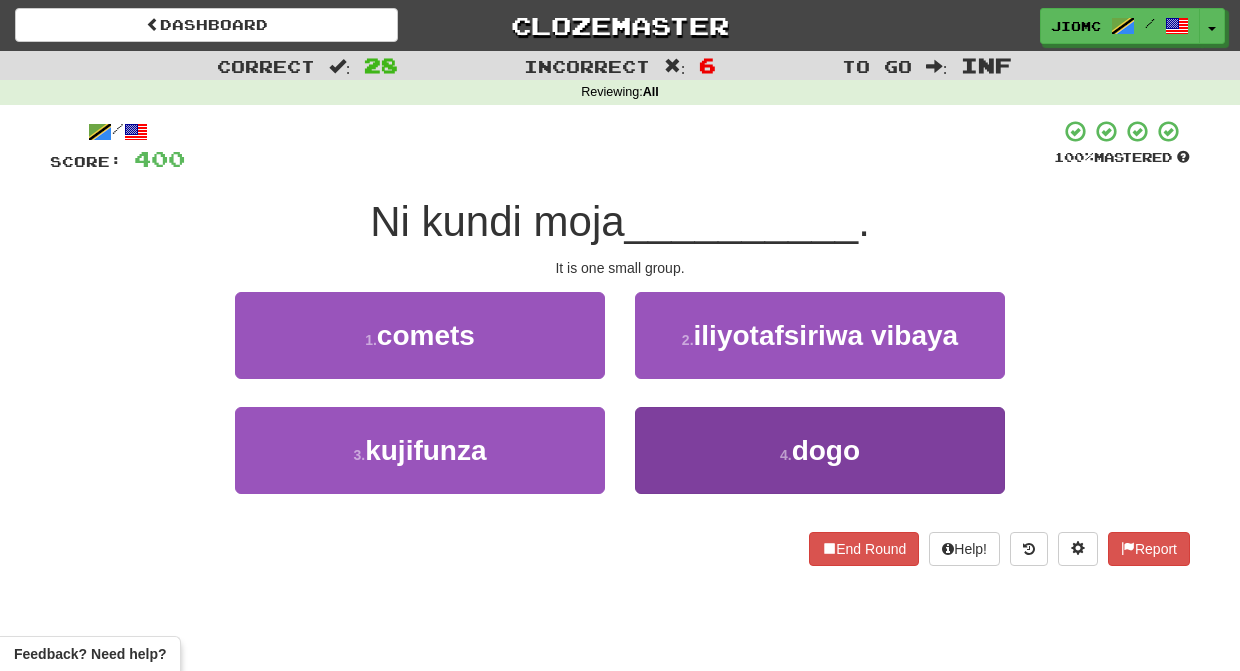 click on "4 .  dogo" at bounding box center (820, 450) 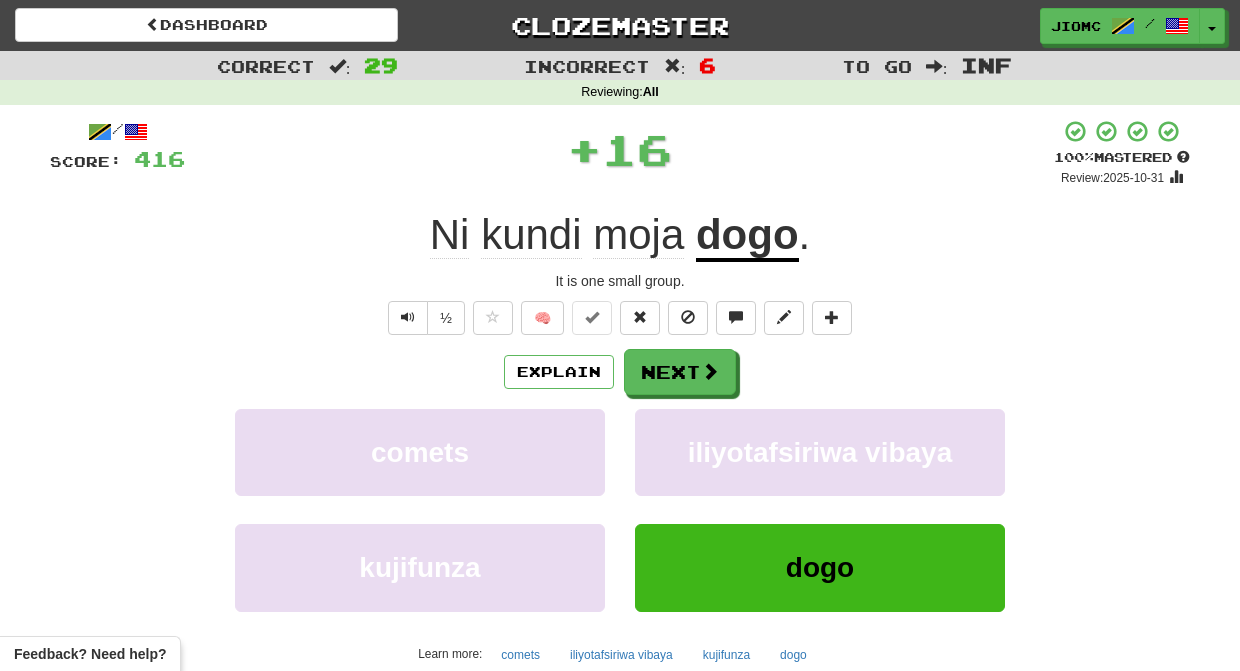 click on "iliyotafsiriwa vibaya" at bounding box center [820, 452] 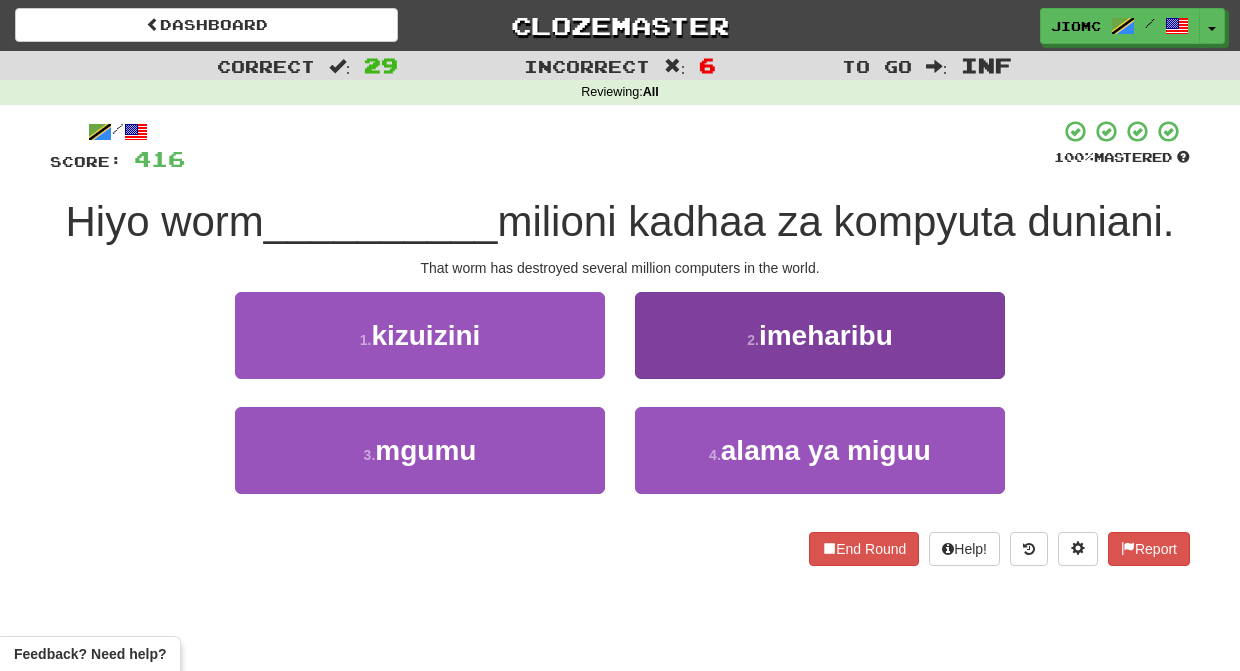 click on "2 .  imeharibu" at bounding box center [820, 335] 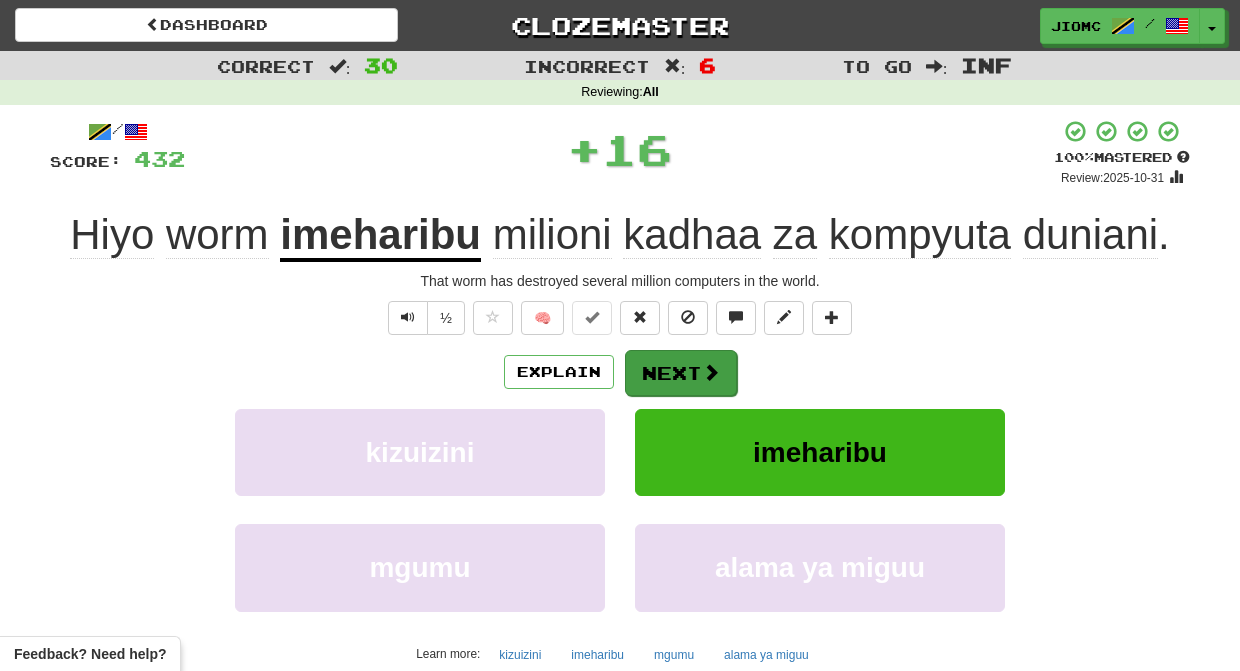 click on "Next" at bounding box center (681, 373) 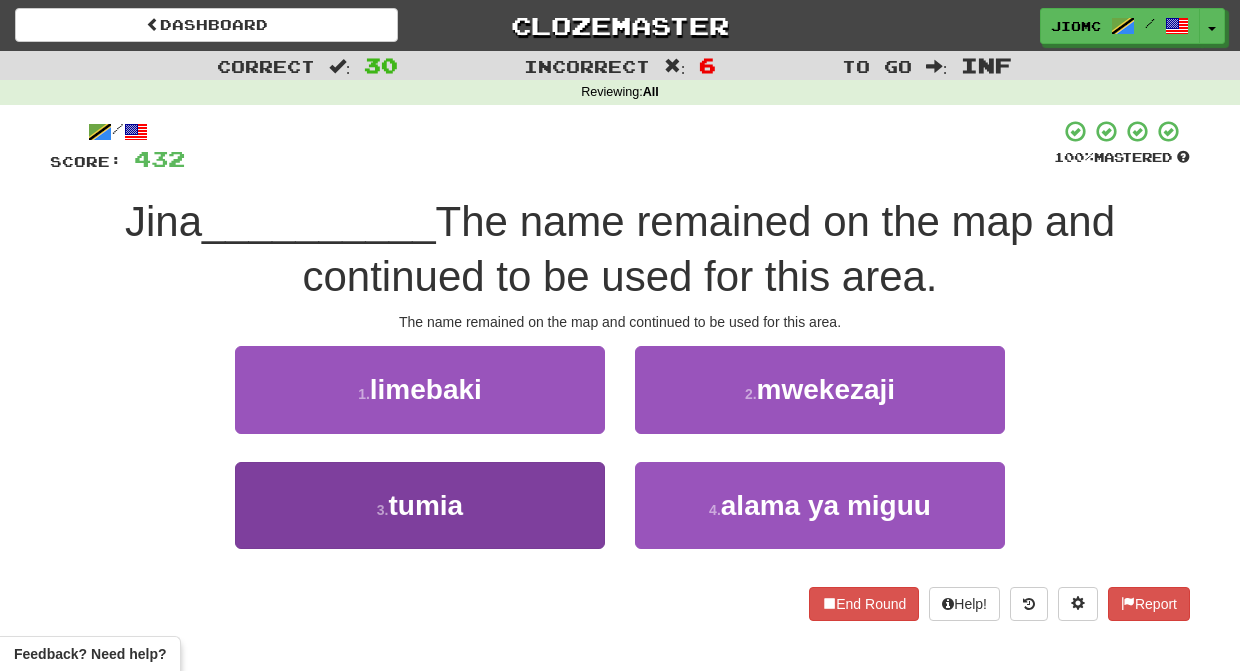 click on "3 .  tumia" at bounding box center (420, 505) 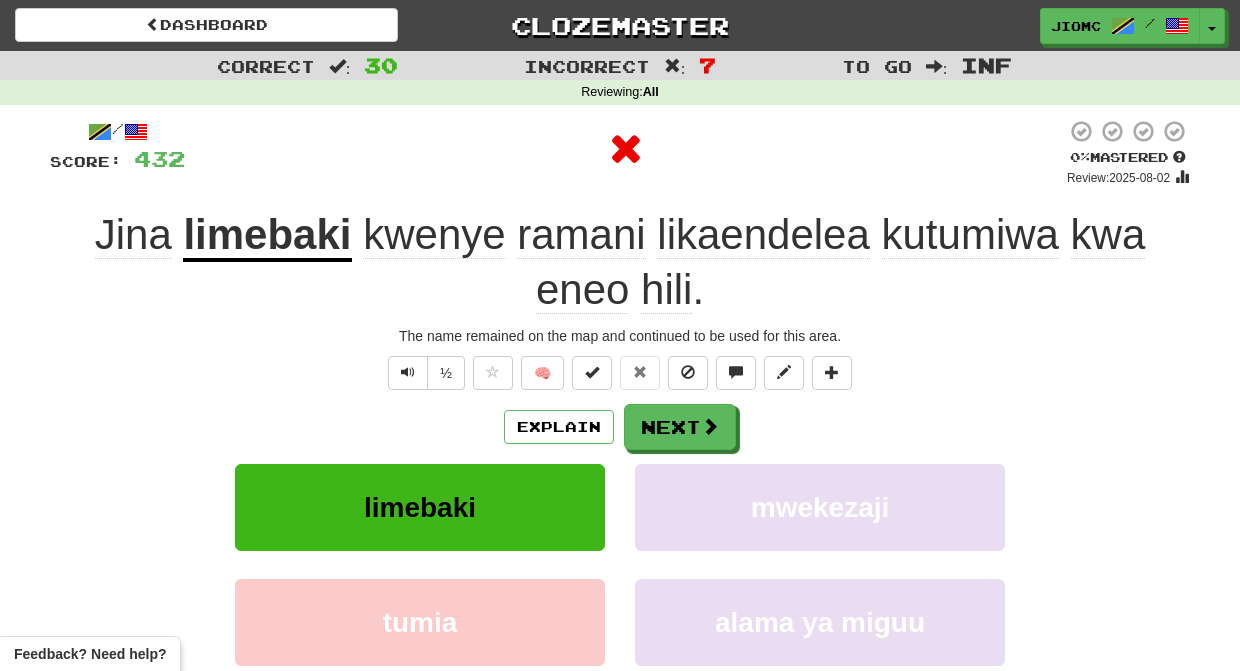 click on "limebaki" at bounding box center [420, 507] 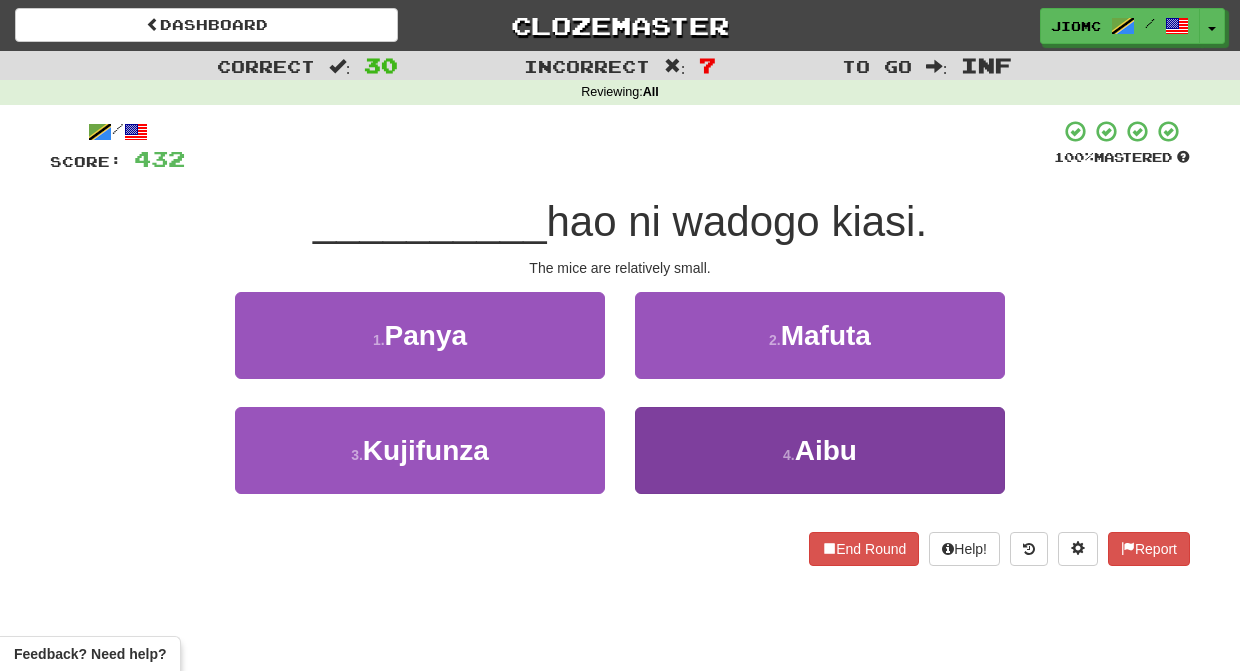 click on "4 .  Aibu" at bounding box center (820, 450) 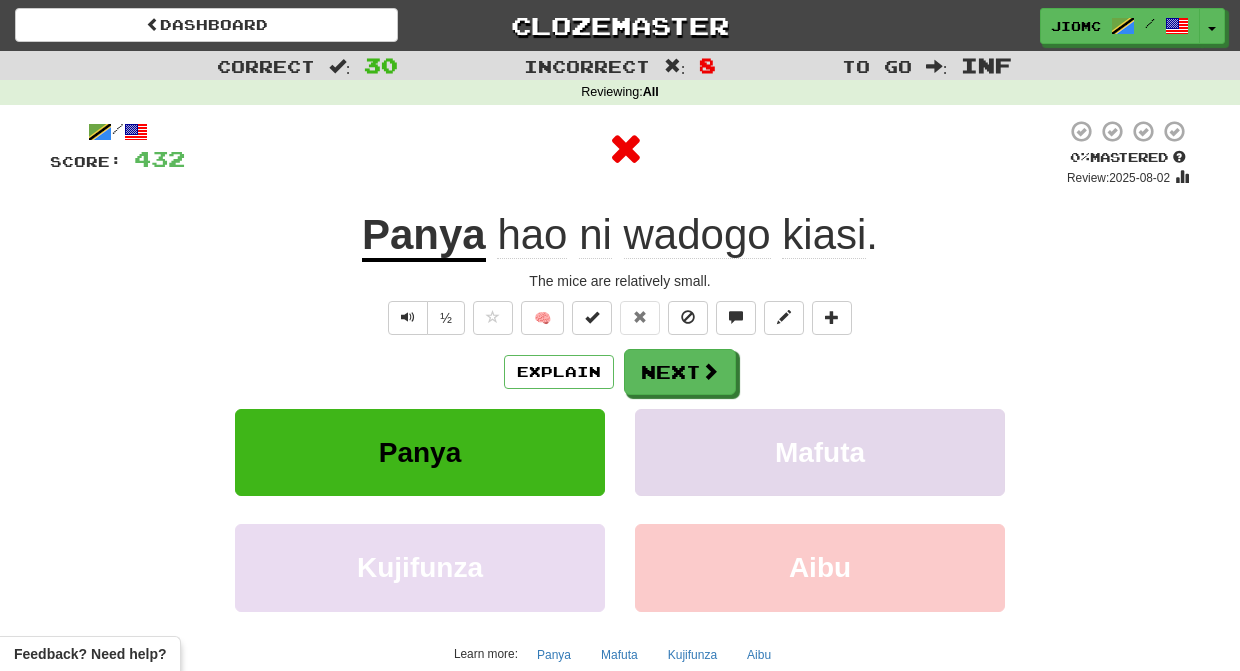 click on "Mafuta" at bounding box center (820, 452) 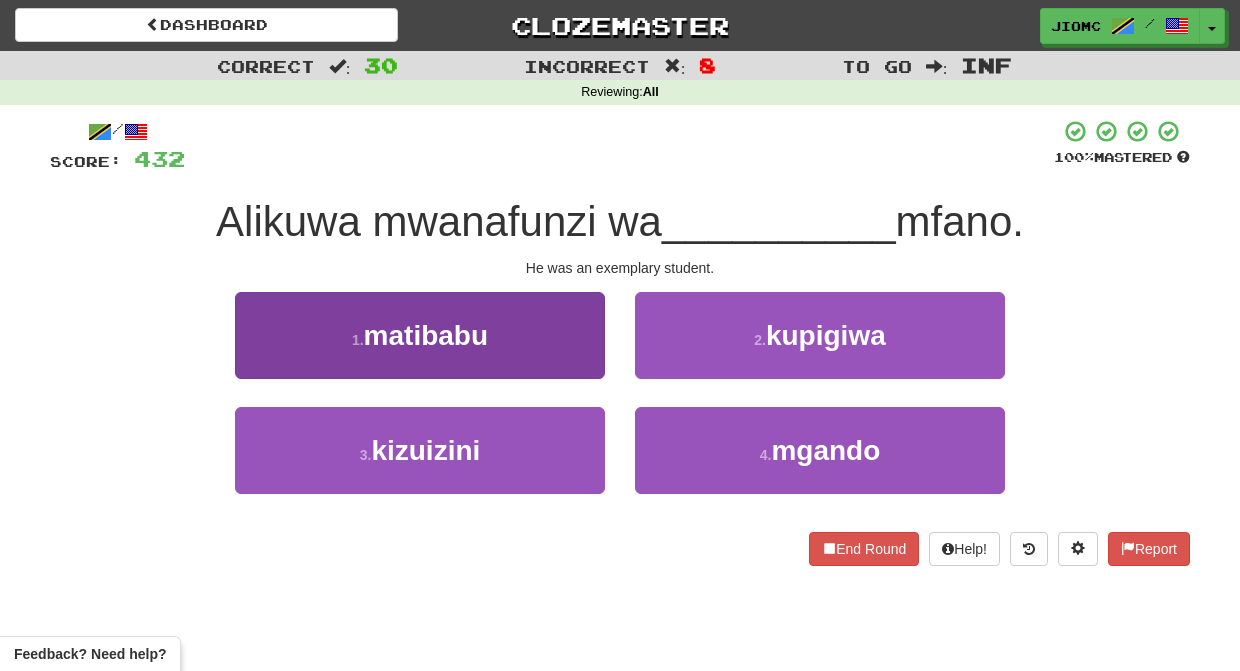 click on "1 .  matibabu" at bounding box center [420, 335] 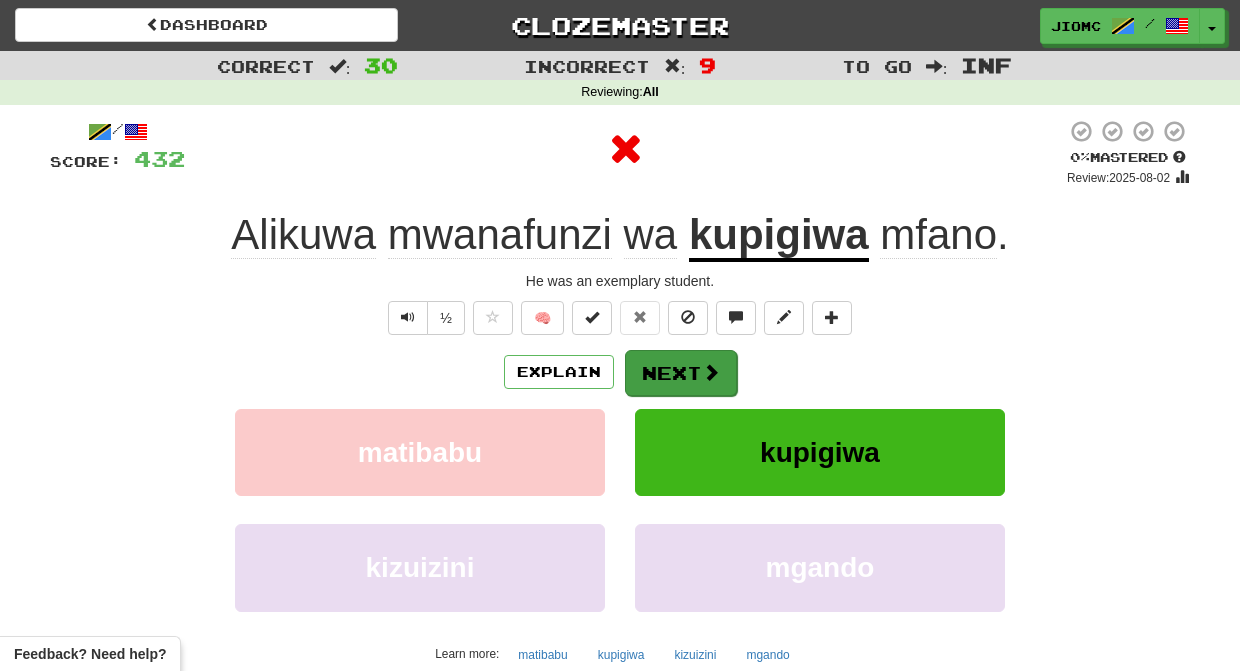click on "Next" at bounding box center (681, 373) 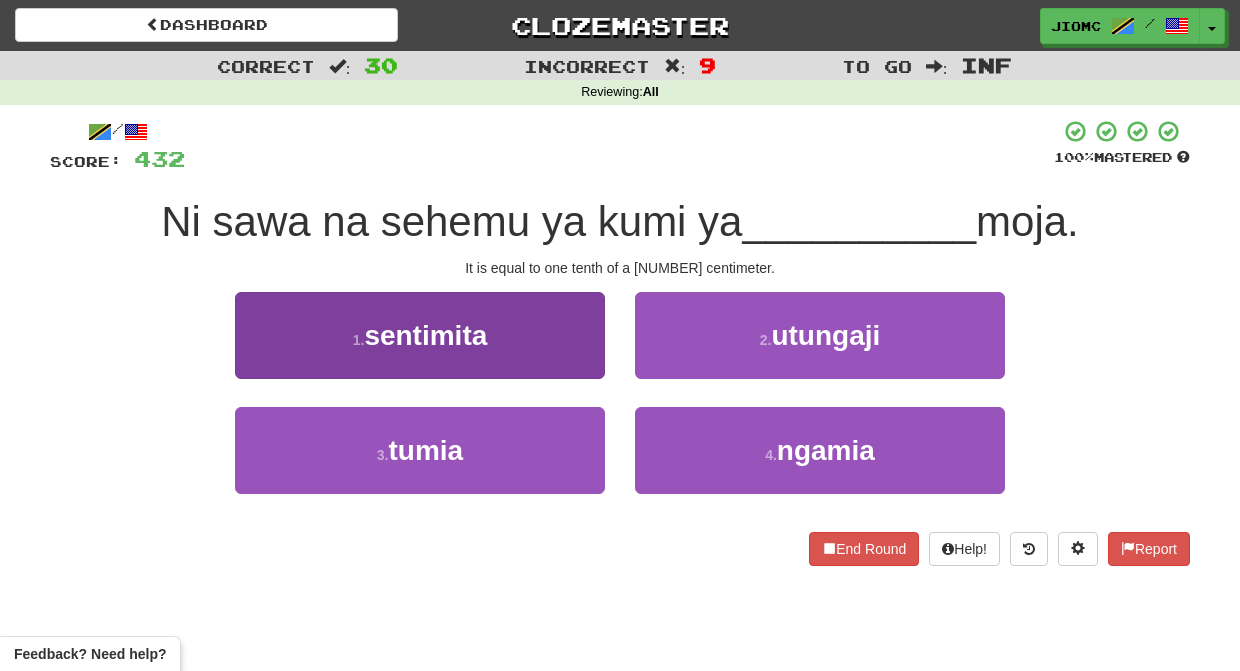 click on "1 .  sentimita" at bounding box center (420, 335) 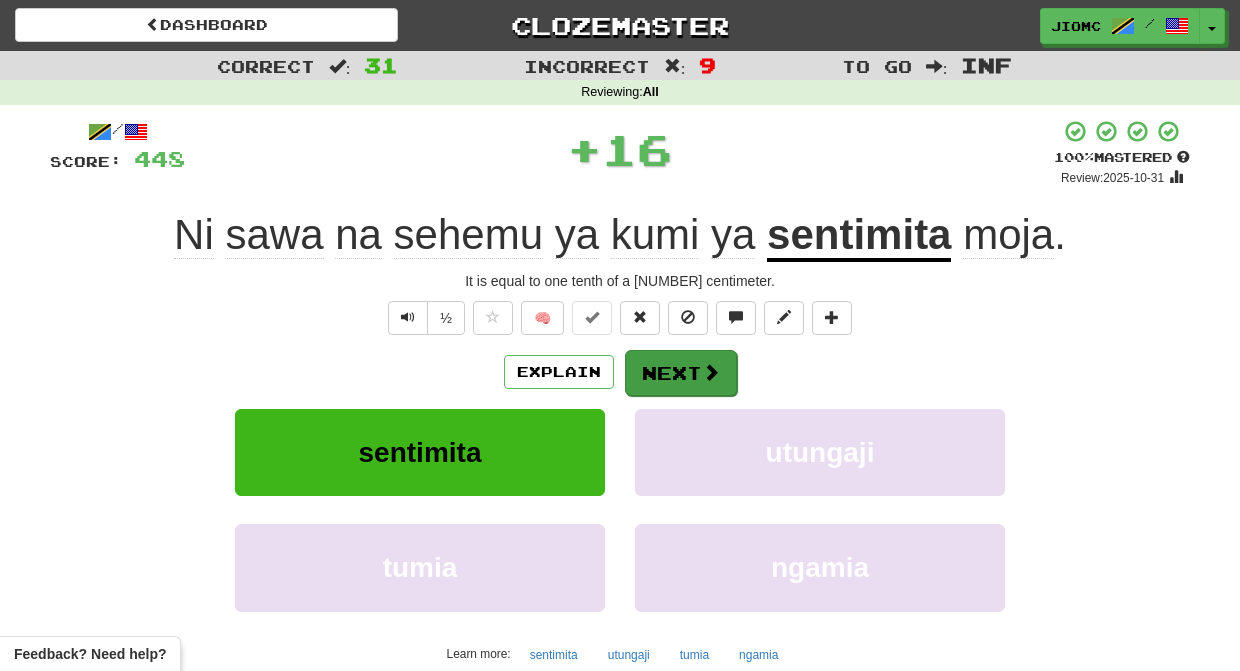 click on "Next" at bounding box center [681, 373] 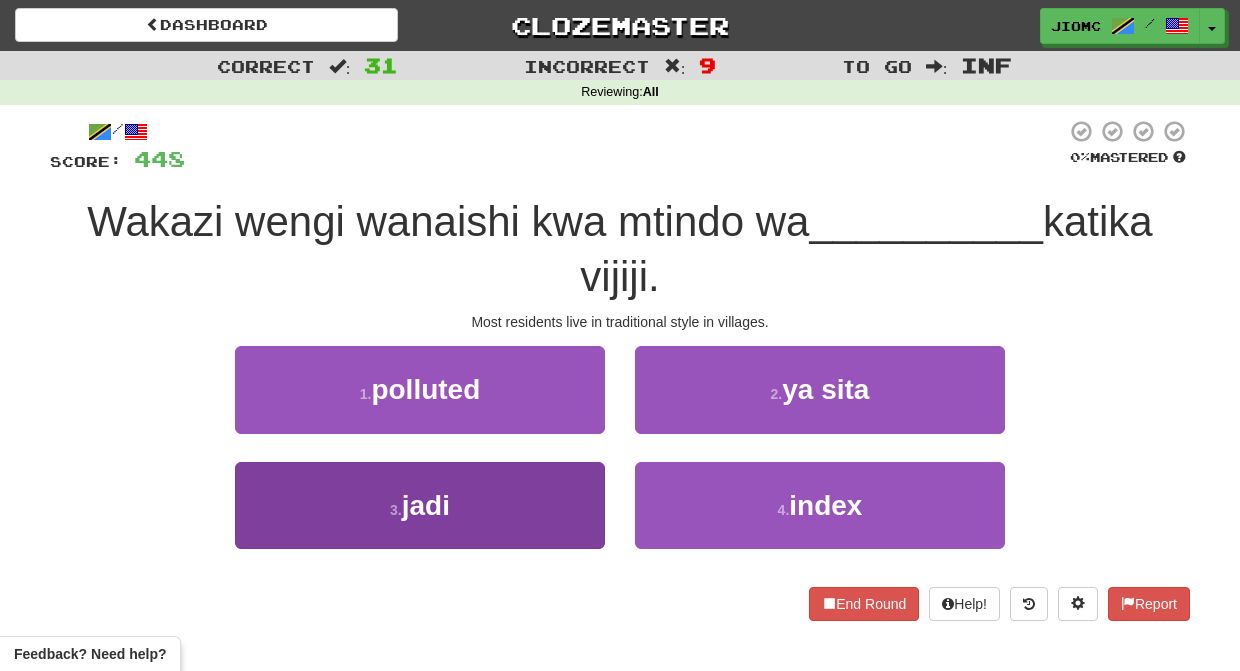 click on "3 .  jadi" at bounding box center [420, 505] 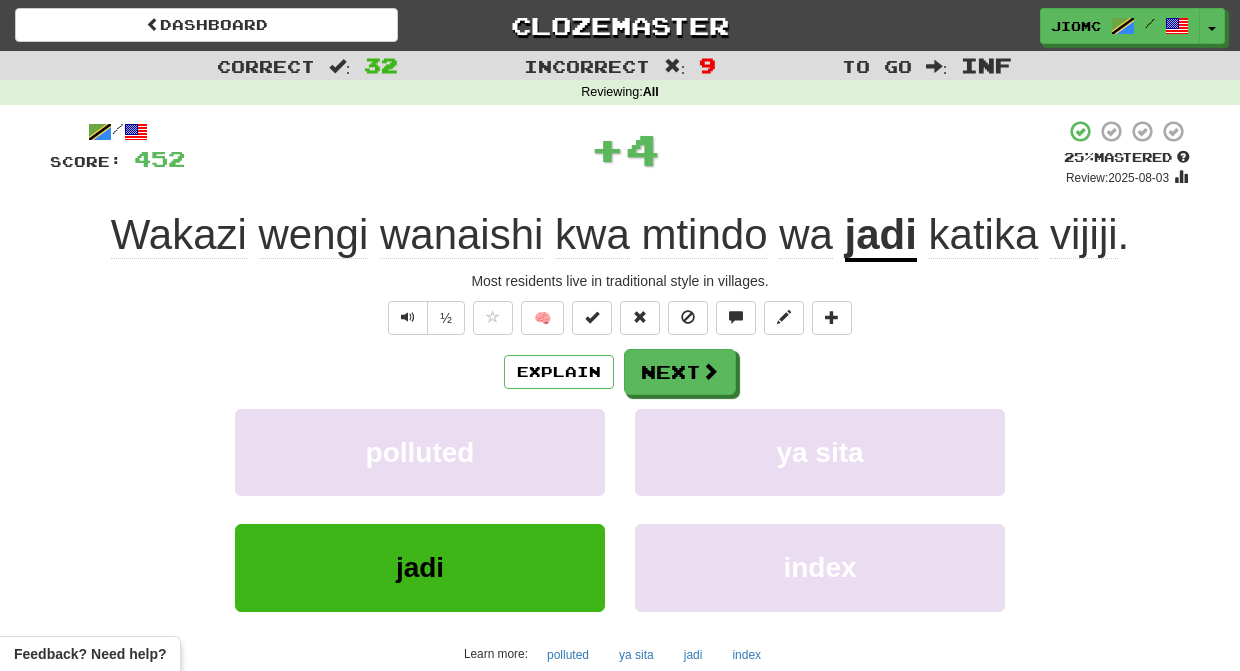 click on "iliyochafuliwa" at bounding box center [420, 466] 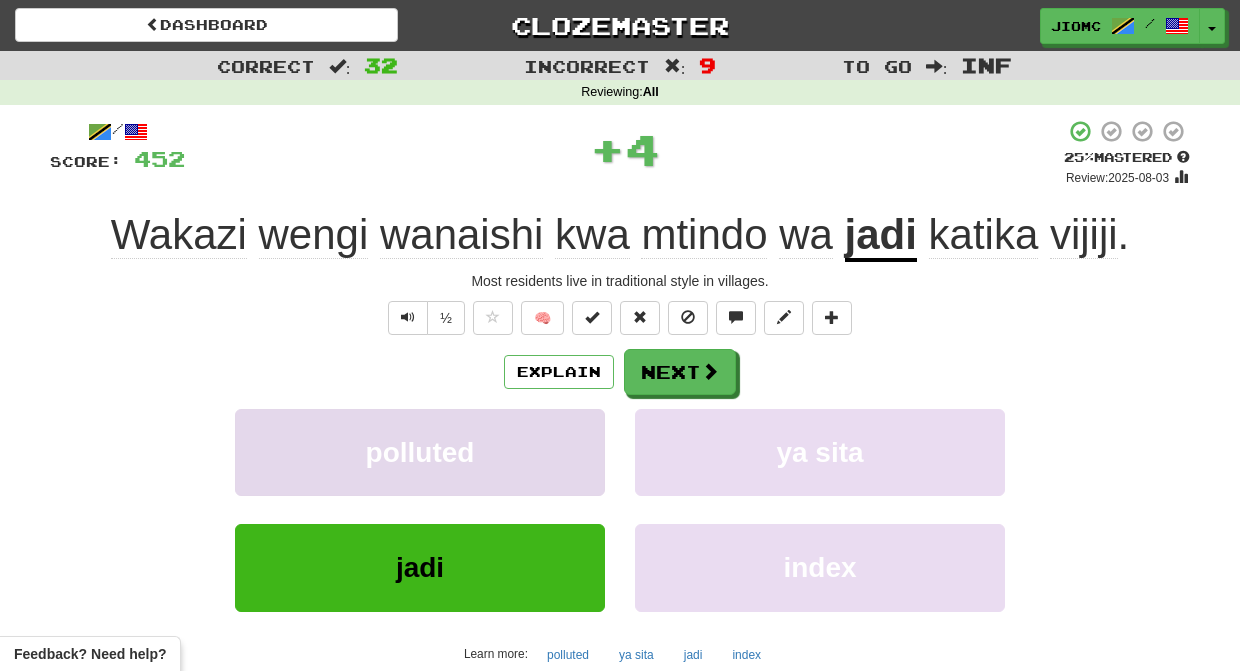 click on "iliyochafuliwa" at bounding box center [420, 452] 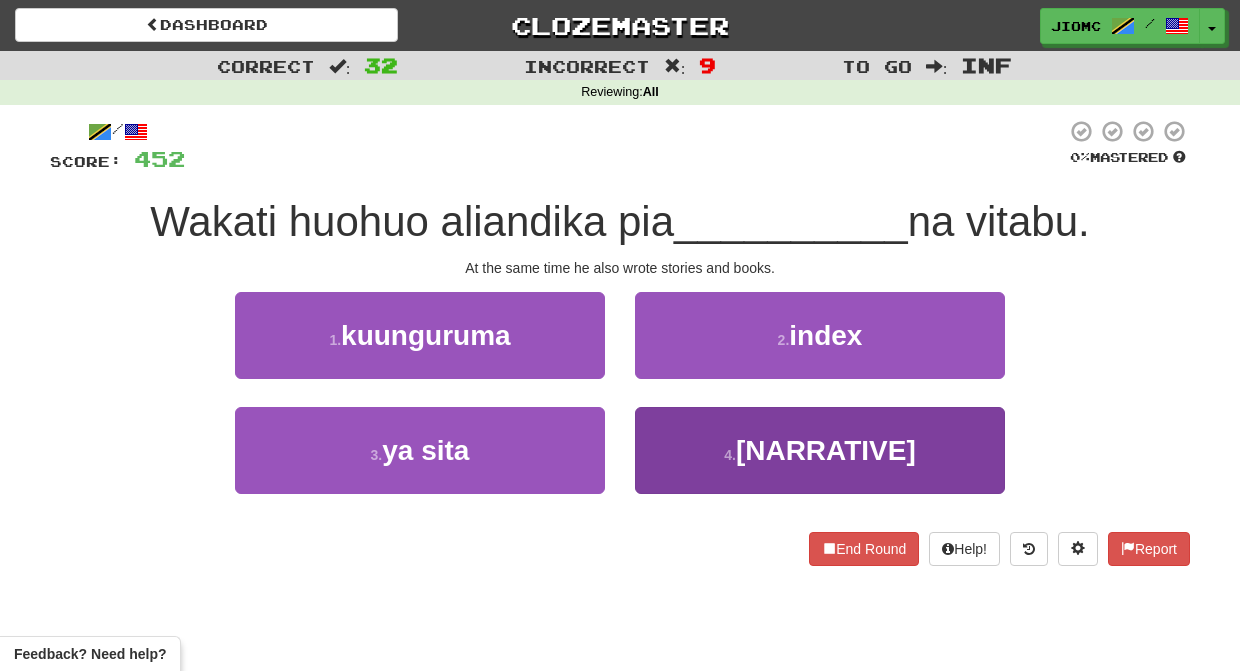 click on "4 .  masimulizi" at bounding box center [820, 450] 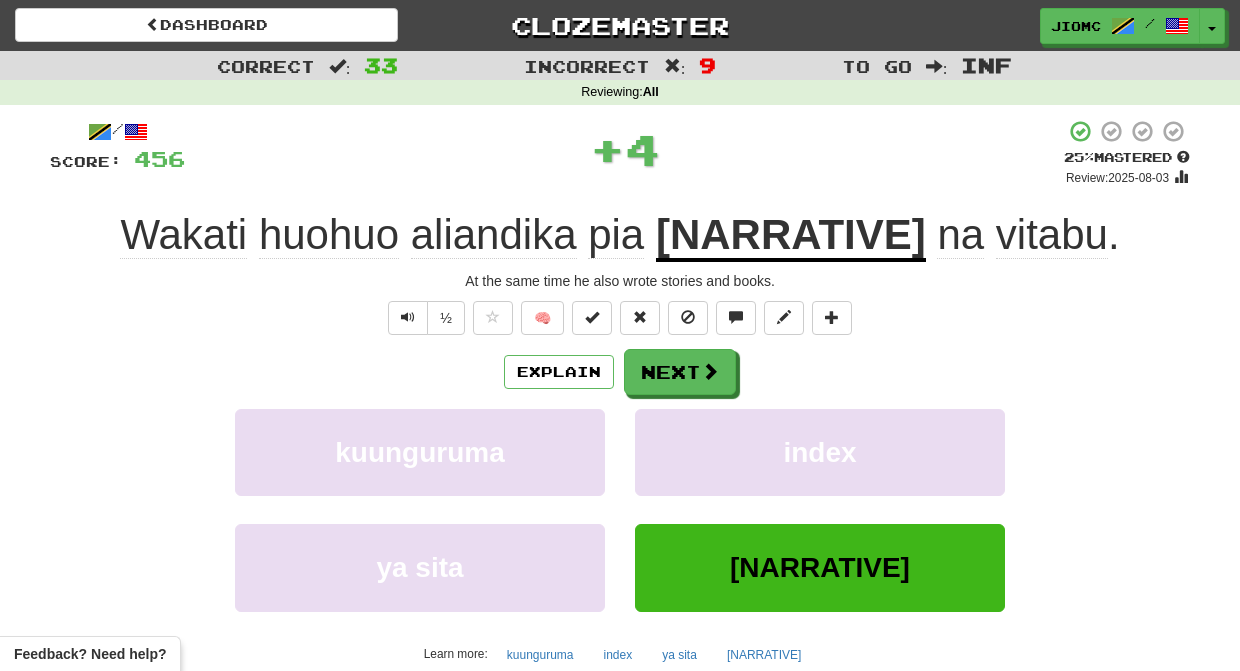 click on "index" at bounding box center [820, 452] 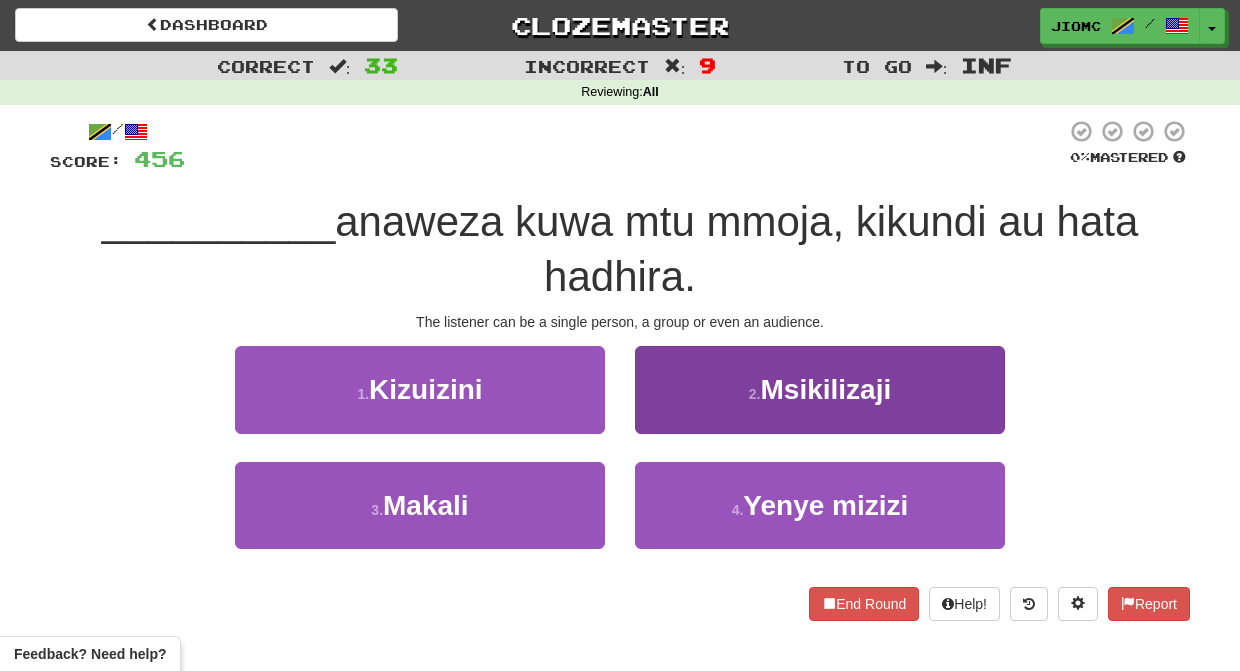 click on "2 .  Msikilizaji" at bounding box center (820, 389) 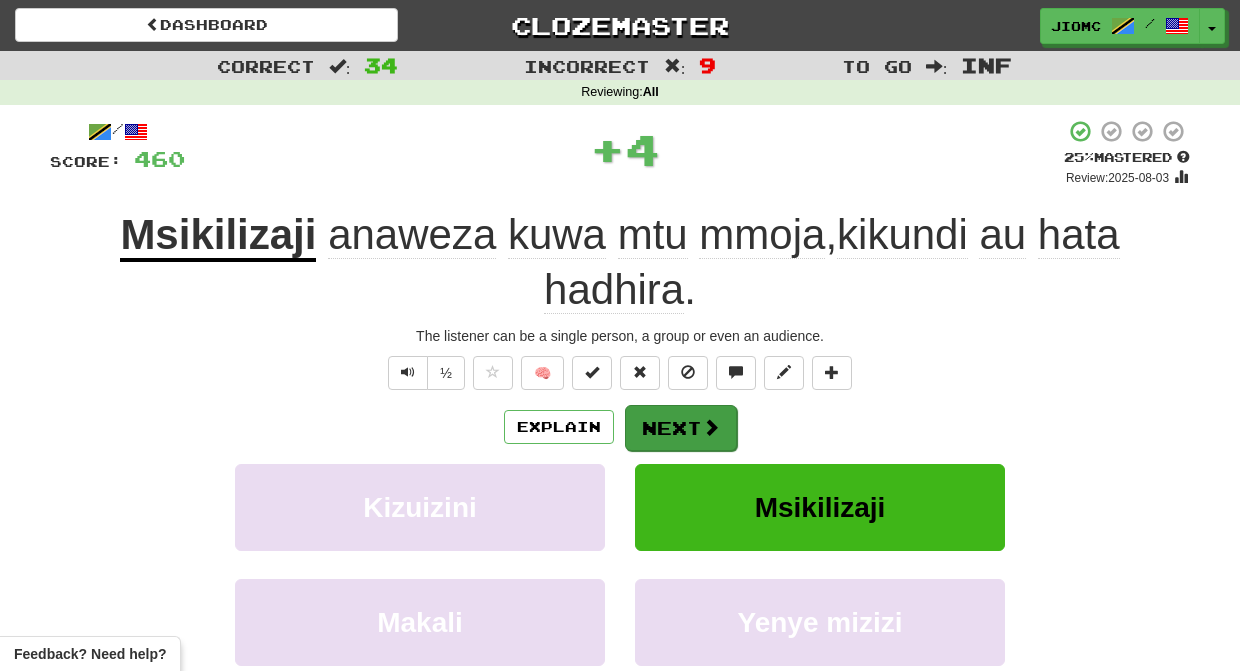 click on "Next" at bounding box center (681, 428) 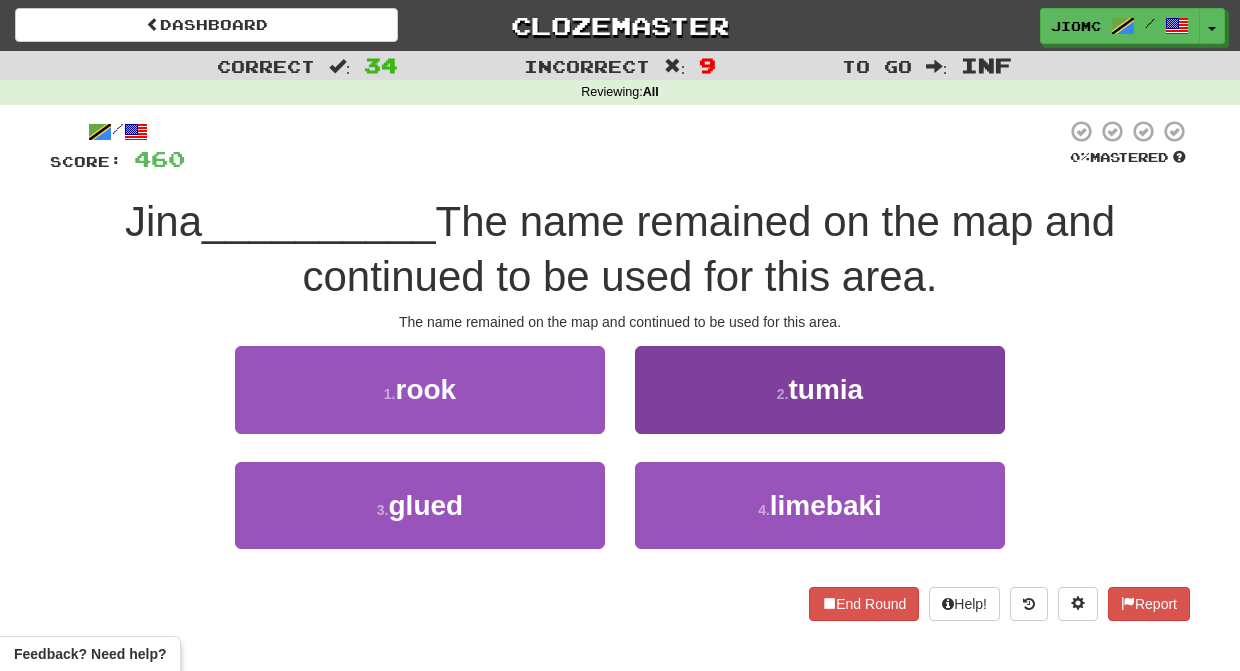click on "4 .  limebaki" at bounding box center (820, 505) 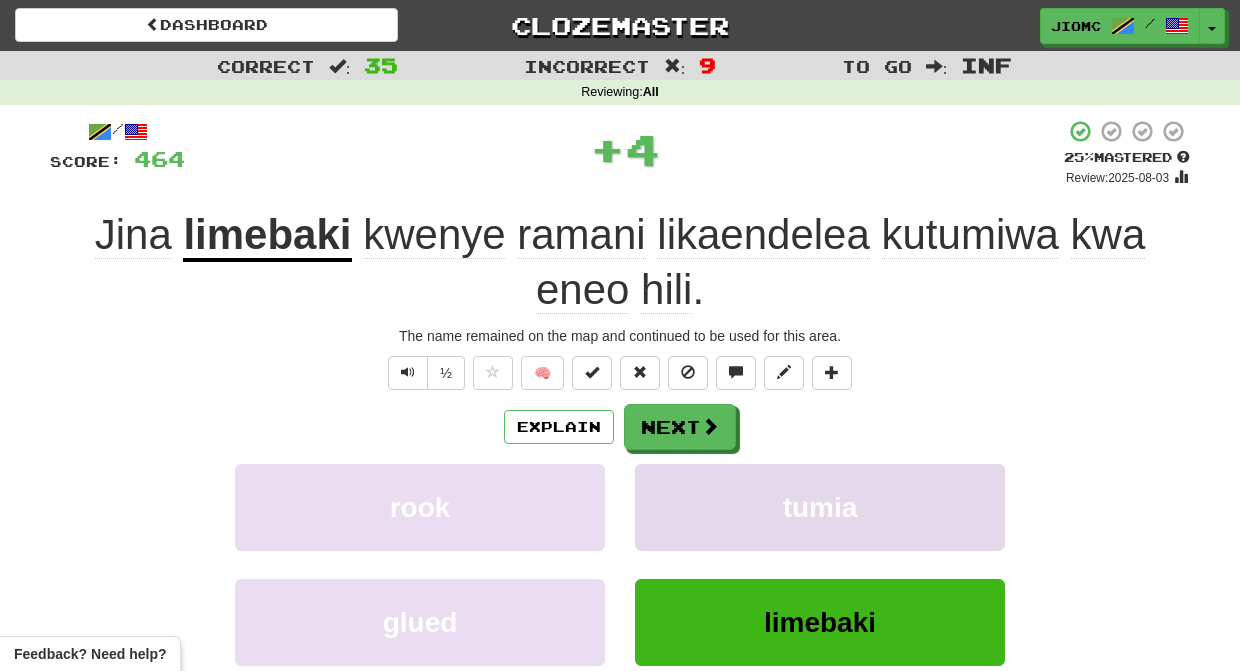 click on "tumia" at bounding box center [820, 507] 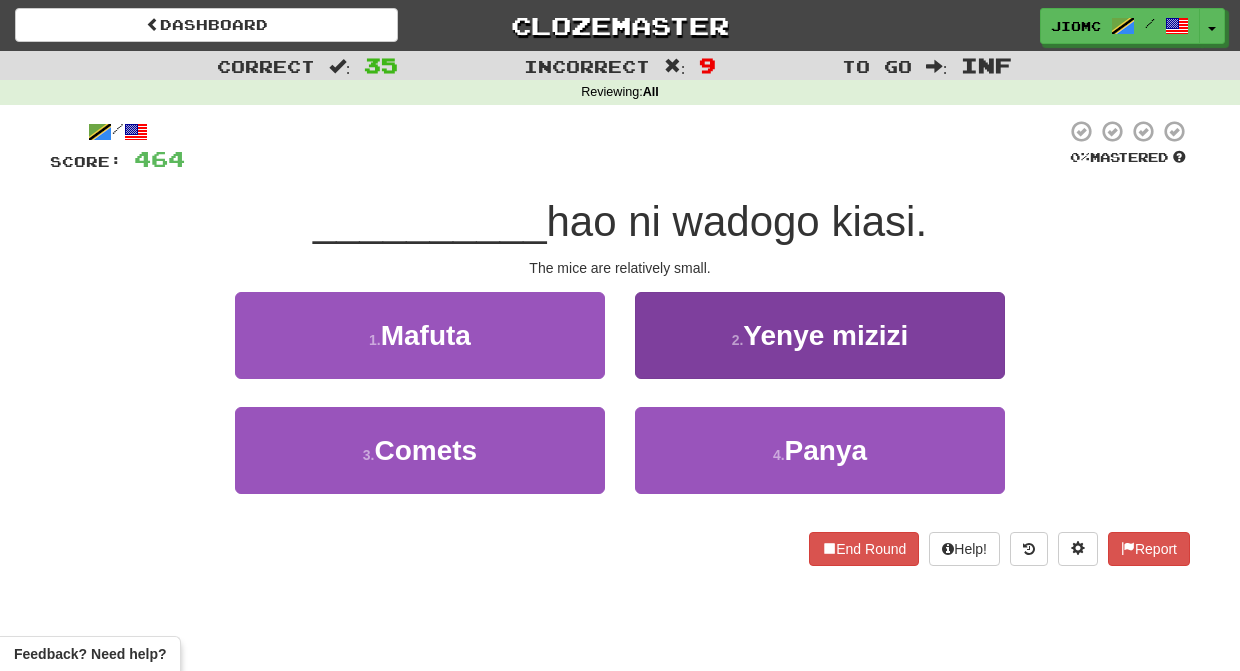 click on "4 .  Panya" at bounding box center (820, 450) 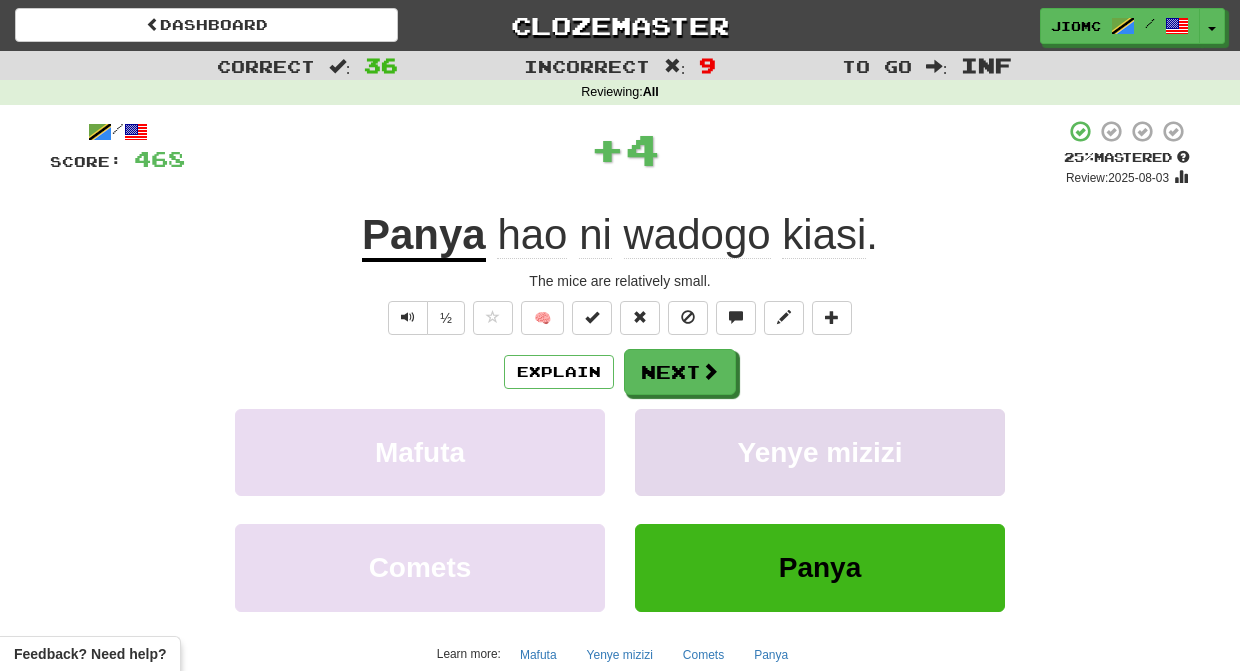 click on "Yenye mizizi" at bounding box center [820, 452] 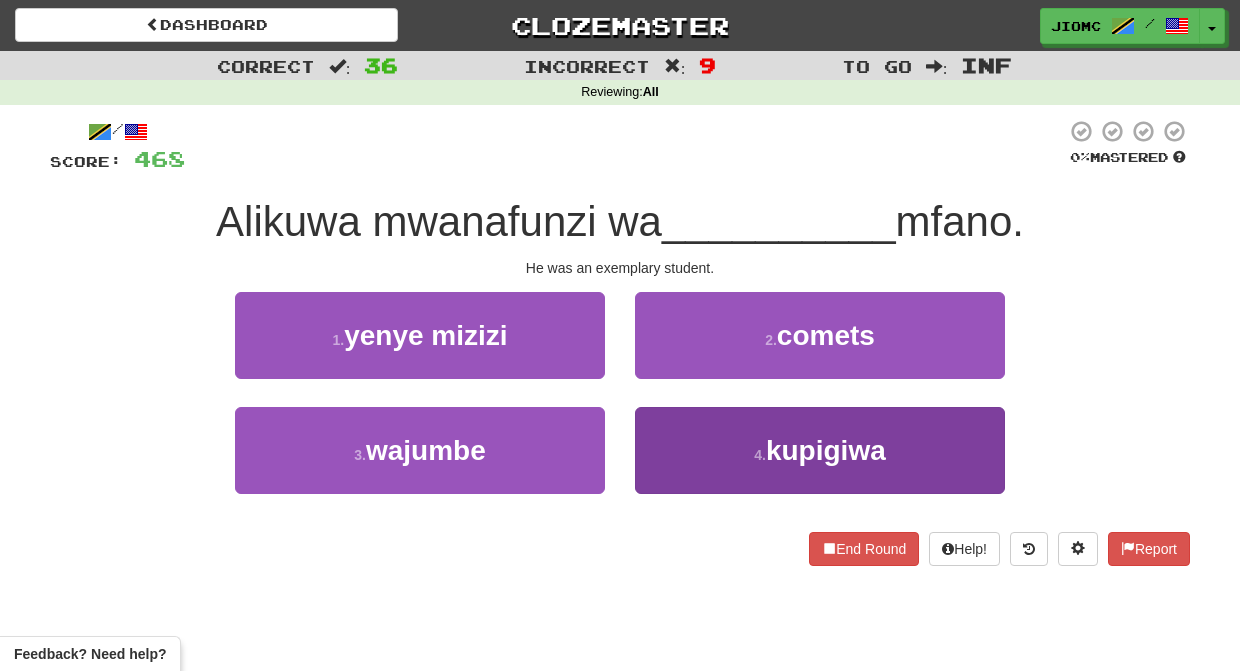 click on "4 .  kupigiwa" at bounding box center [820, 450] 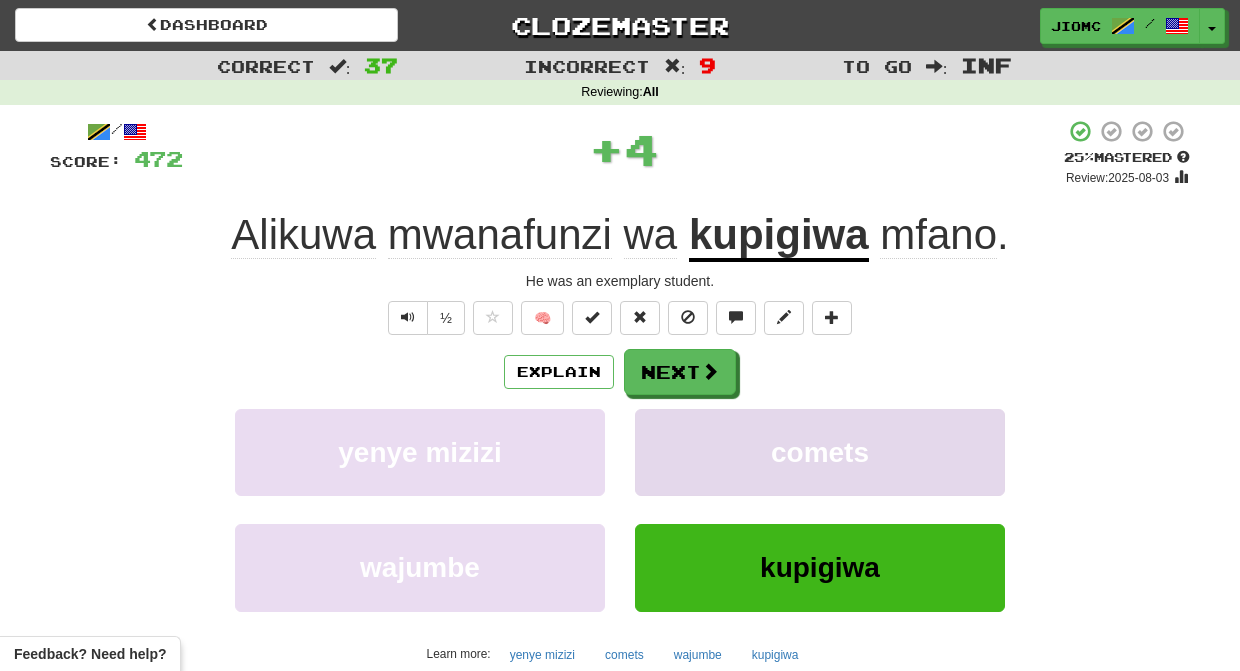 click on "comets" at bounding box center (820, 452) 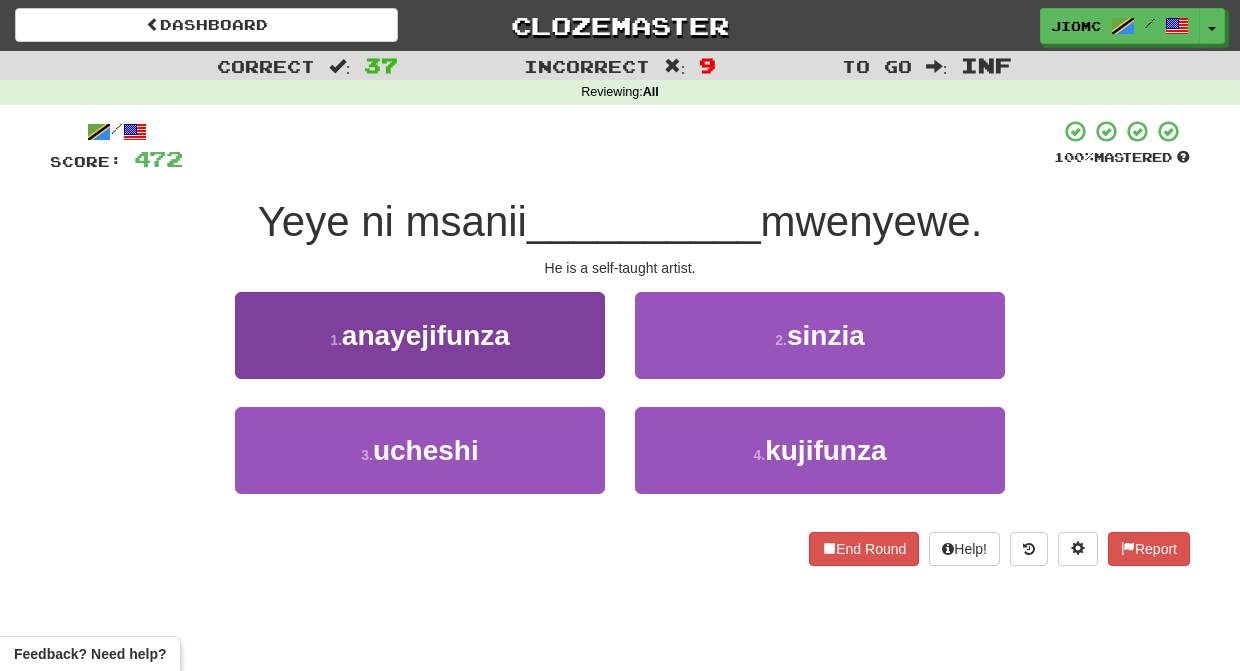 click on "1 .  anayejifunza" at bounding box center [420, 335] 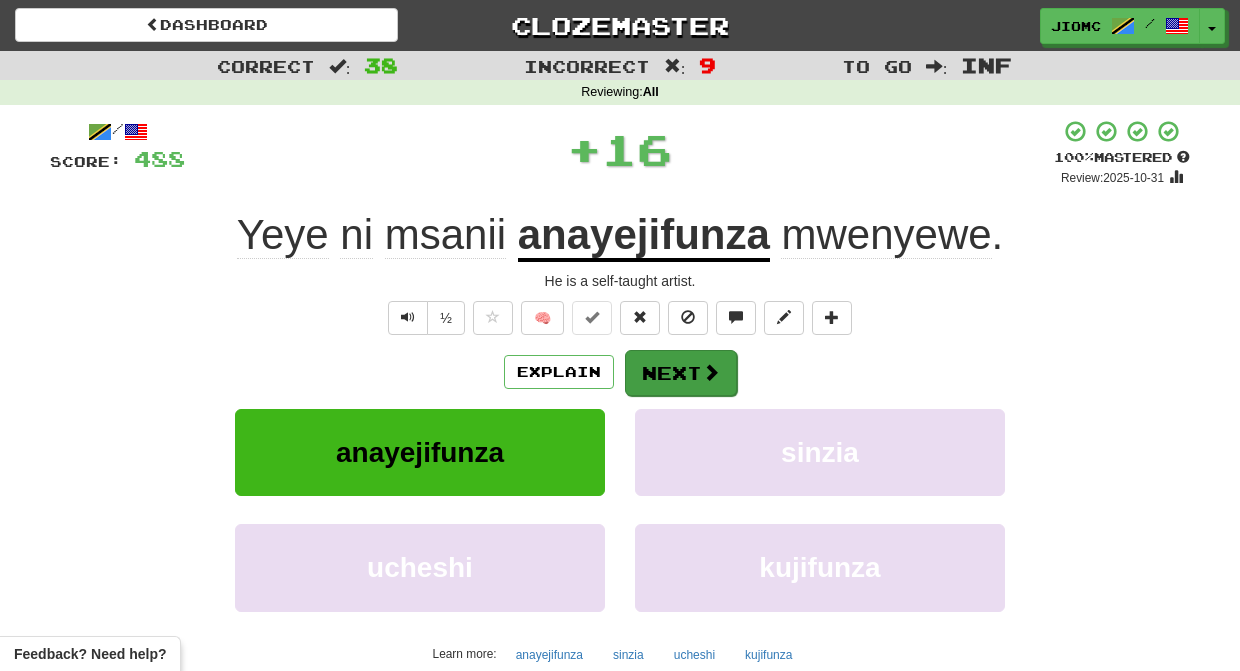 click on "Next" at bounding box center (681, 373) 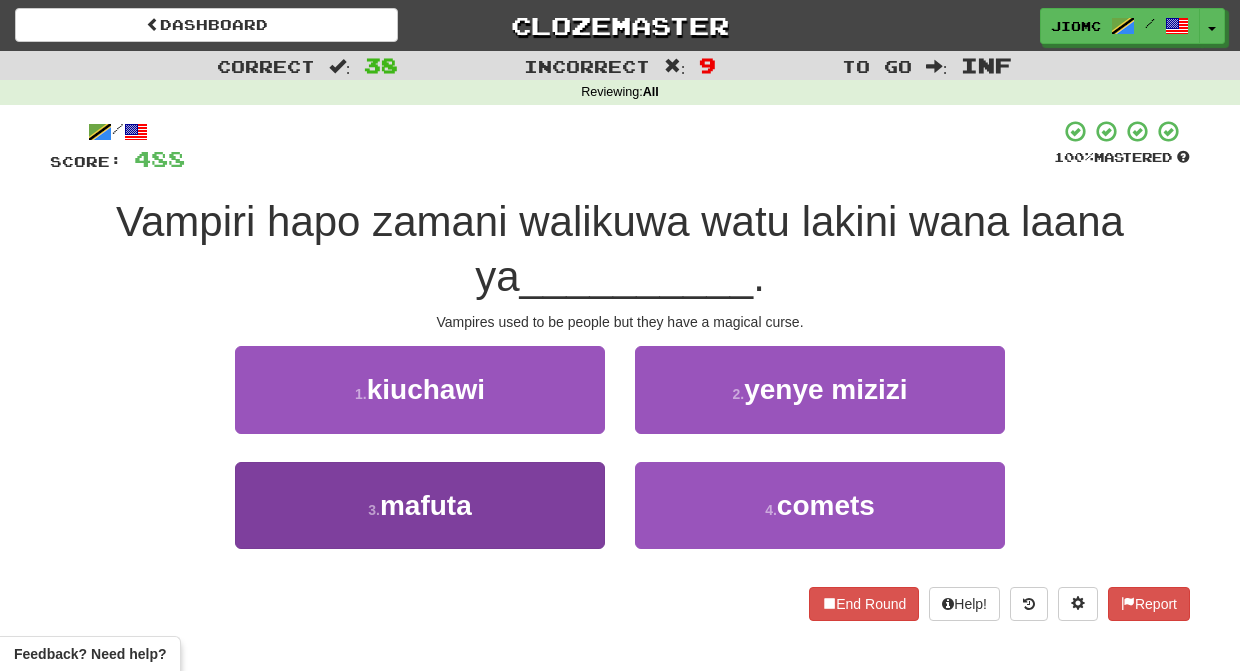 click on "3 .  mafuta" at bounding box center (420, 505) 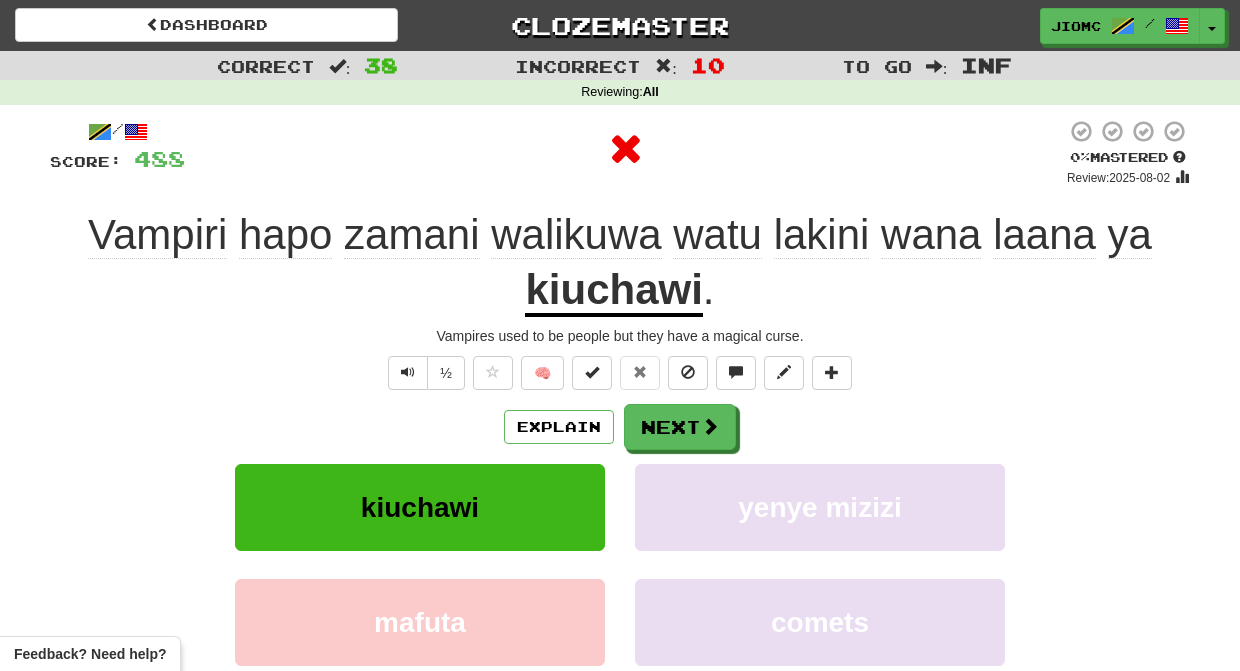 click on "kiuchawi" at bounding box center [420, 507] 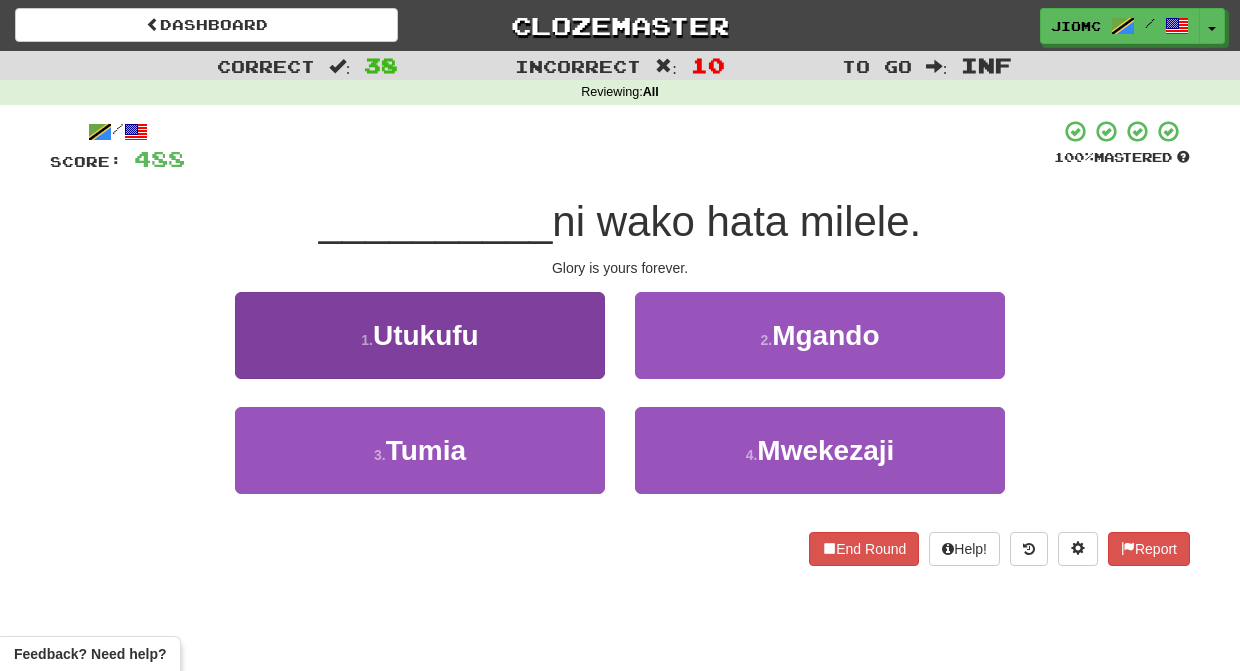 click on "1 .  Utukufu" at bounding box center [420, 335] 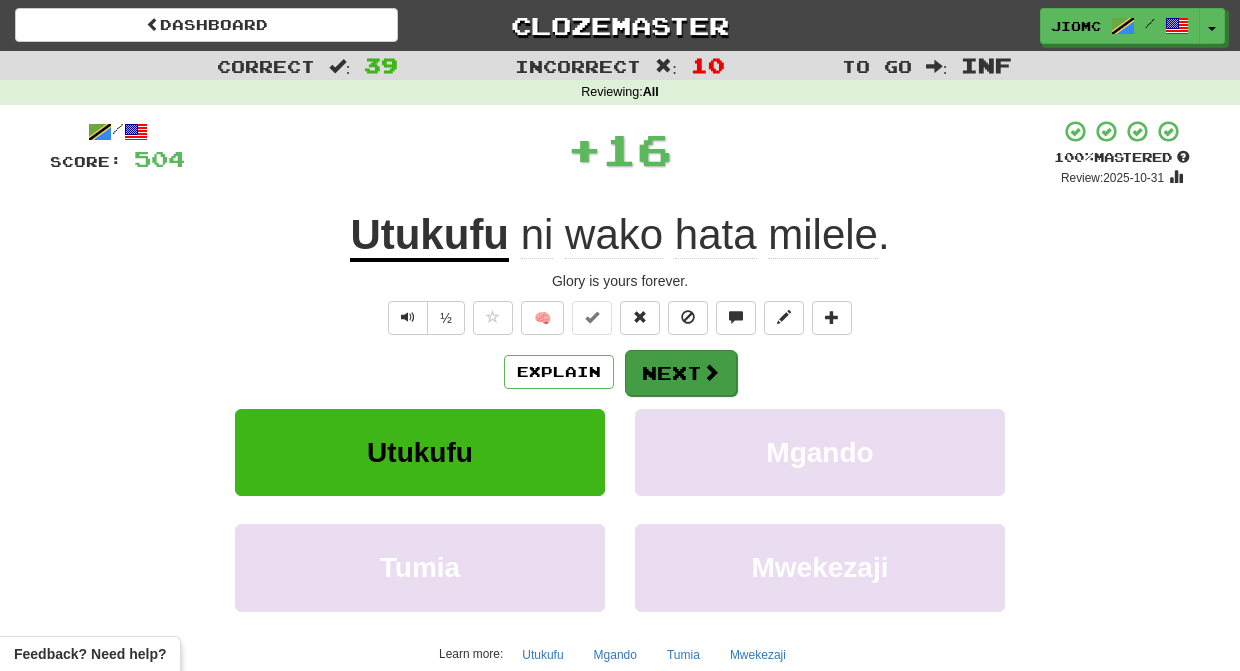 click on "Next" at bounding box center [681, 373] 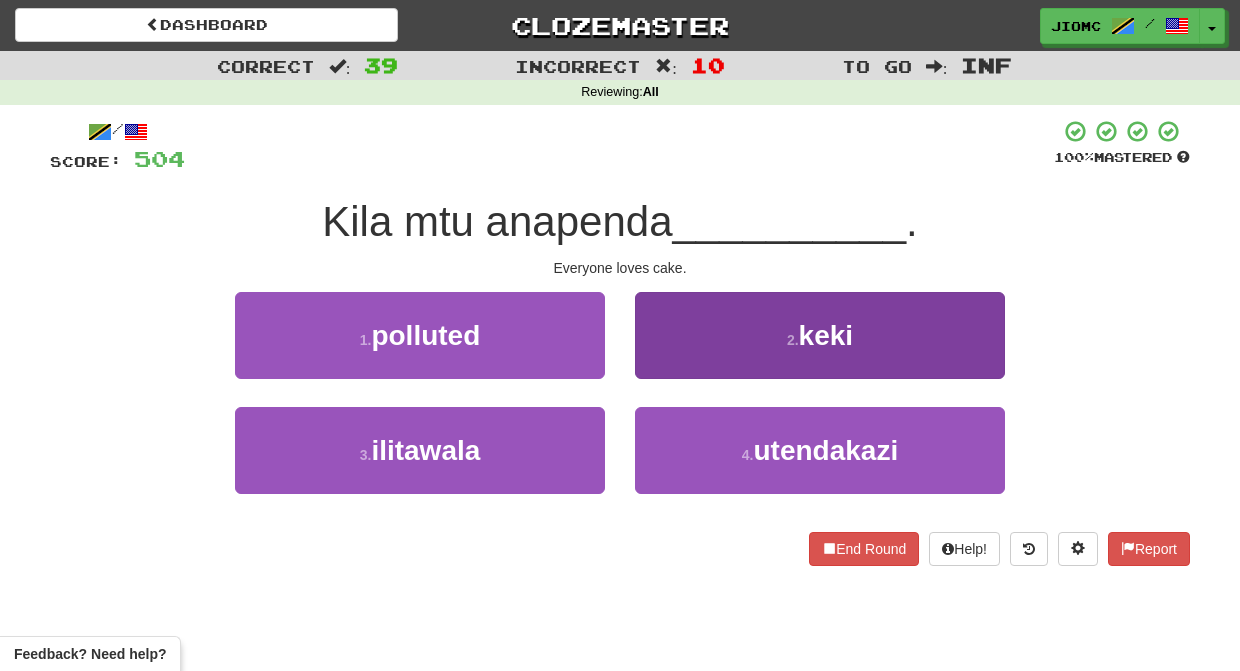click on "2 .  keki" at bounding box center [820, 335] 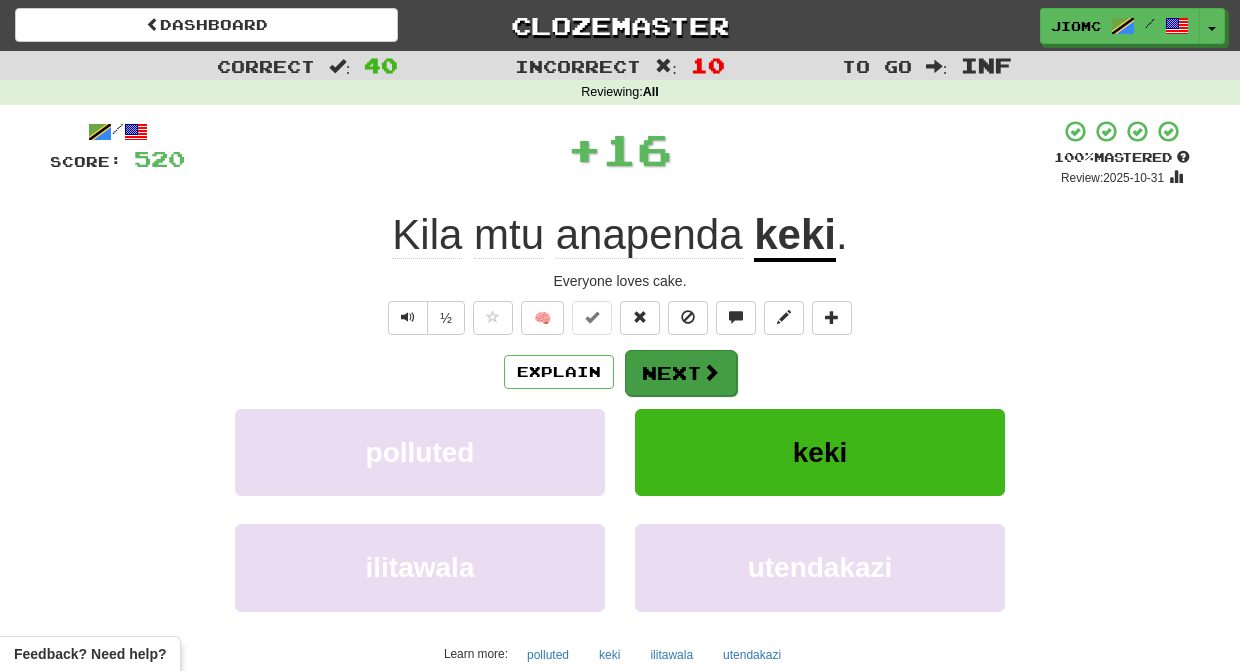 click on "Next" at bounding box center (681, 373) 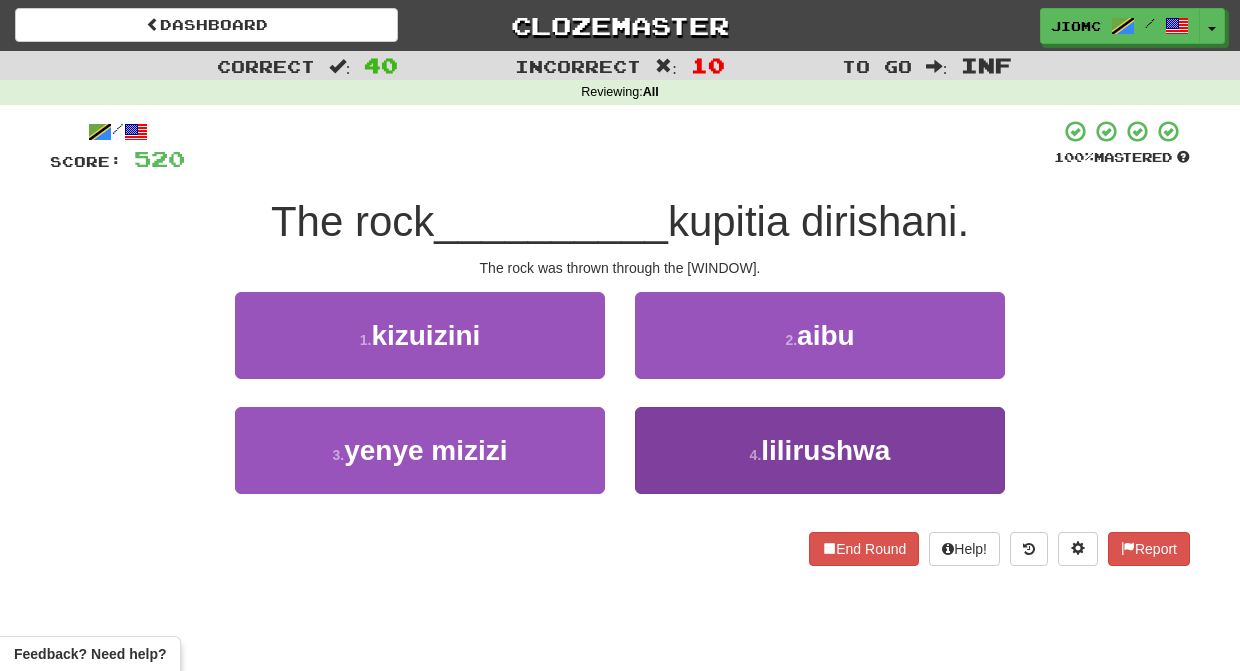 click on "4 .  lilirushwa" at bounding box center (820, 450) 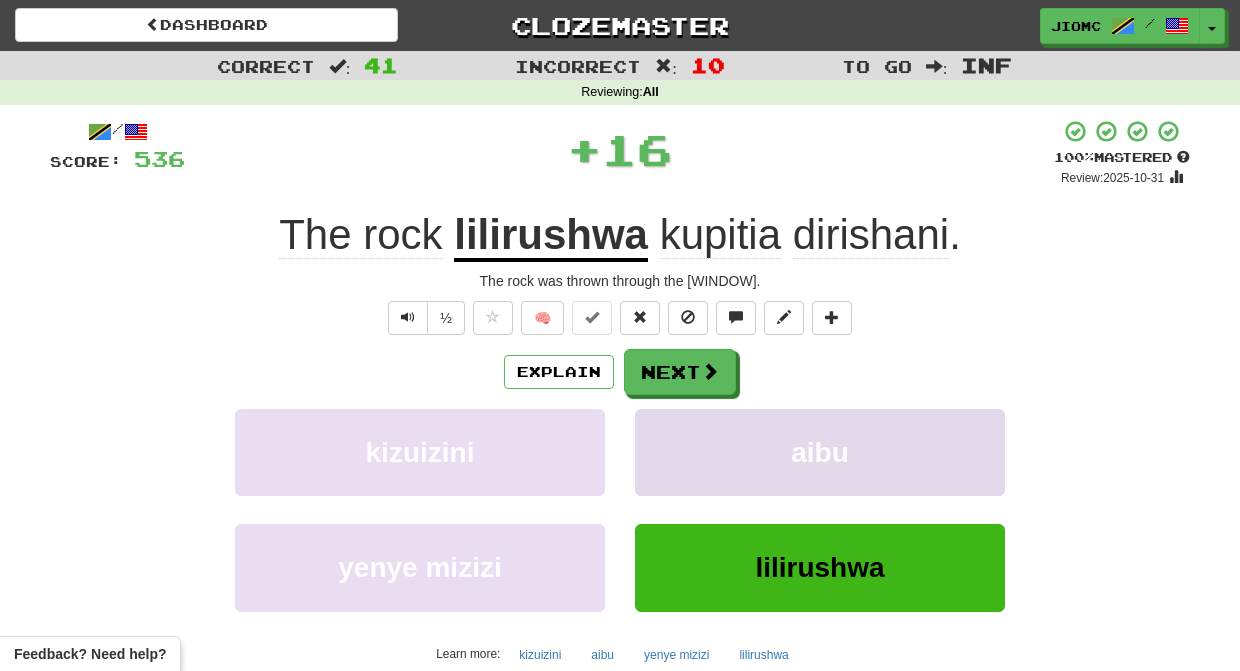 click on "aibu" at bounding box center [820, 452] 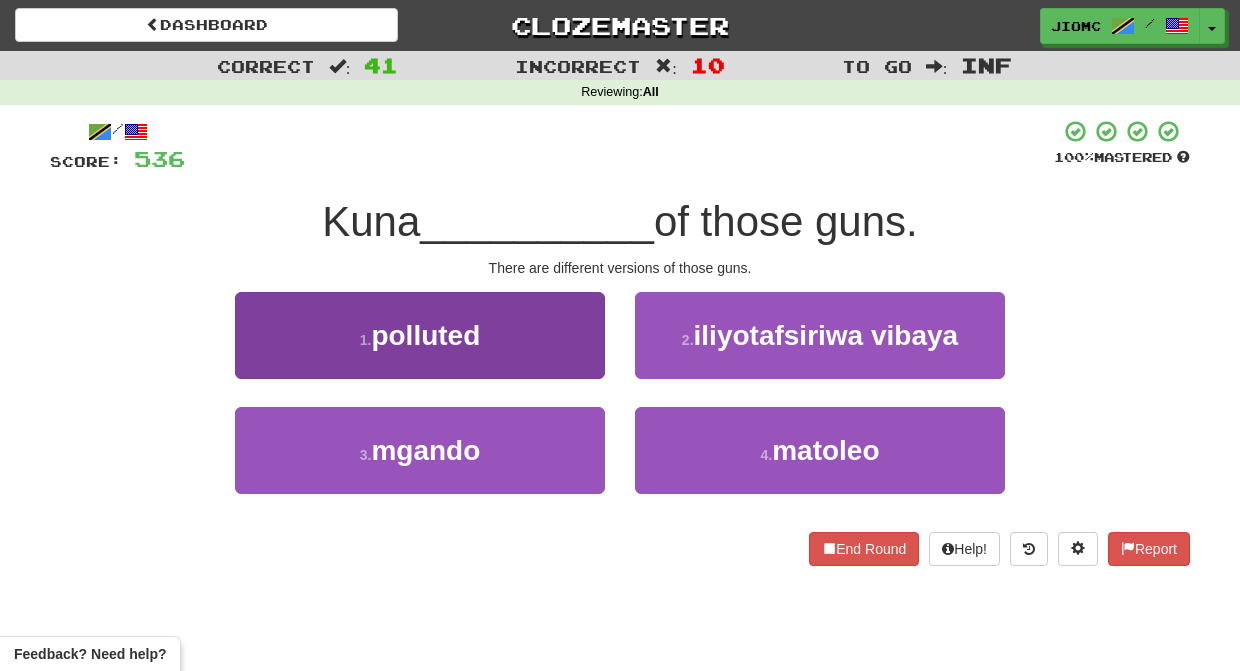click on "1 .  iliyochafuliwa" at bounding box center [420, 335] 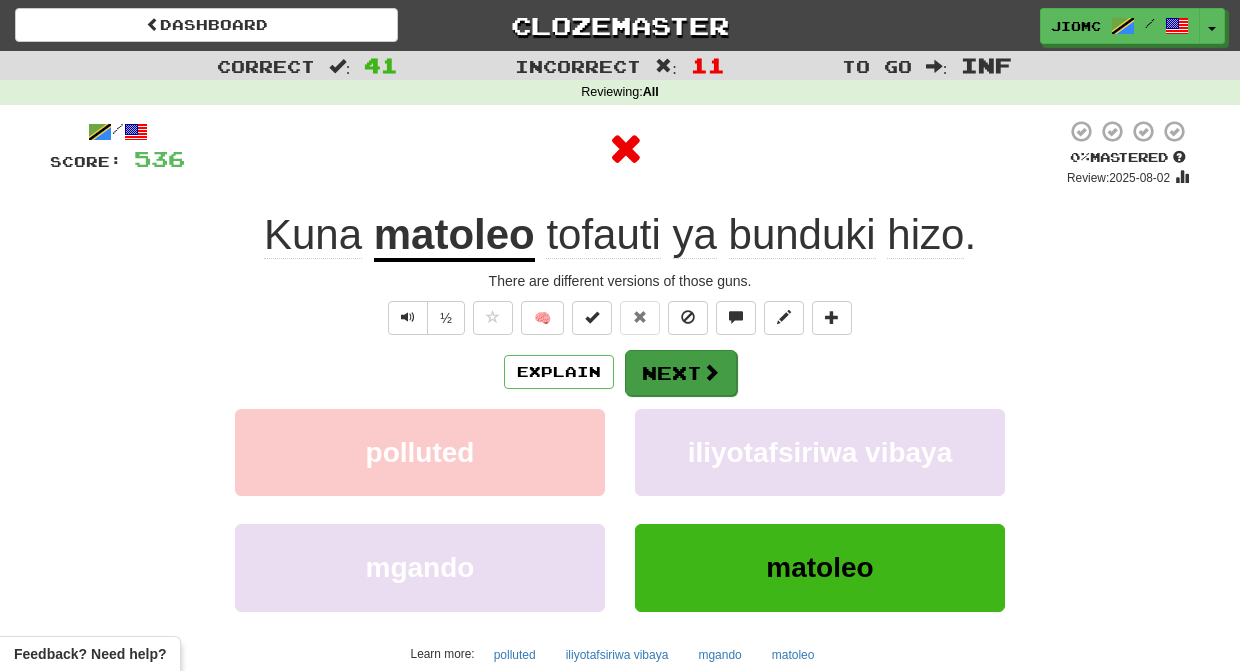 click on "Next" at bounding box center [681, 373] 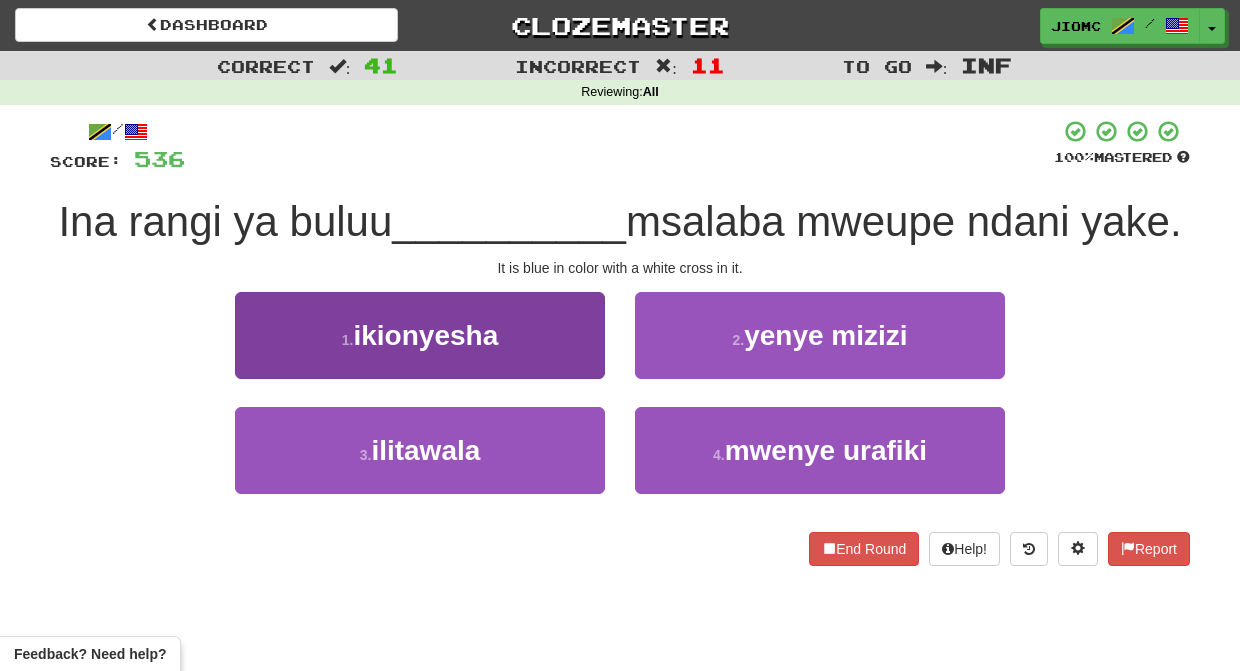 click on "1 .  ikionyesha" at bounding box center (420, 335) 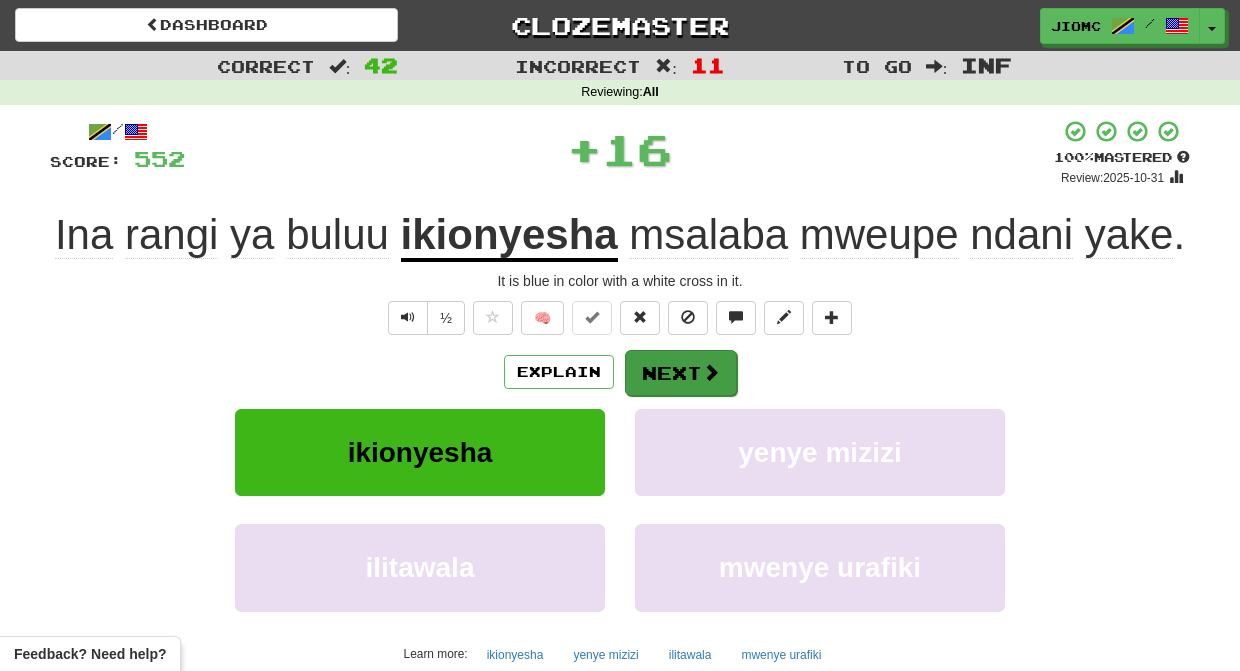 click on "Next" at bounding box center [681, 373] 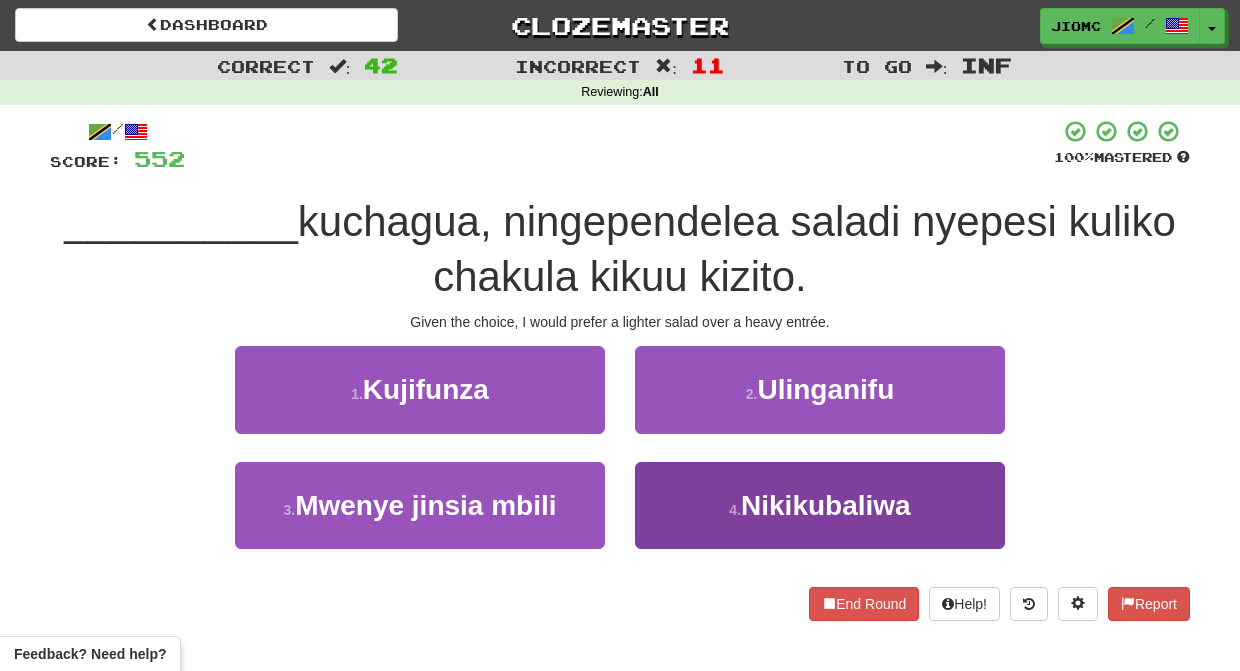 click on "4 .  Nikikubaliwa" at bounding box center [820, 505] 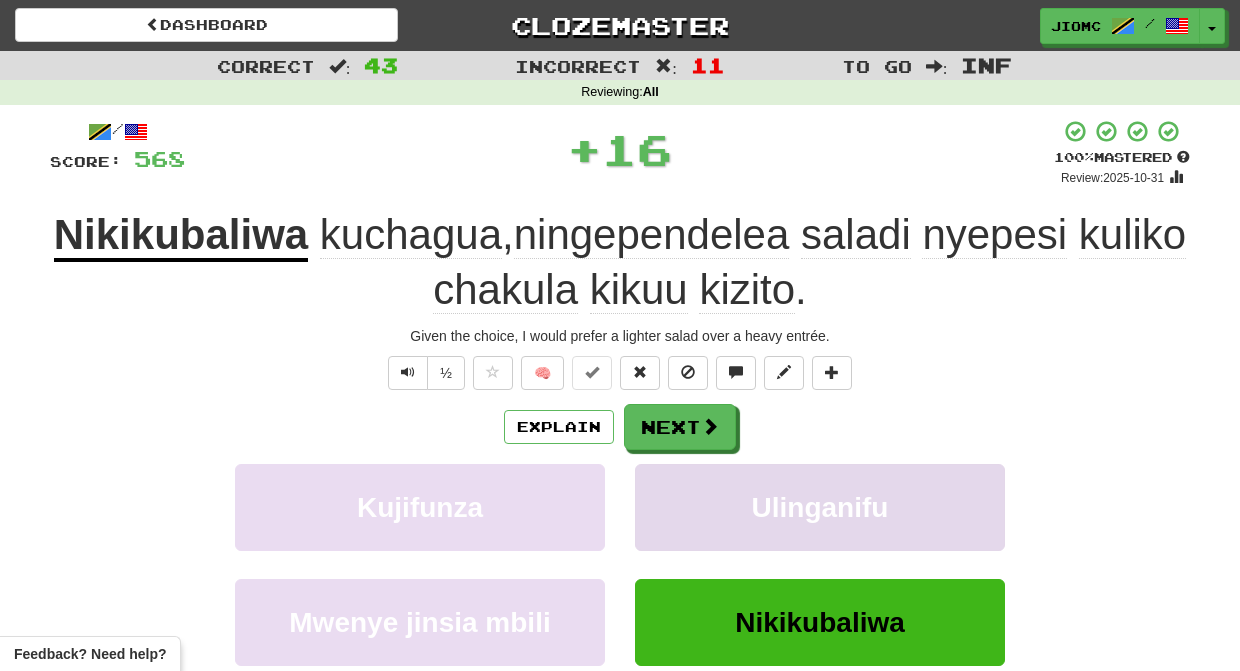click on "Ulinganifu" at bounding box center (820, 507) 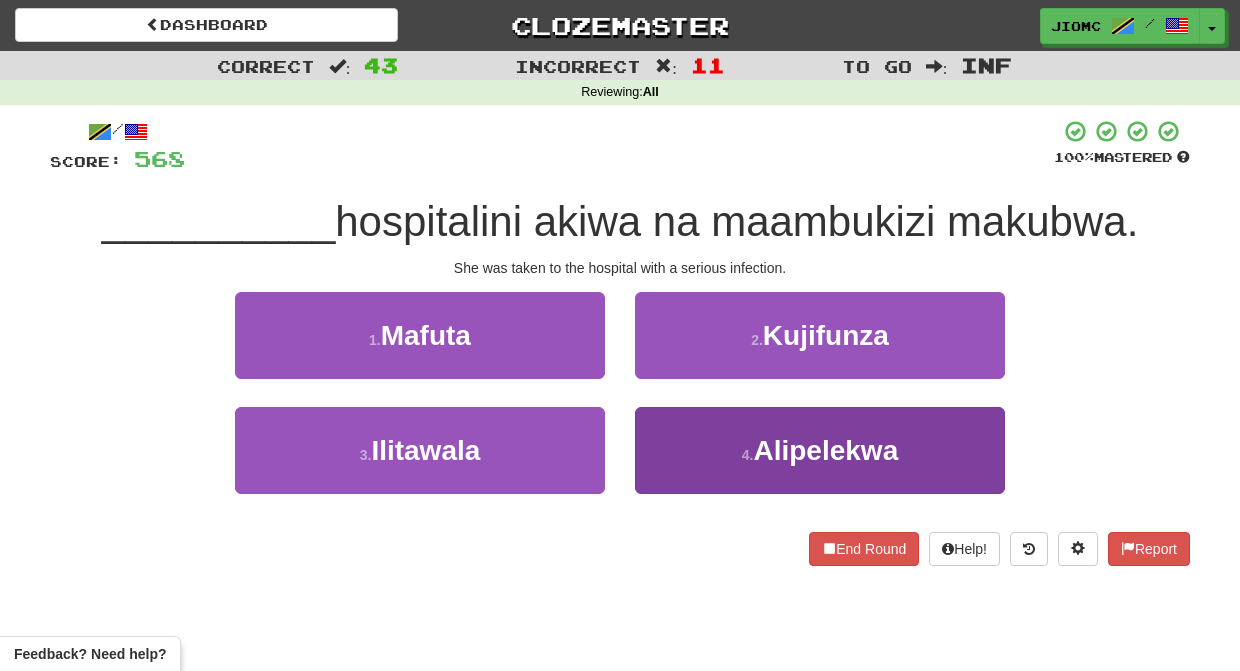 click on "4 .  Alipelekwa" at bounding box center (820, 450) 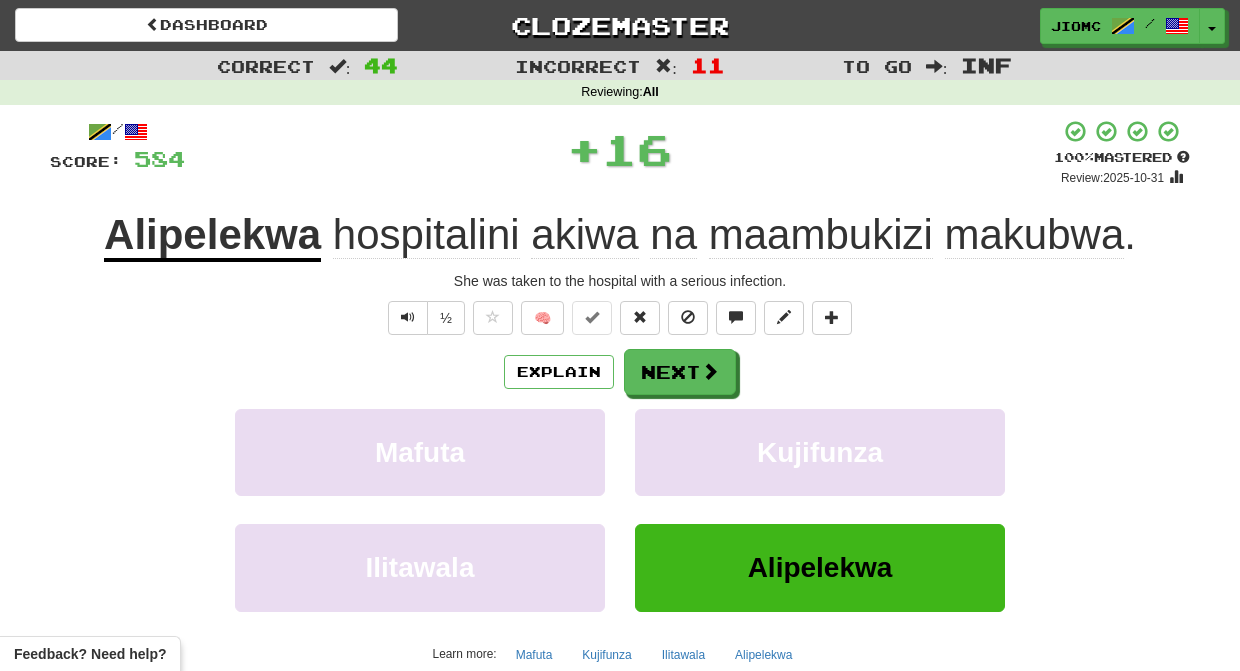 click on "Kujifunza" at bounding box center [820, 452] 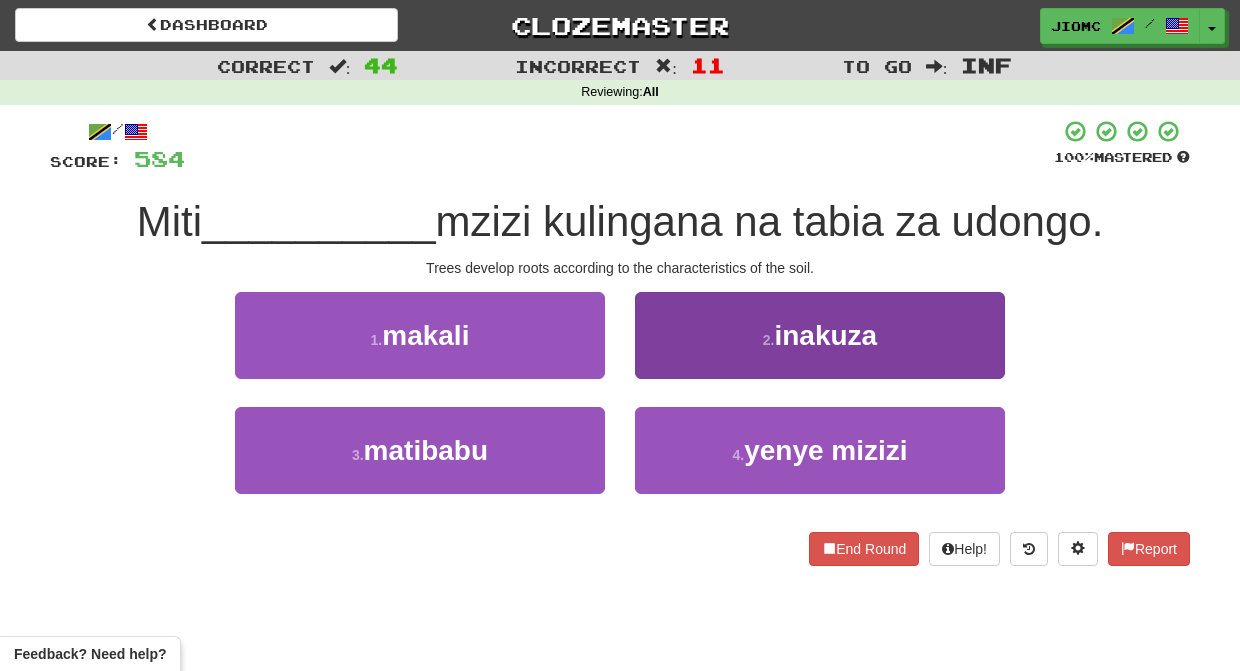 click on "2 .  inakuza" at bounding box center (820, 335) 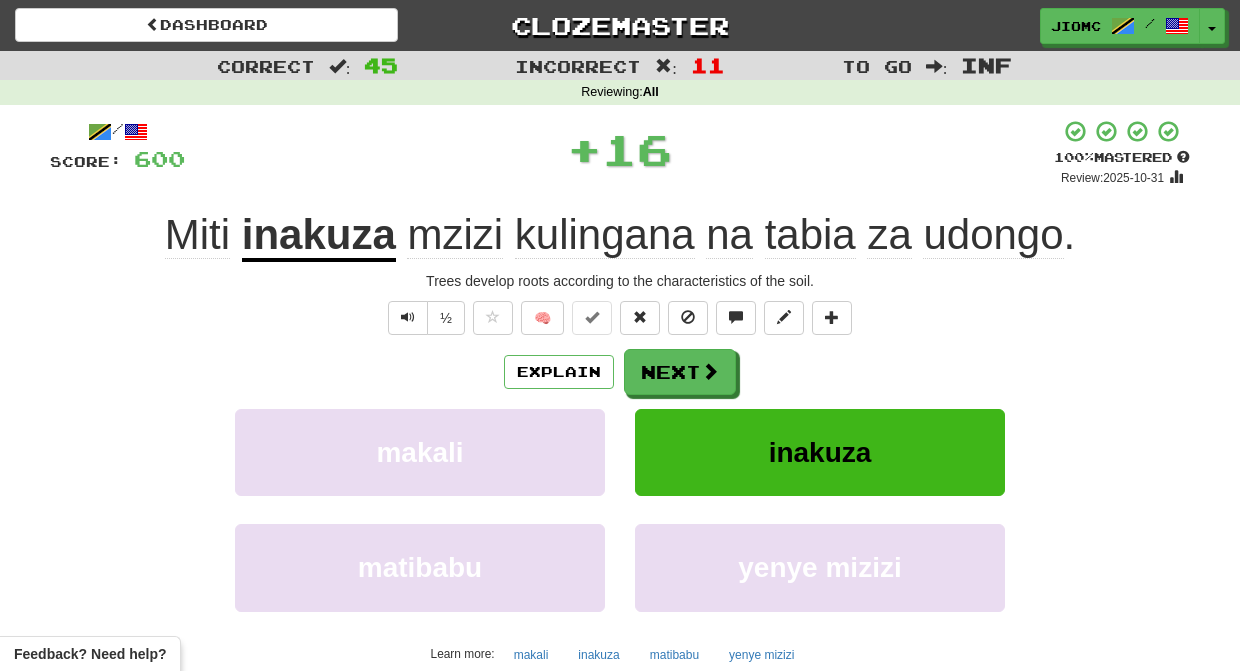 click on "Next" at bounding box center (680, 372) 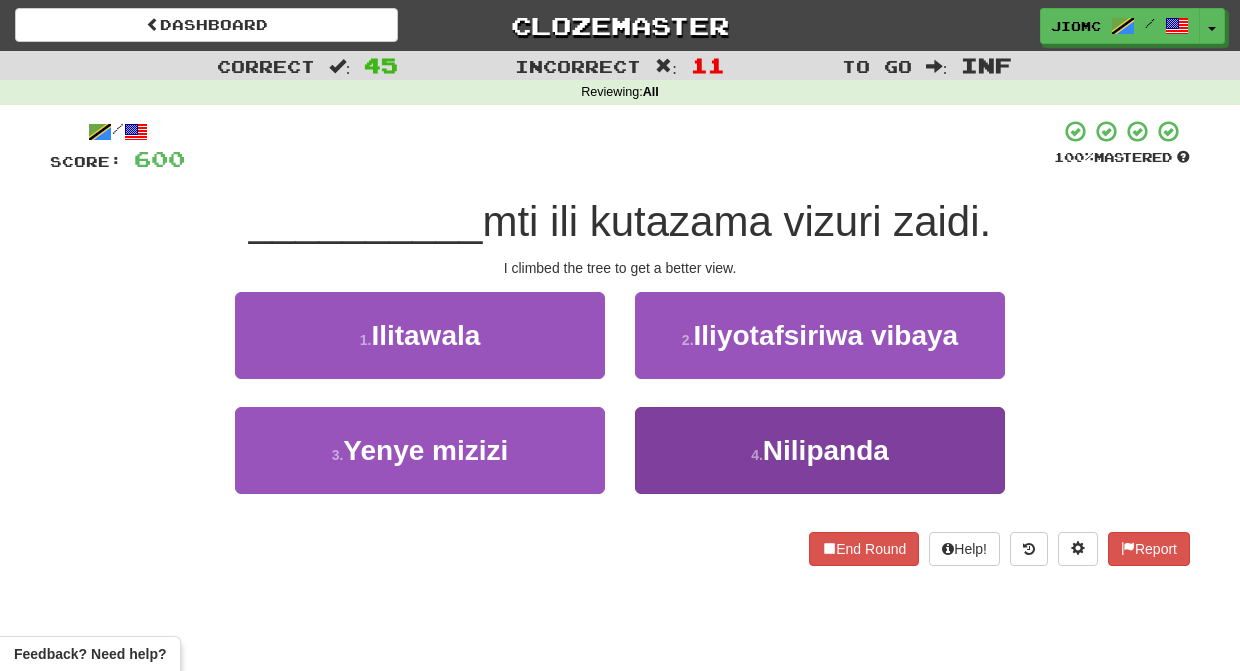 click on "4 .  Nilipanda" at bounding box center (820, 450) 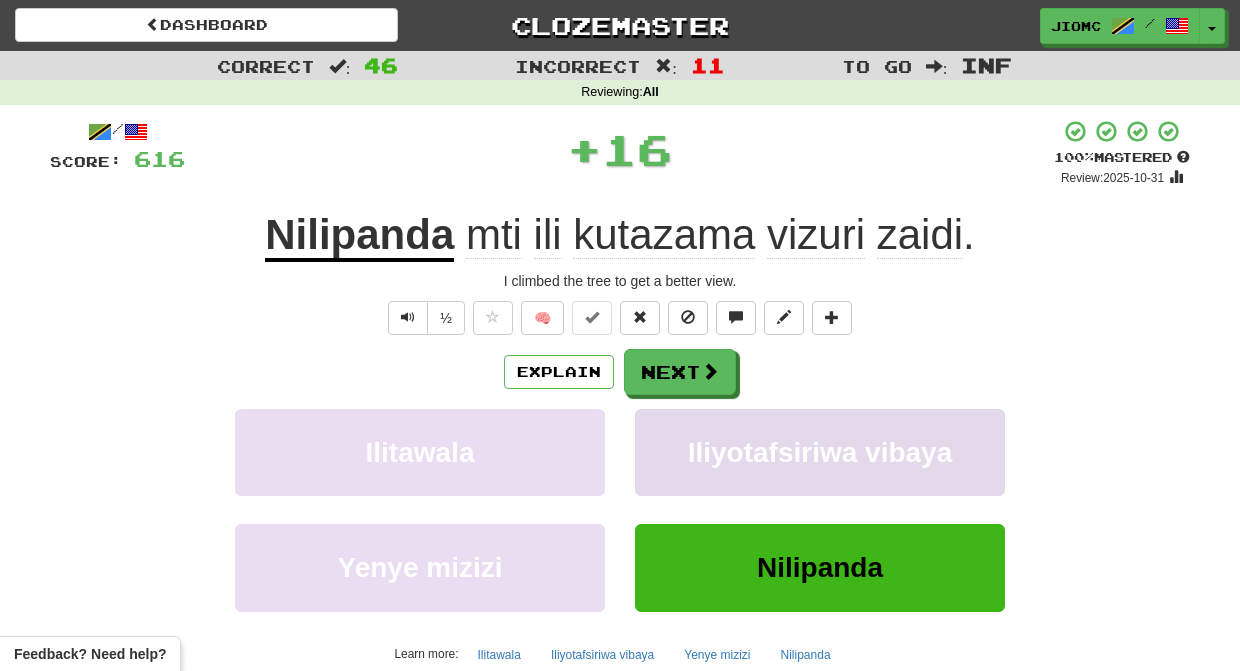 click on "Iliyotafsiriwa vibaya" at bounding box center (820, 452) 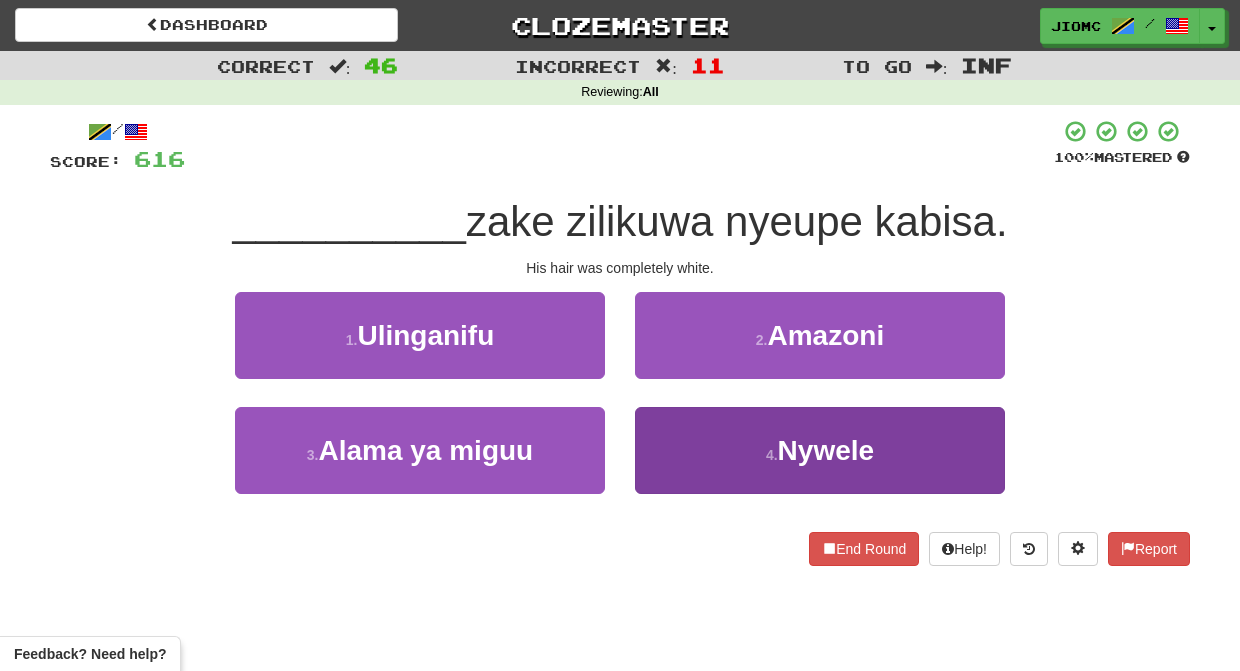 click on "4 .  Nywele" at bounding box center [820, 450] 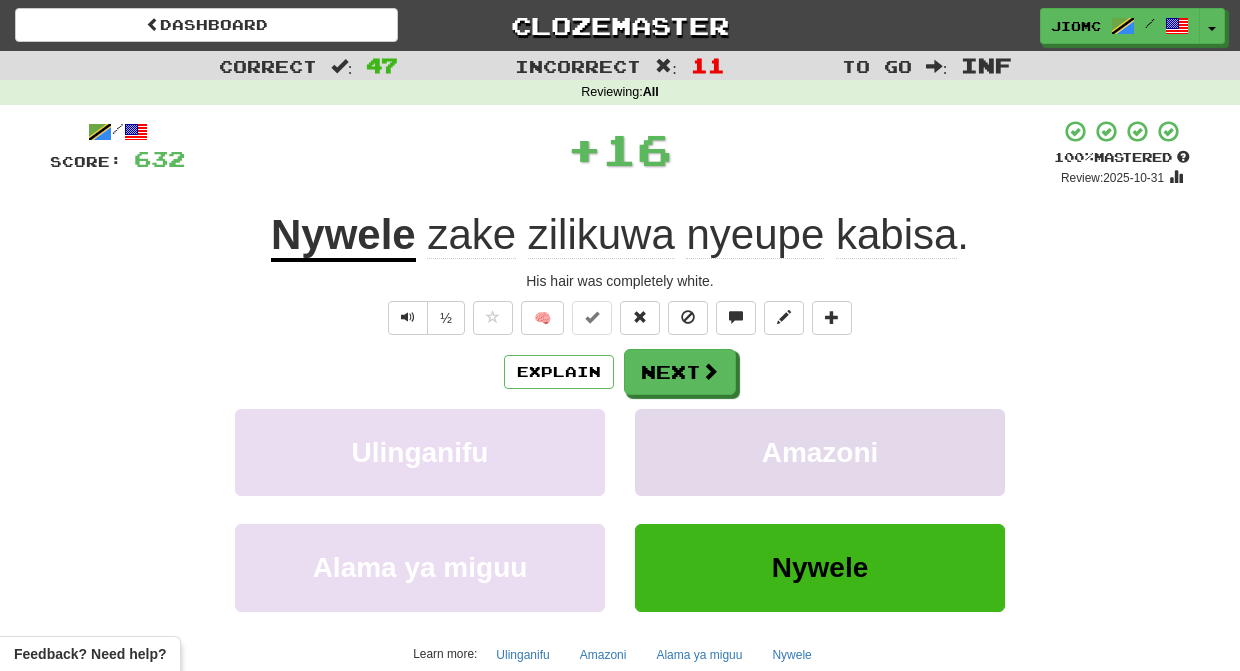 click on "Amazoni" at bounding box center [820, 452] 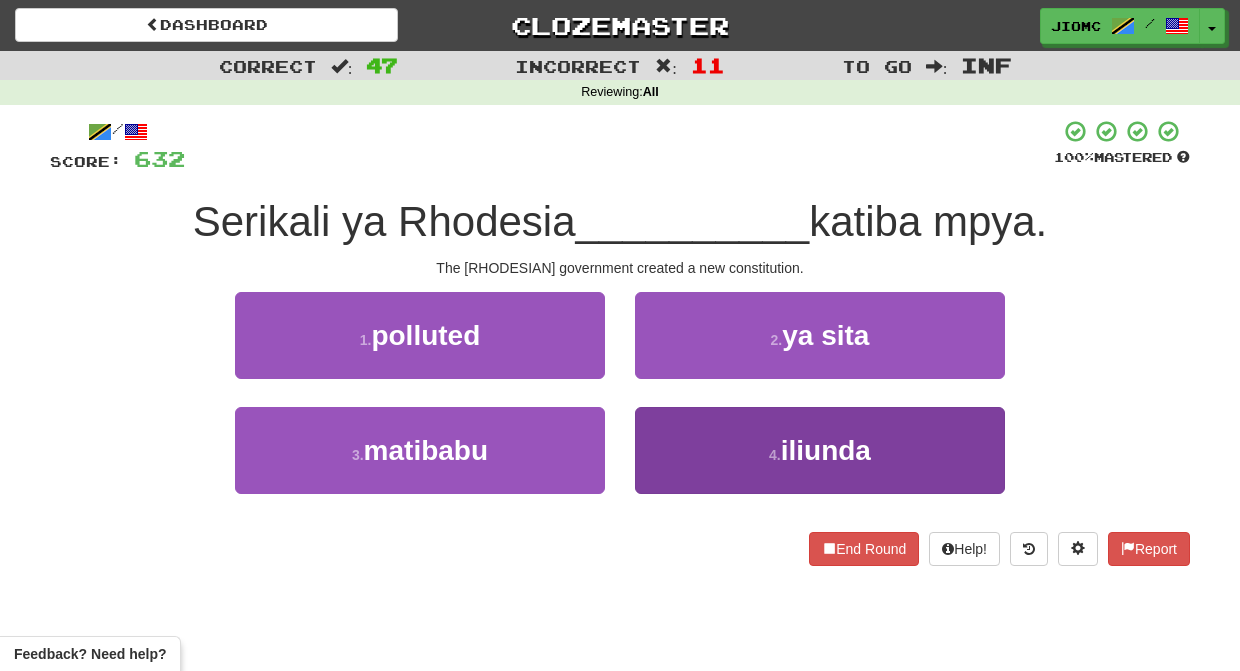 click on "4 .  iliunda" at bounding box center [820, 450] 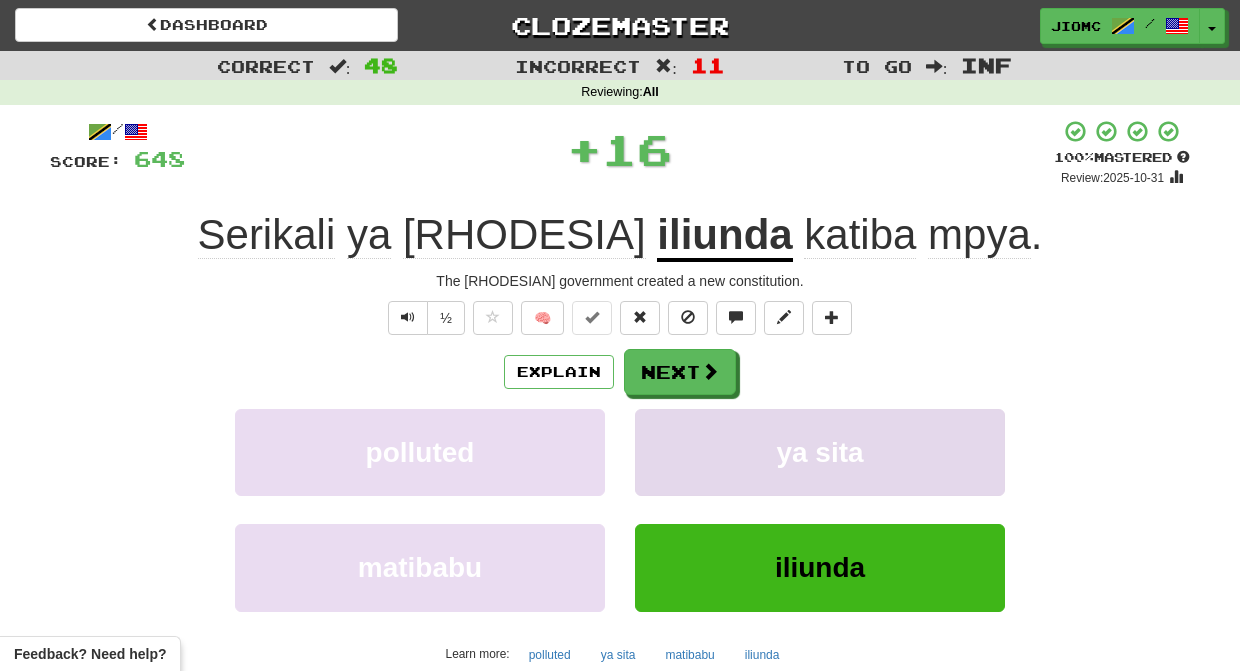 click on "ya sita" at bounding box center (820, 452) 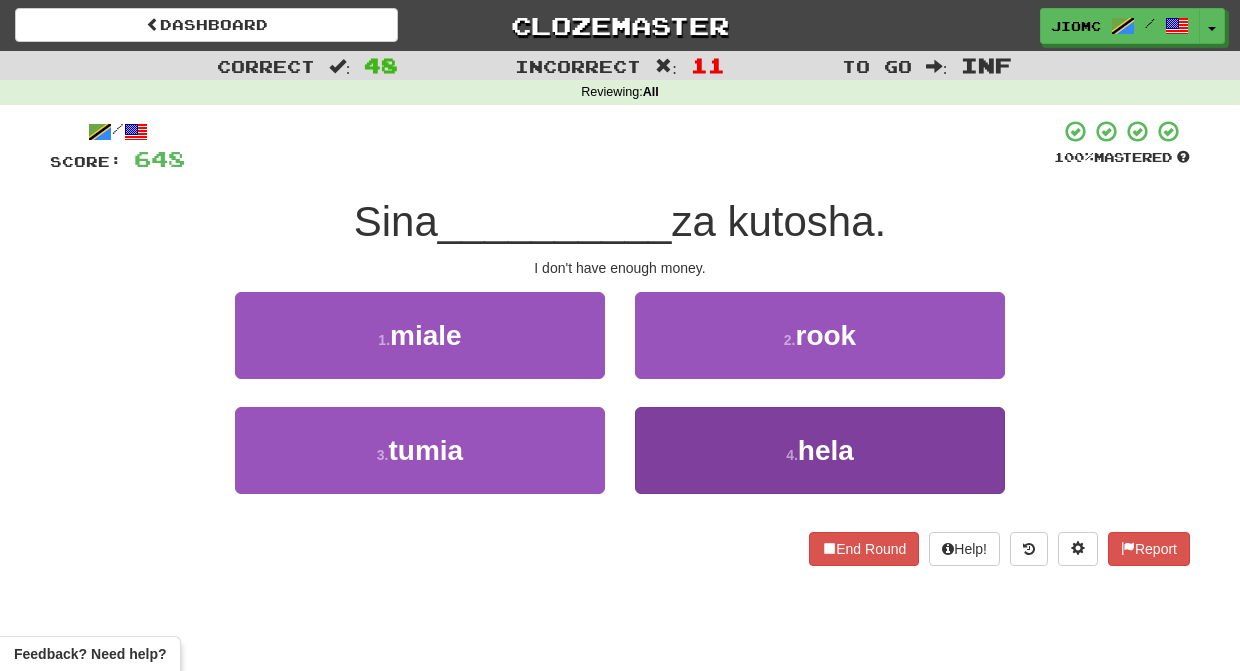 click on "4 .  hela" at bounding box center [820, 450] 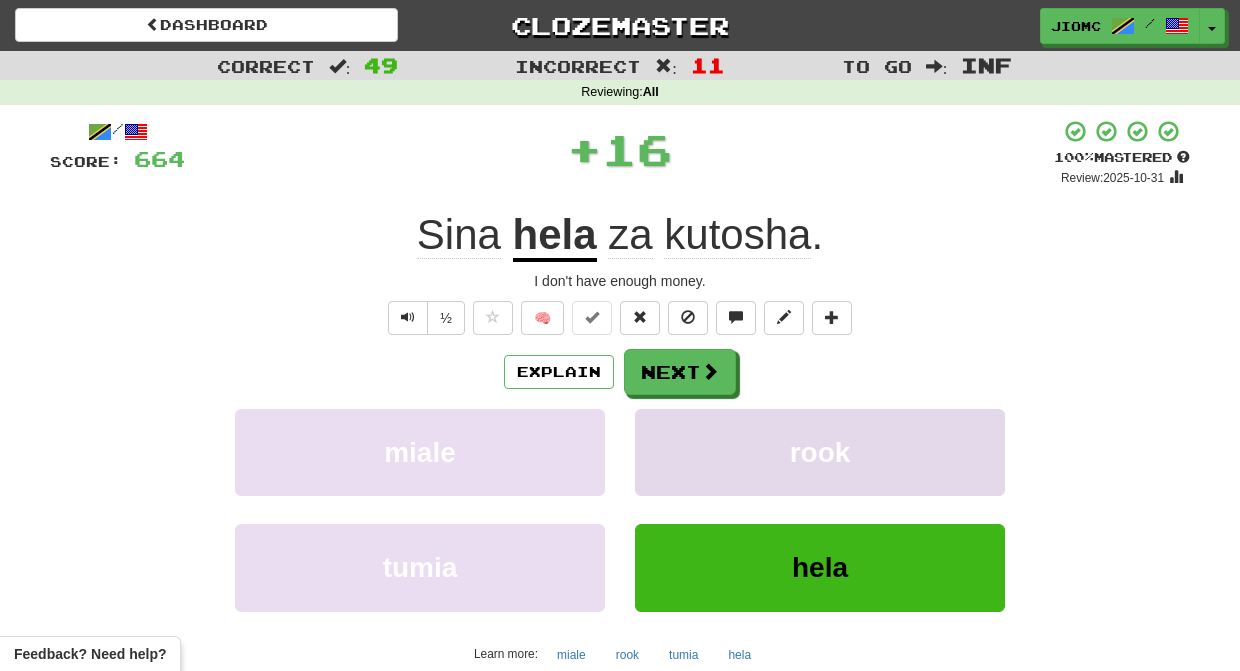 click on "rook" at bounding box center (820, 452) 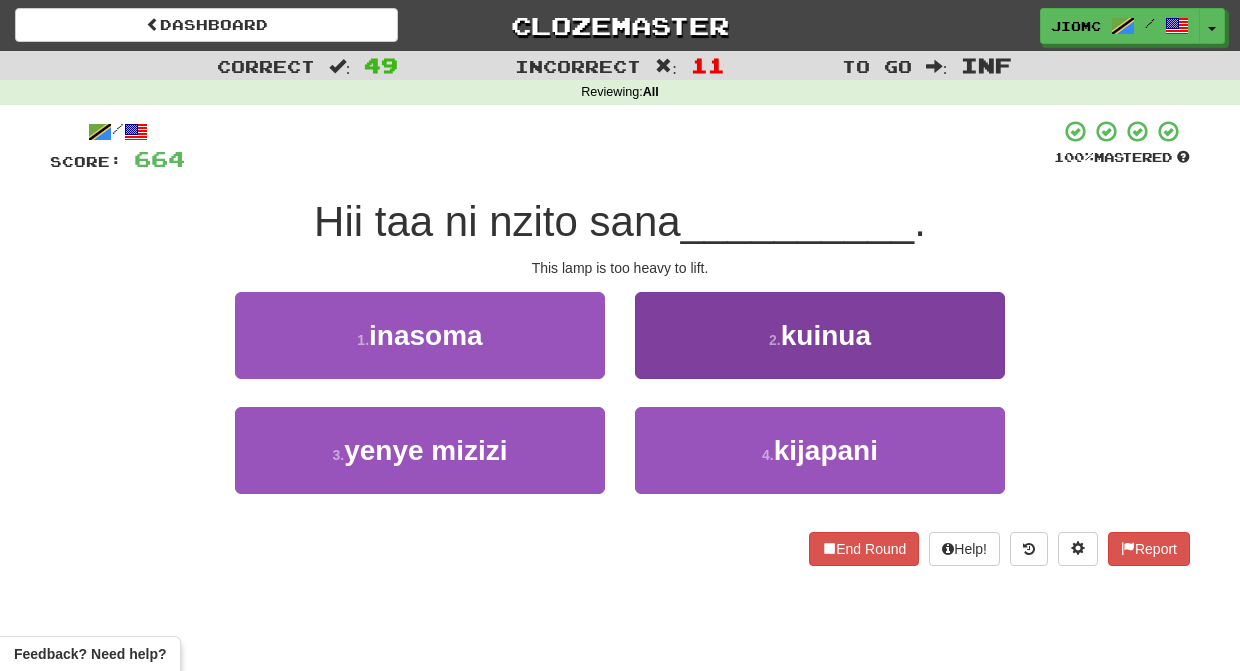 click on "2 .  kuinua" at bounding box center (820, 335) 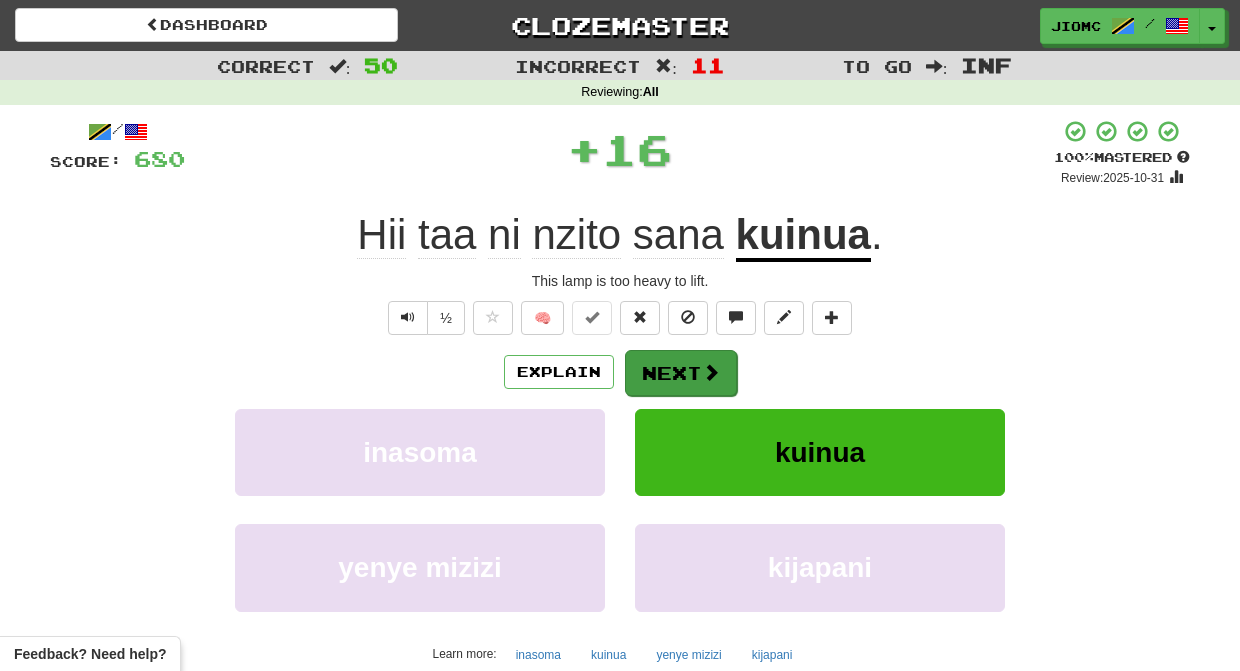 click on "Next" at bounding box center (681, 373) 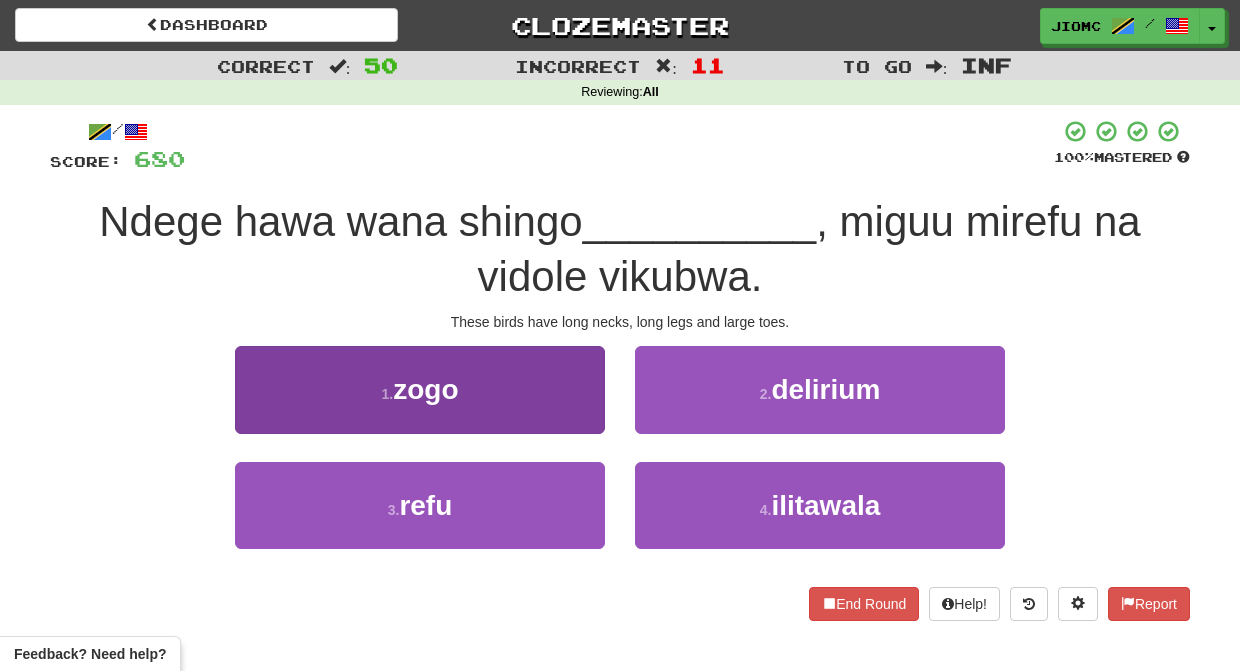 click on "1 .  zogo" at bounding box center (420, 389) 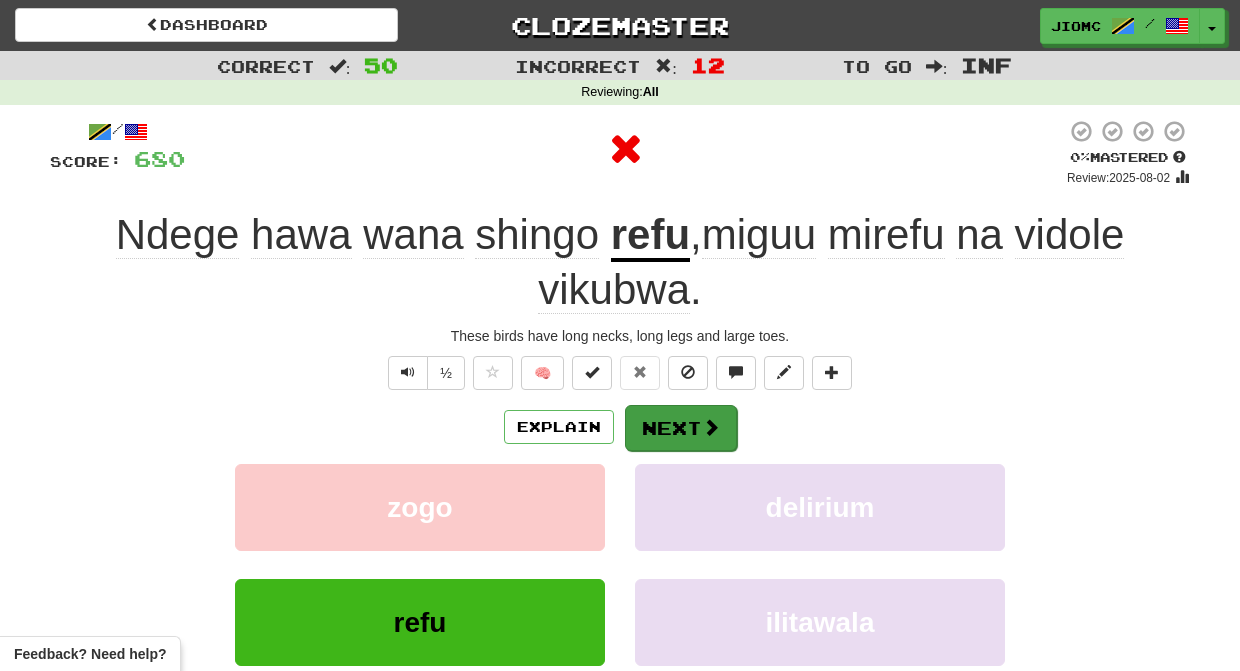 click on "Next" at bounding box center [681, 428] 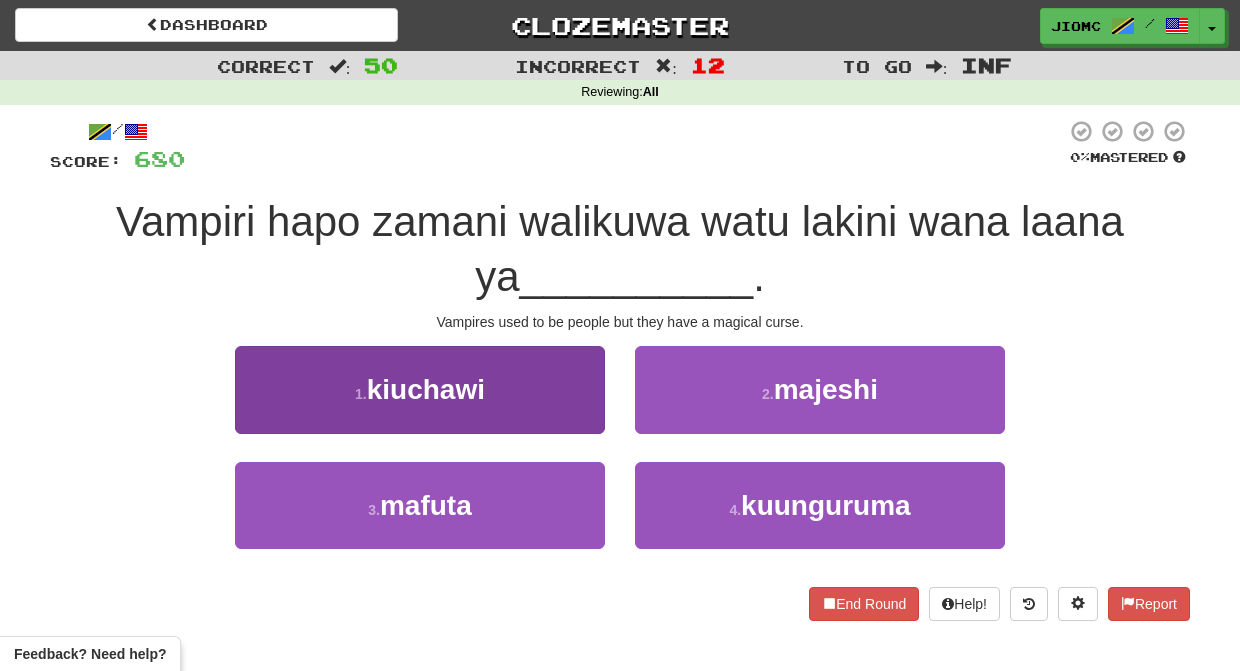 click on "1 .  kiuchawi" at bounding box center [420, 389] 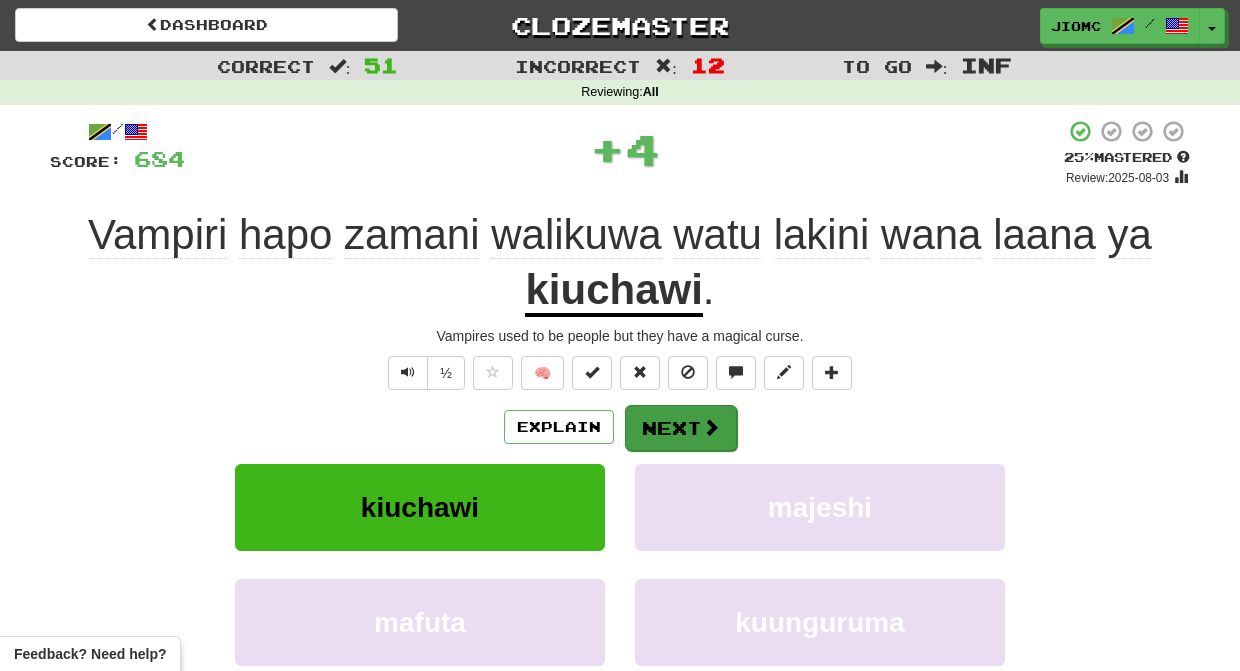 click on "Next" at bounding box center [681, 428] 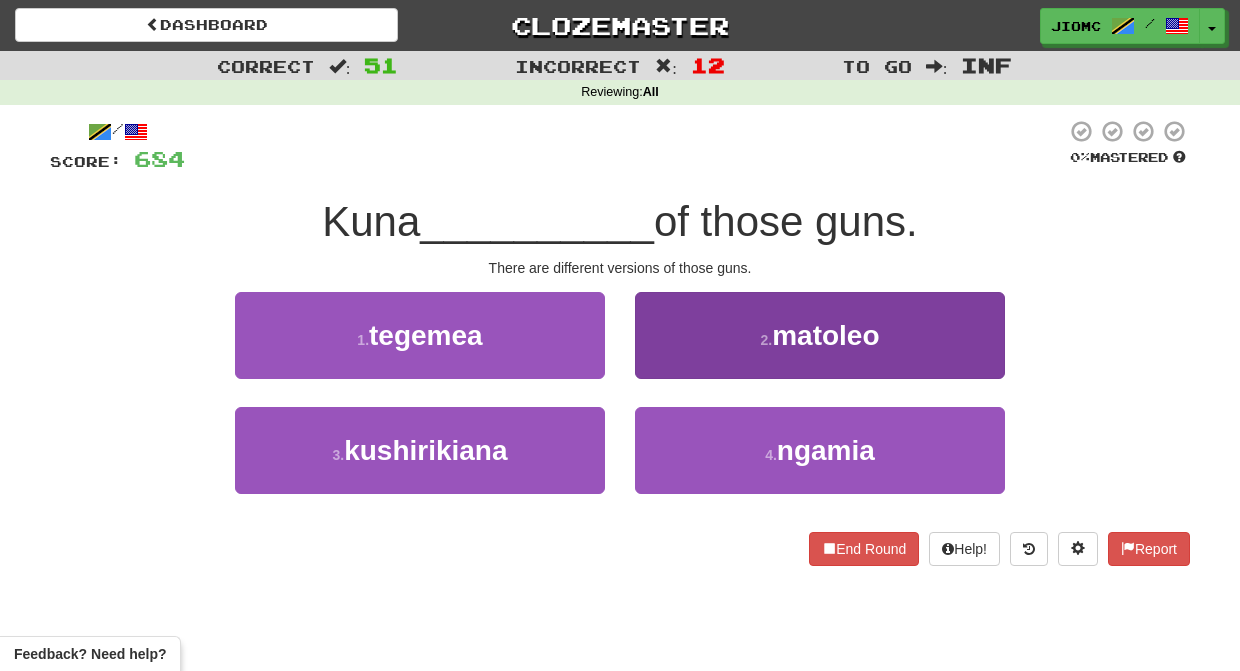 click on "2 .  matoleo" at bounding box center (820, 335) 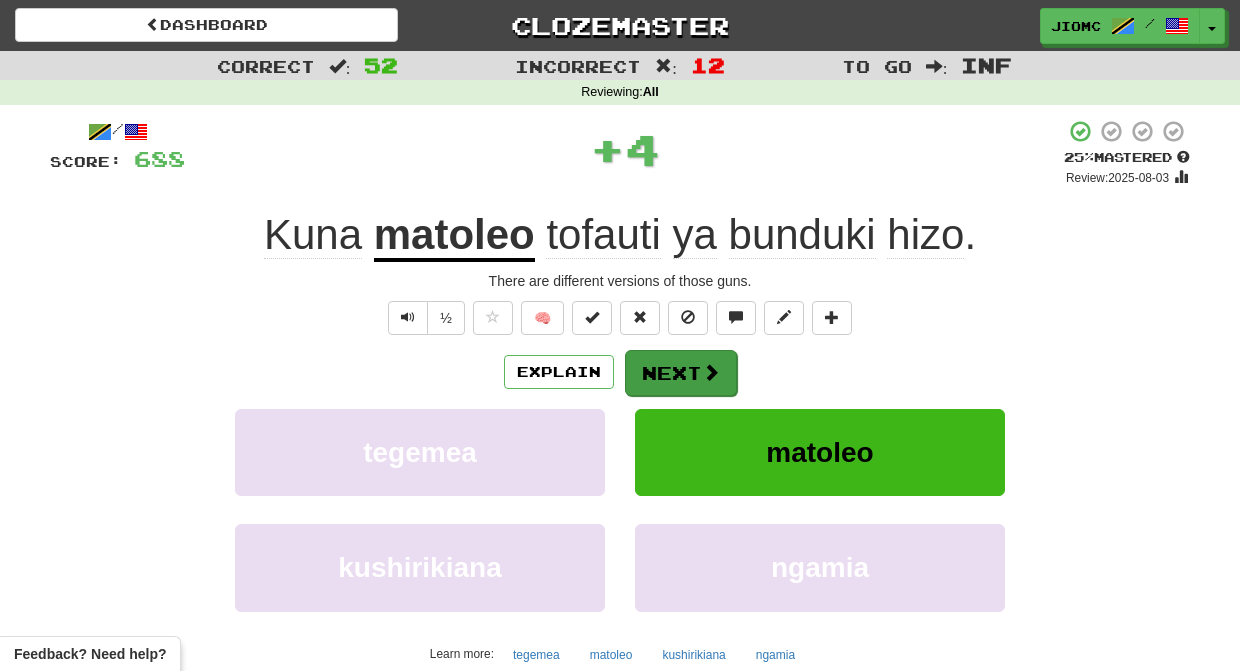 click on "Next" at bounding box center (681, 373) 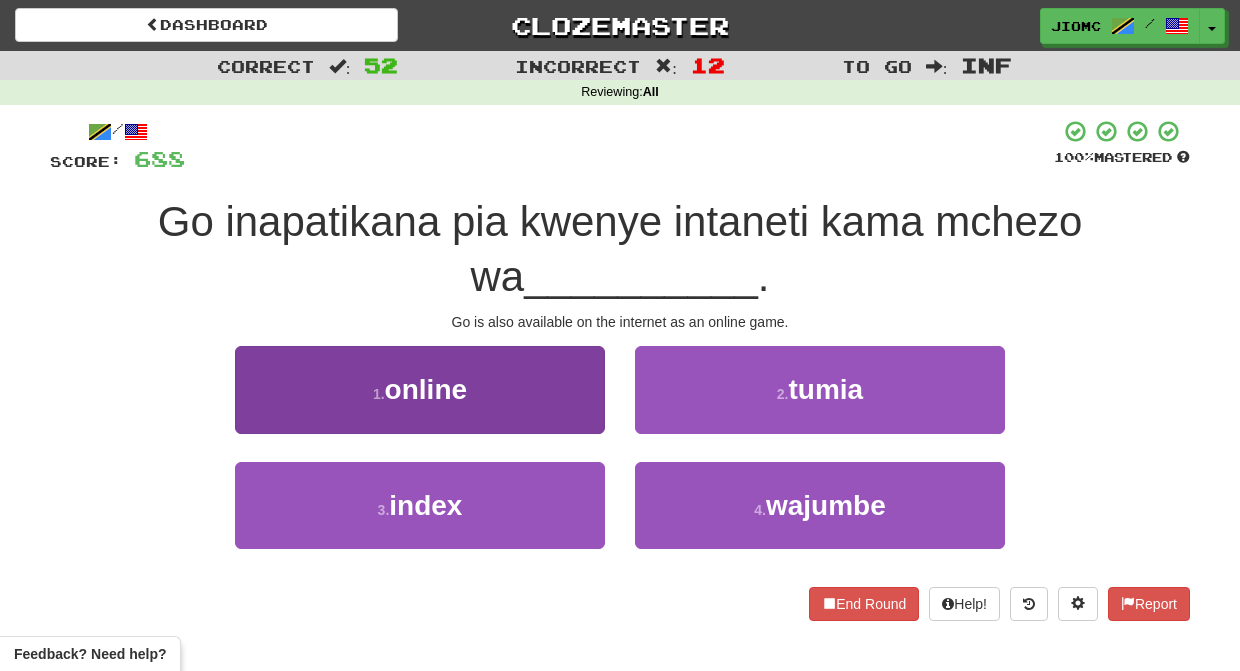 click on "1 .  online" at bounding box center [420, 389] 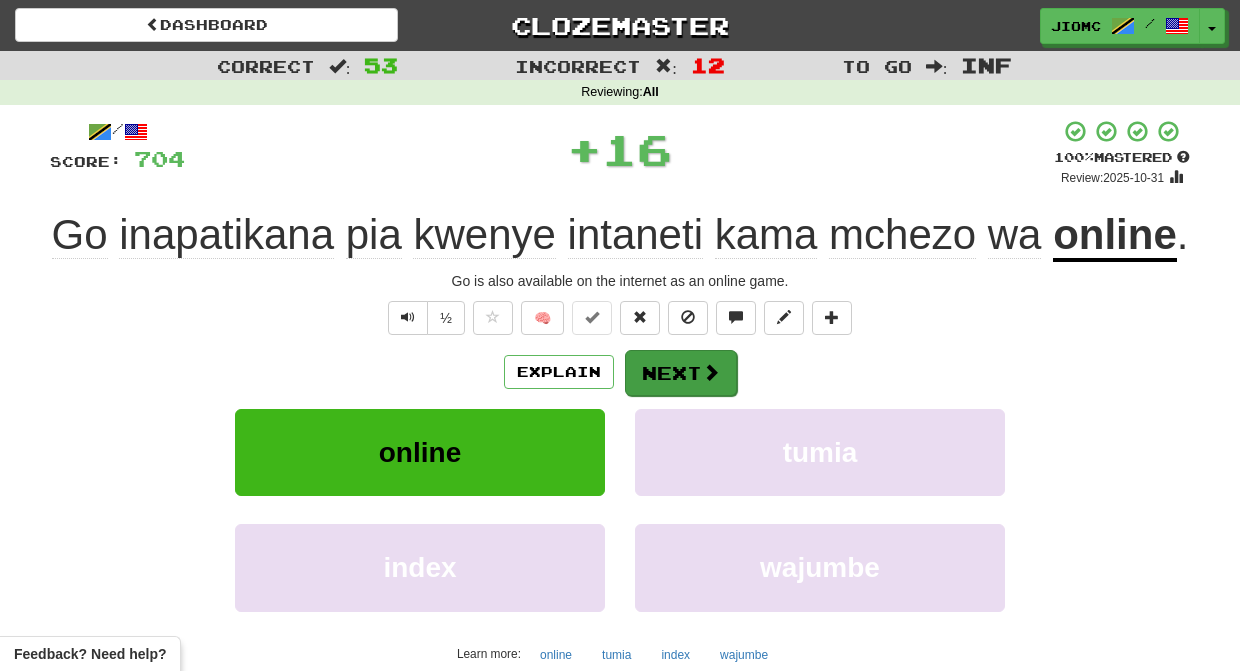 click on "Next" at bounding box center [681, 373] 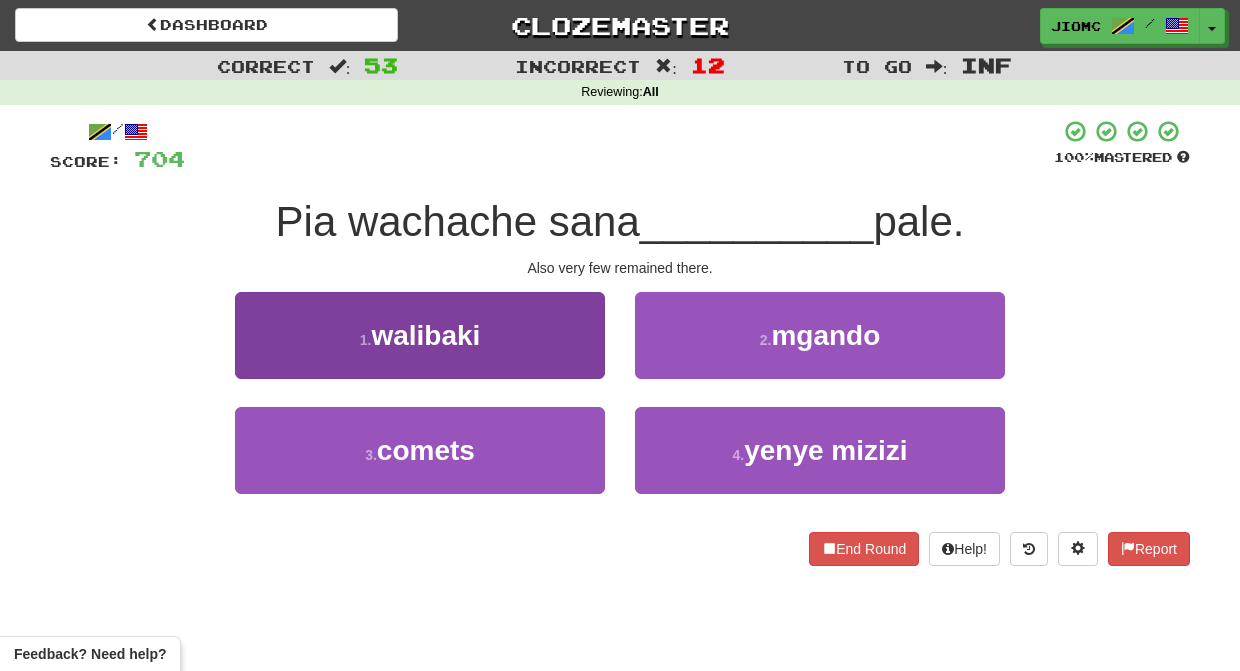 click on "1 .  walibaki" at bounding box center [420, 335] 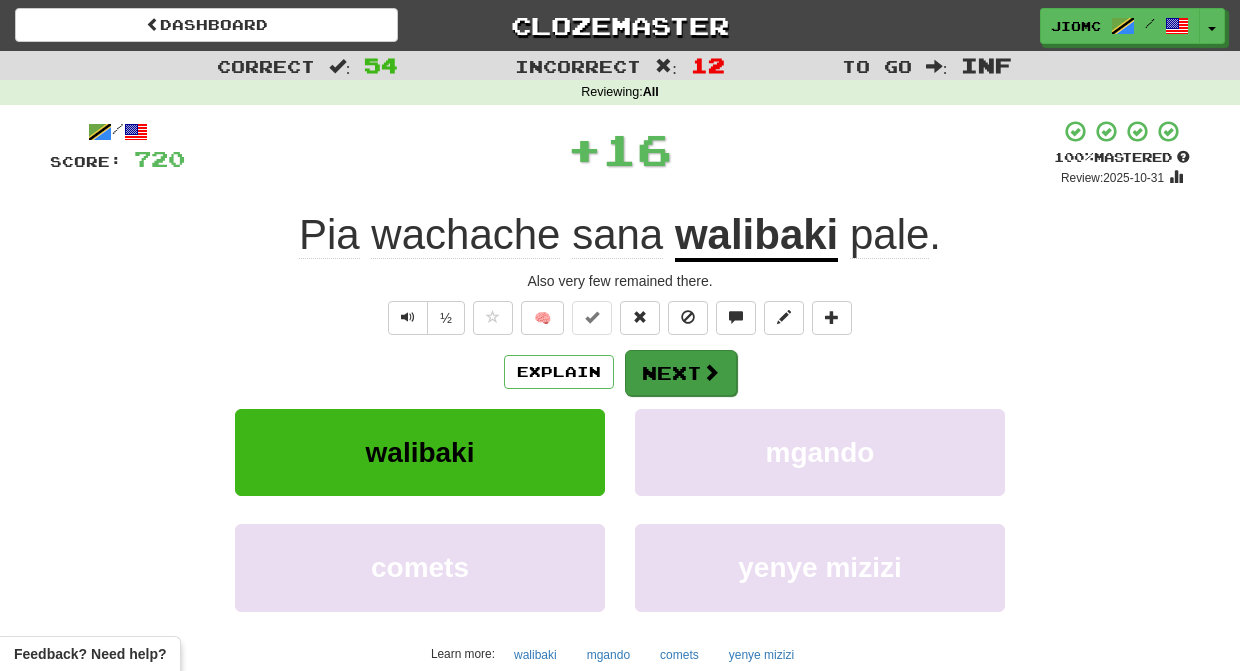 click on "Next" at bounding box center [681, 373] 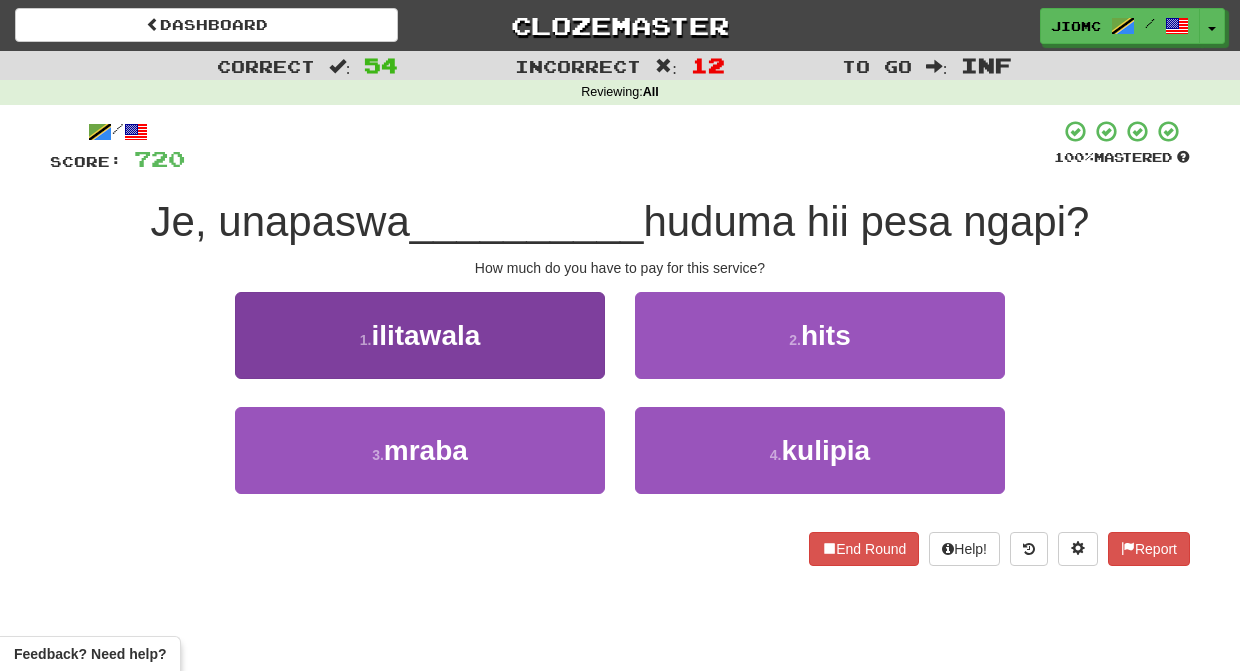 click on "3 .  mraba" at bounding box center [420, 450] 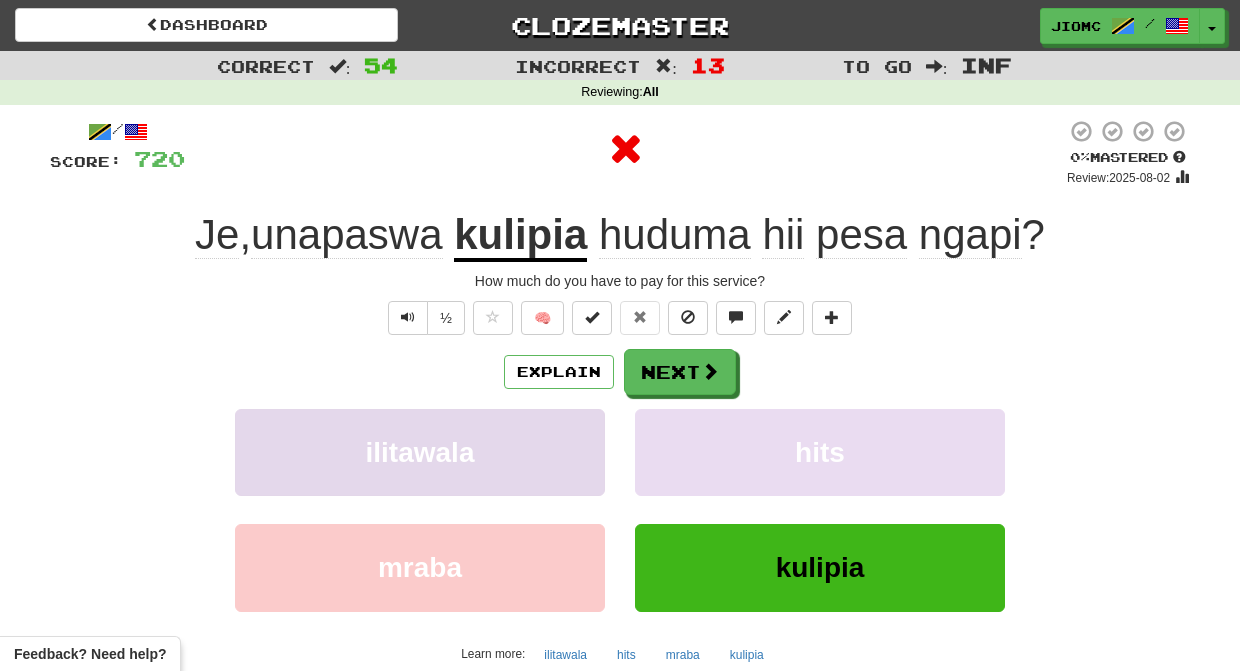 click on "ilitawala" at bounding box center [420, 452] 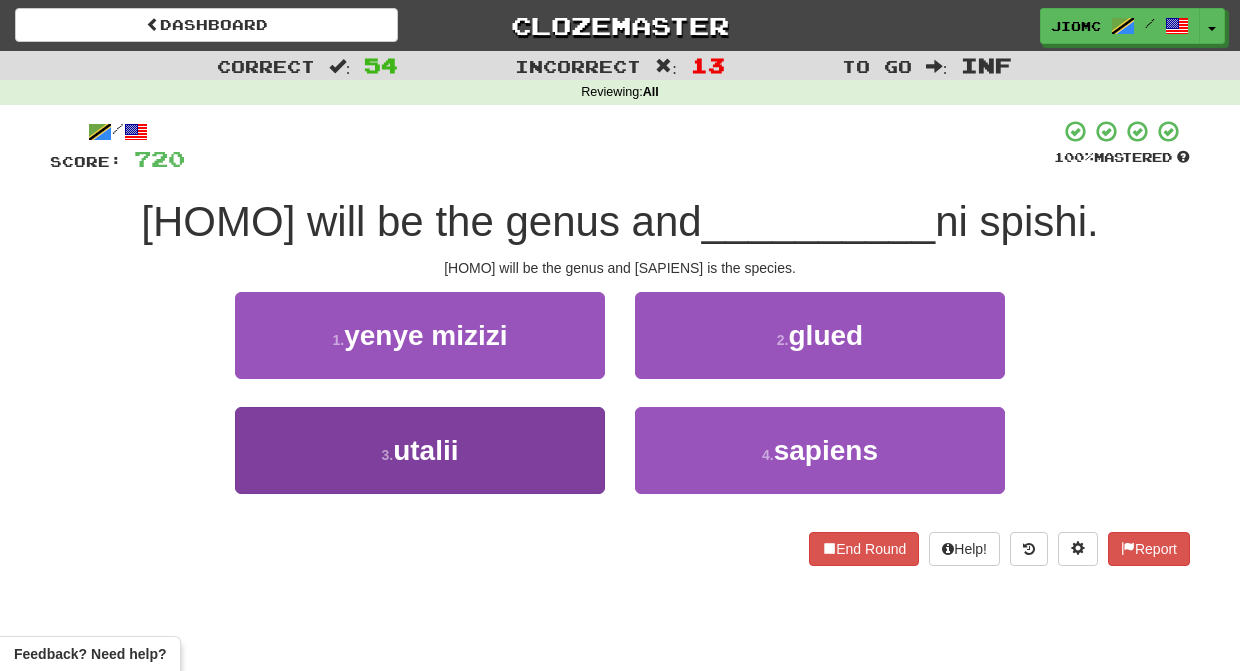 click on "3 .  utalii" at bounding box center (420, 450) 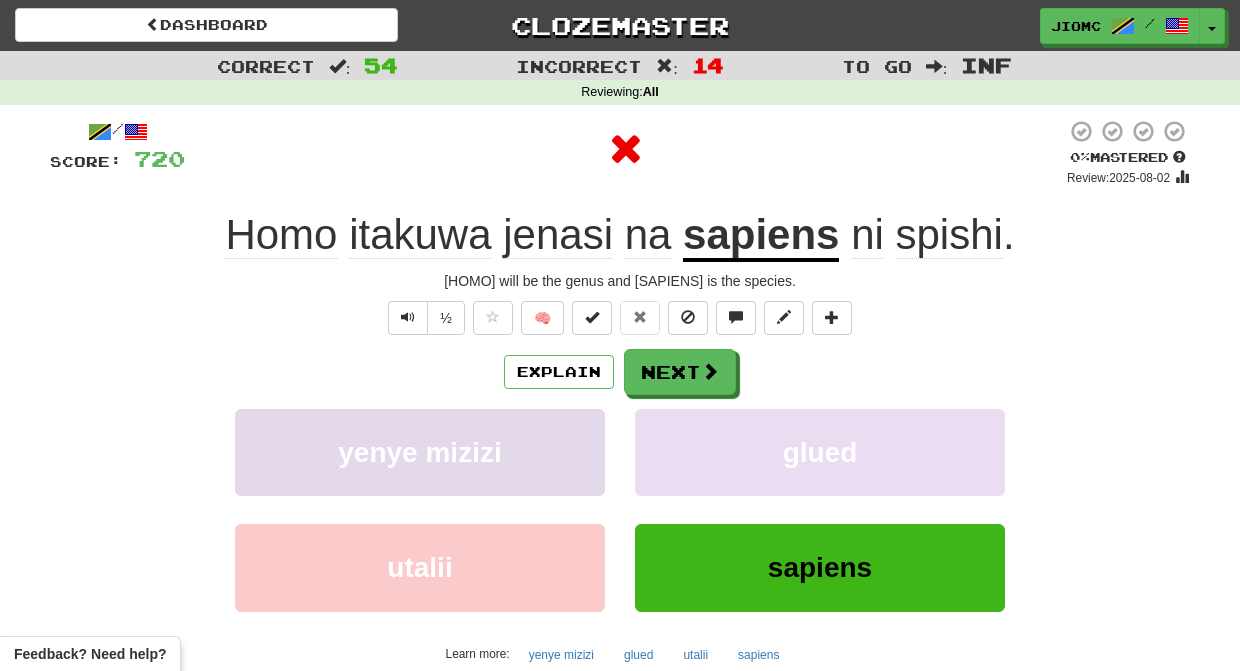 click on "yenye mizizi" at bounding box center (420, 452) 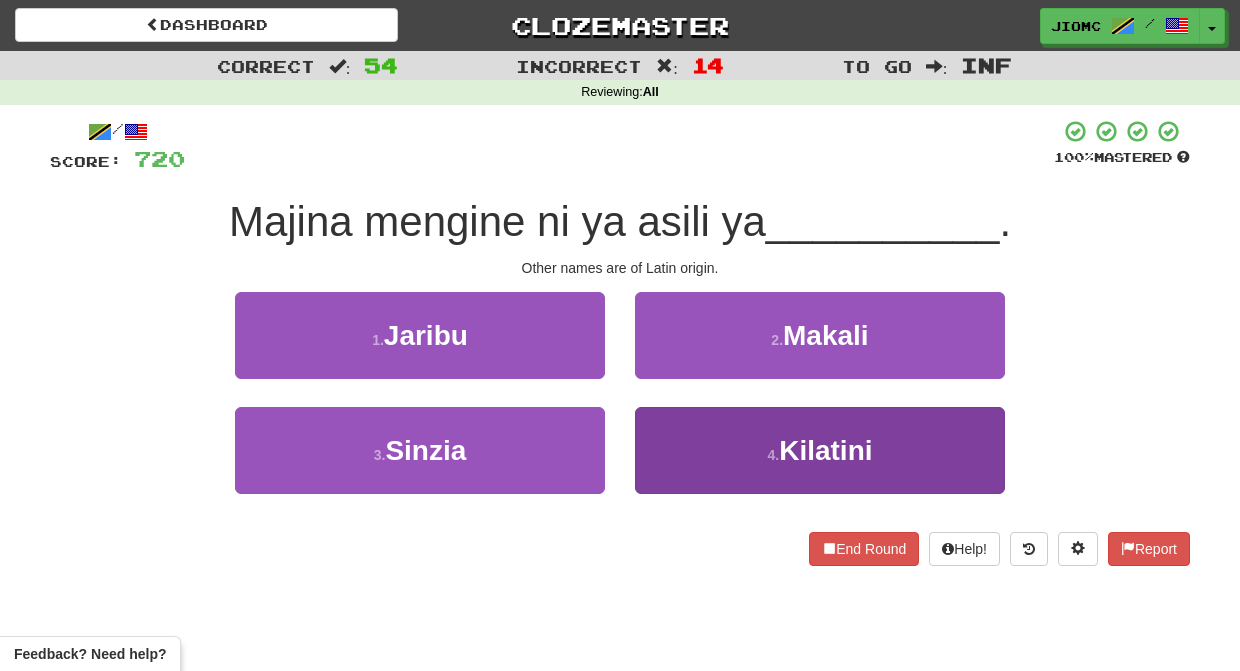 click on "4 .  Kilatini" at bounding box center [820, 450] 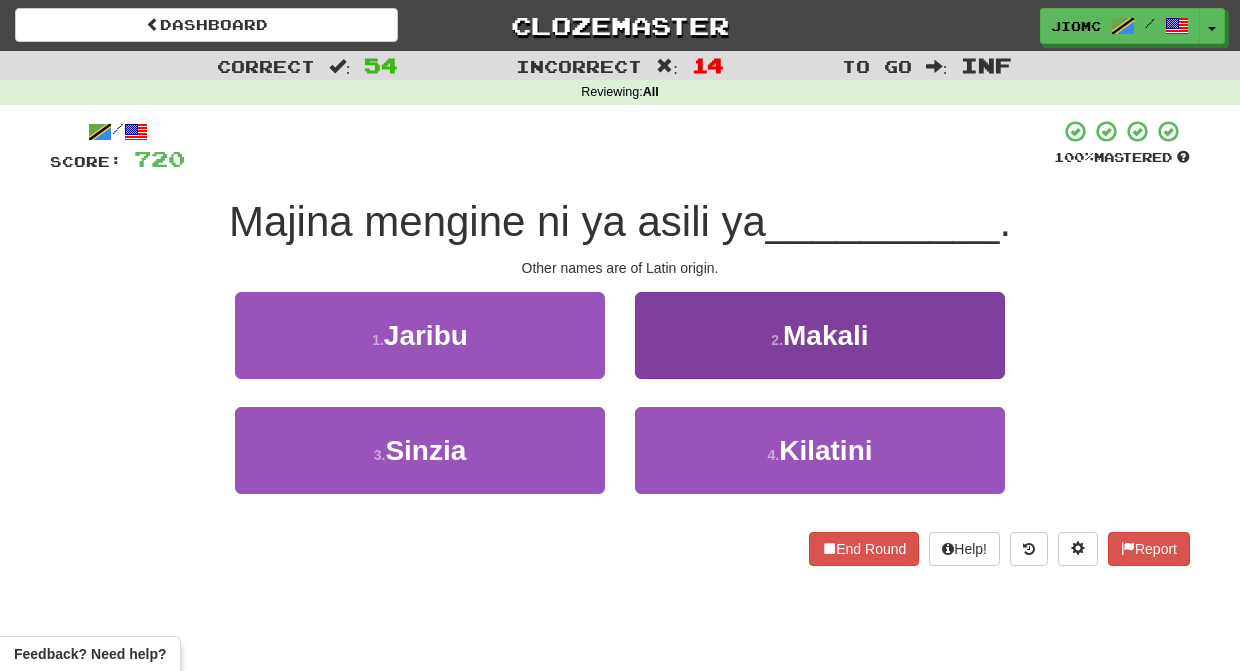 click on "2 .  Makali" at bounding box center [820, 335] 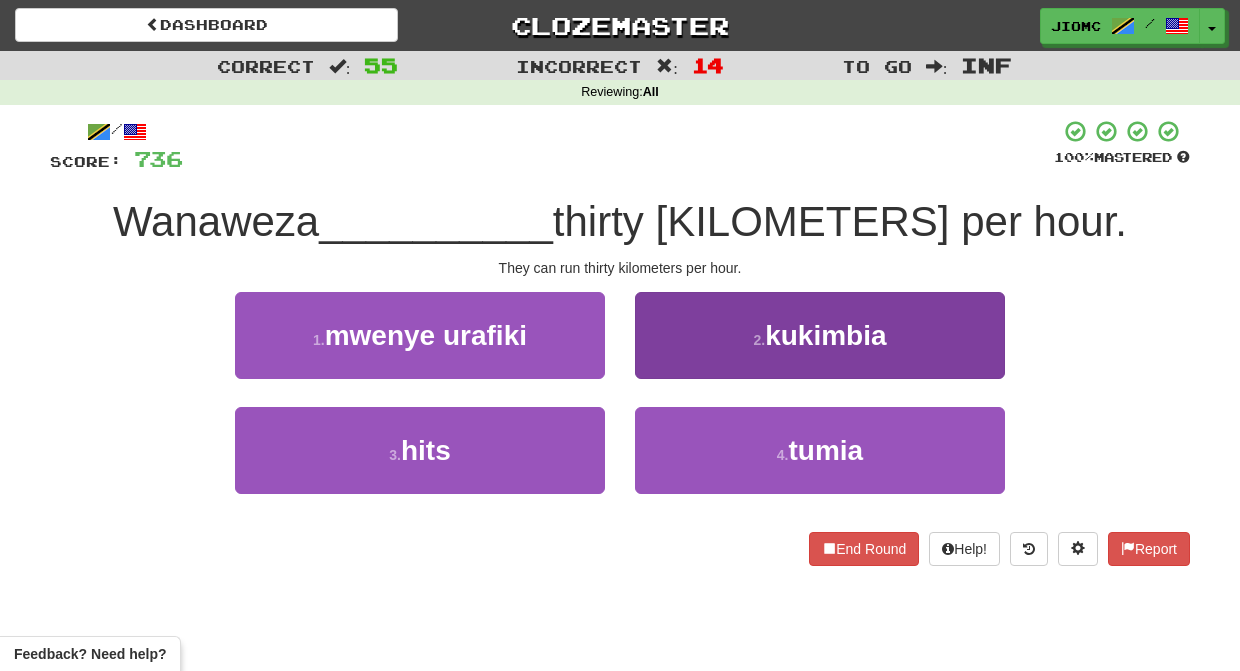 click on "2 .  kukimbia" at bounding box center [820, 335] 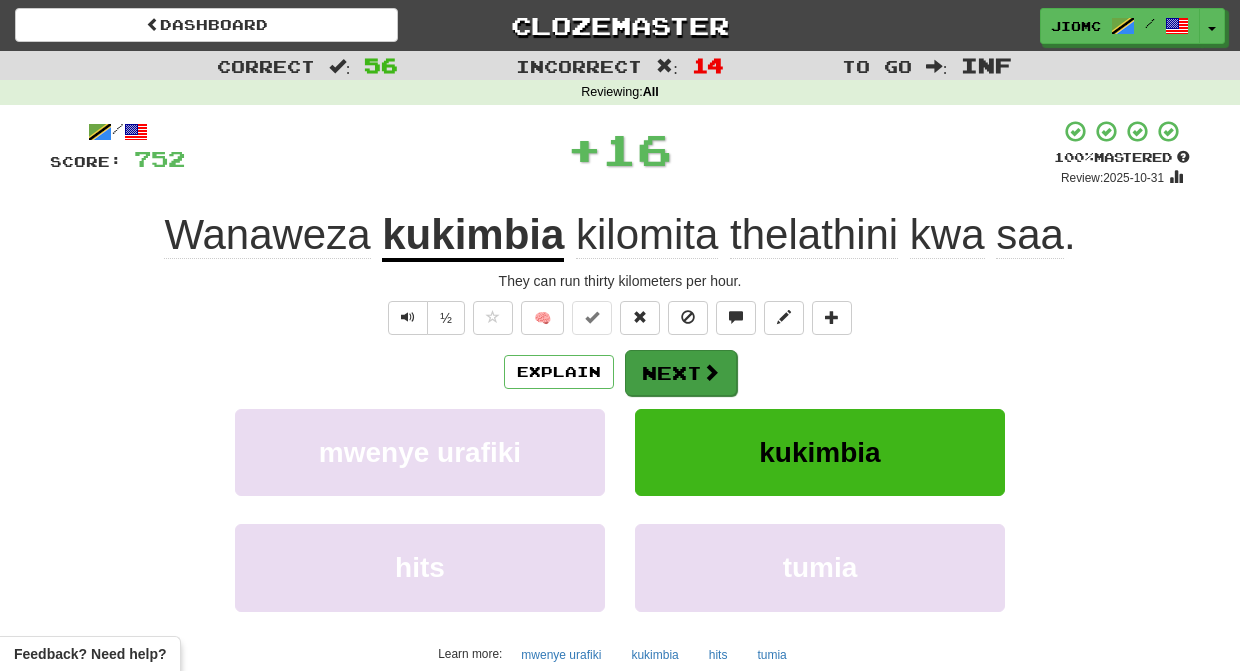 click on "Next" at bounding box center (681, 373) 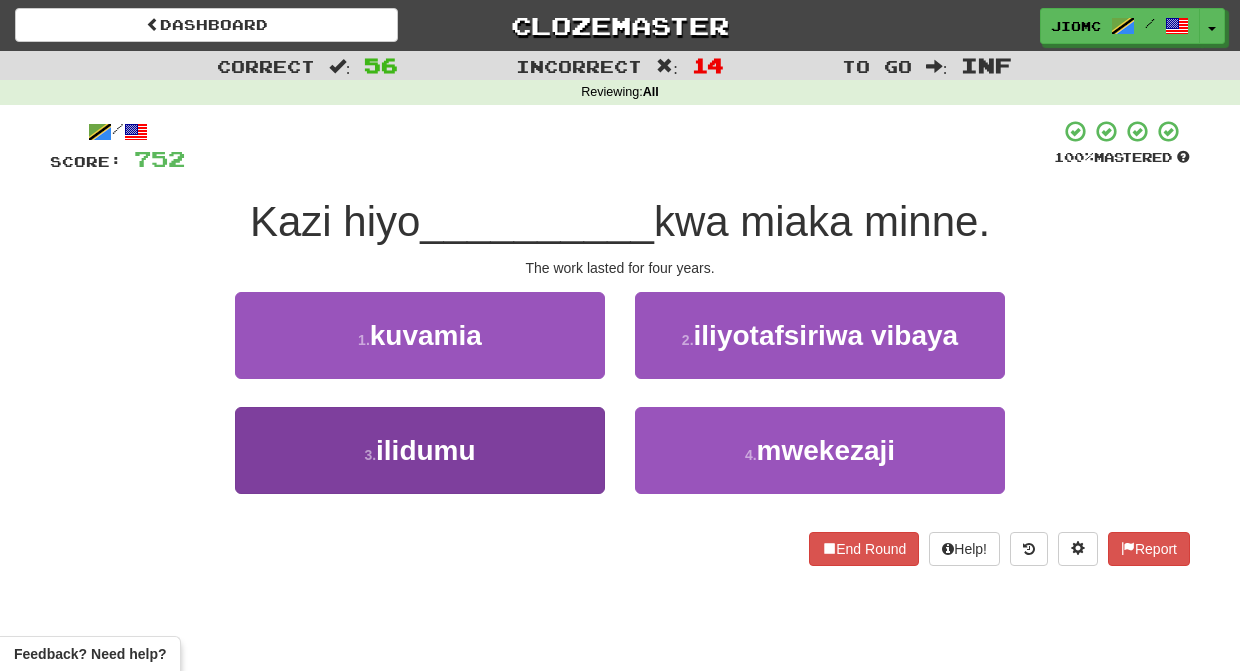 click on "3 .  ilidumu" at bounding box center [420, 450] 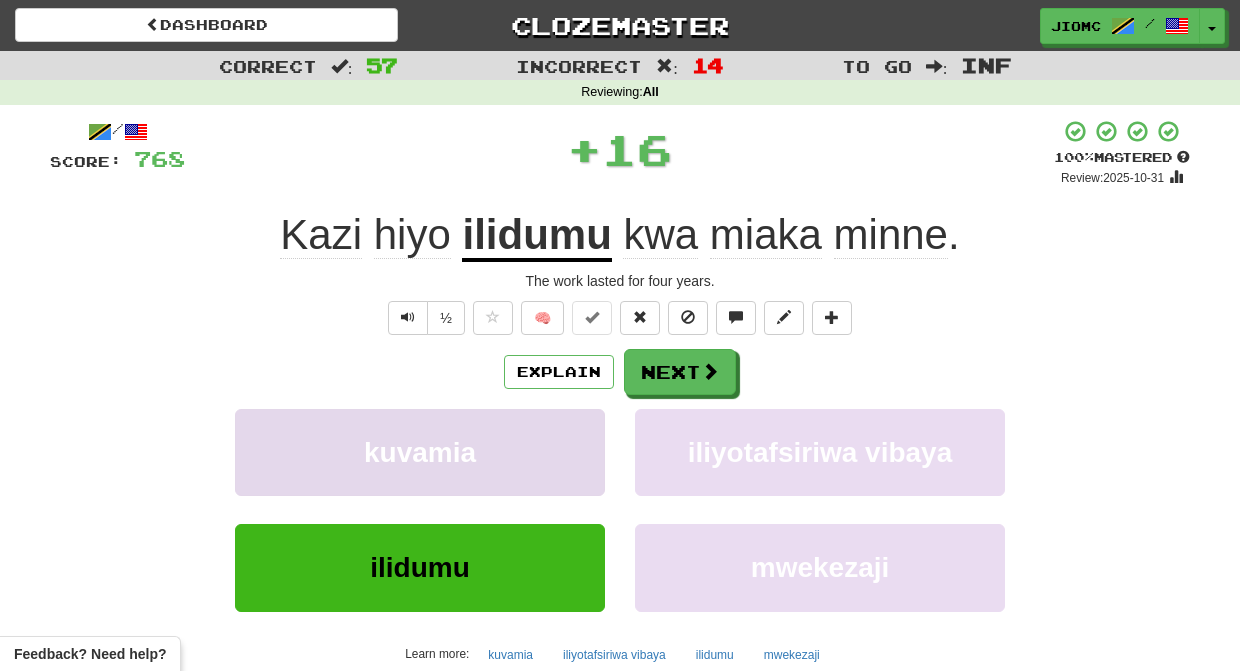 click on "kuvamia" at bounding box center (420, 452) 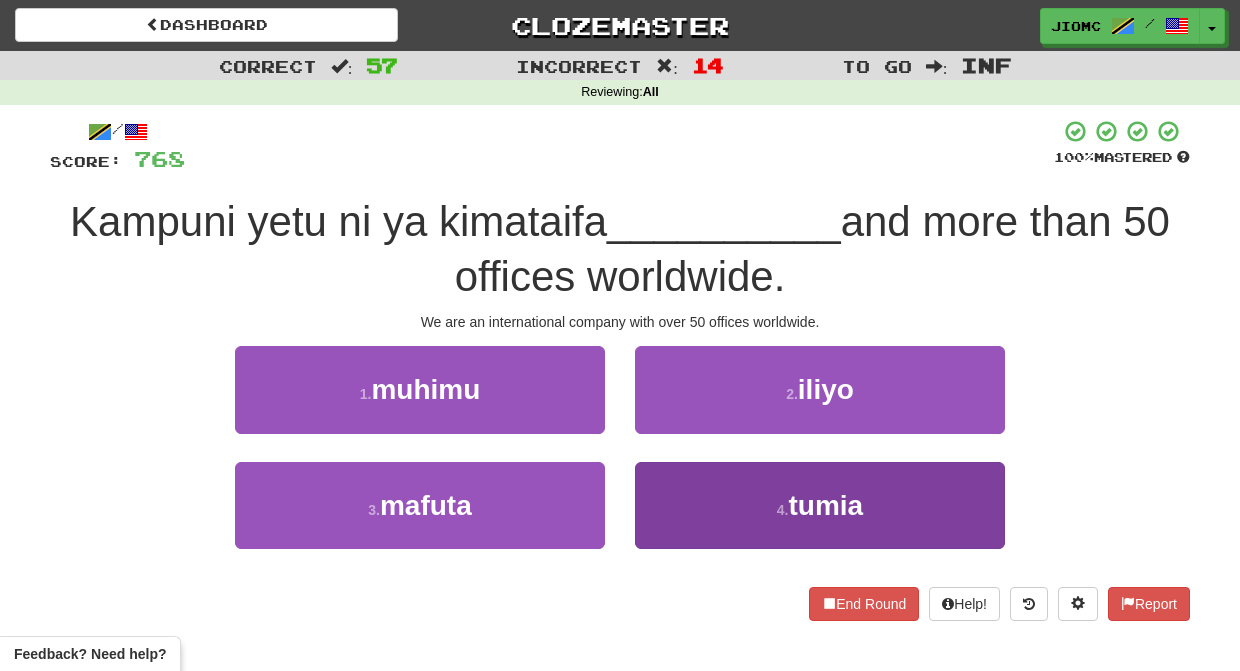click on "4 .  tumia" at bounding box center [820, 505] 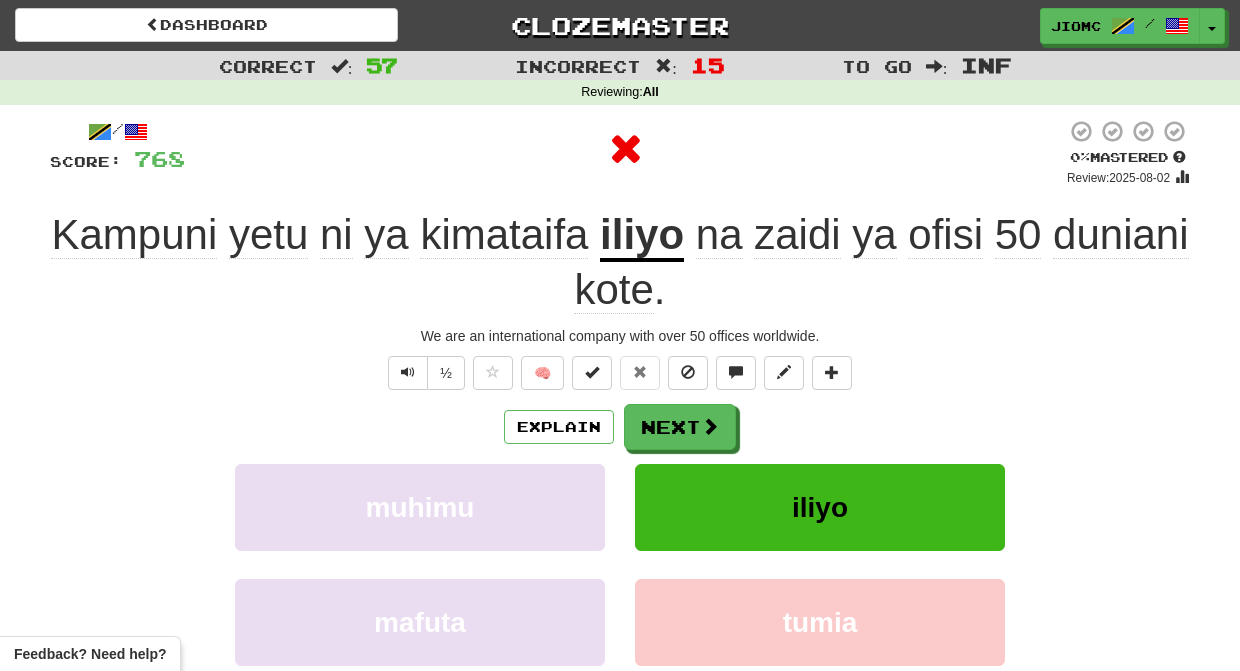click on "iliyo" at bounding box center [820, 507] 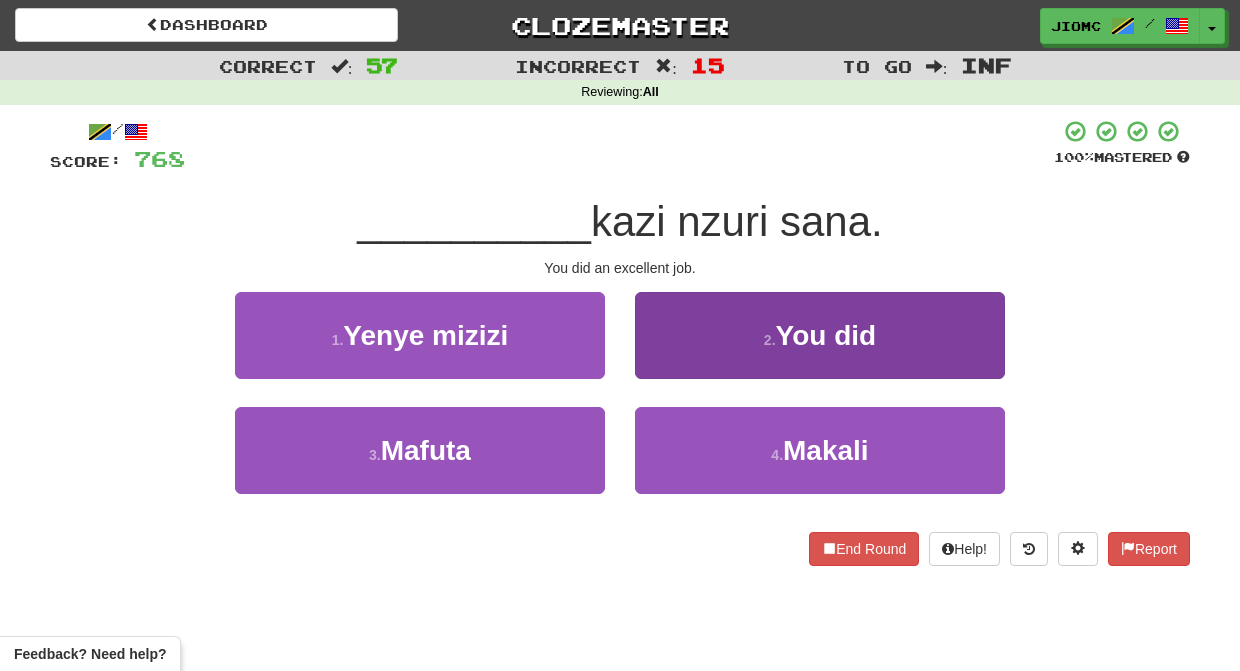 click on "2 .  Ulifanya" at bounding box center (820, 335) 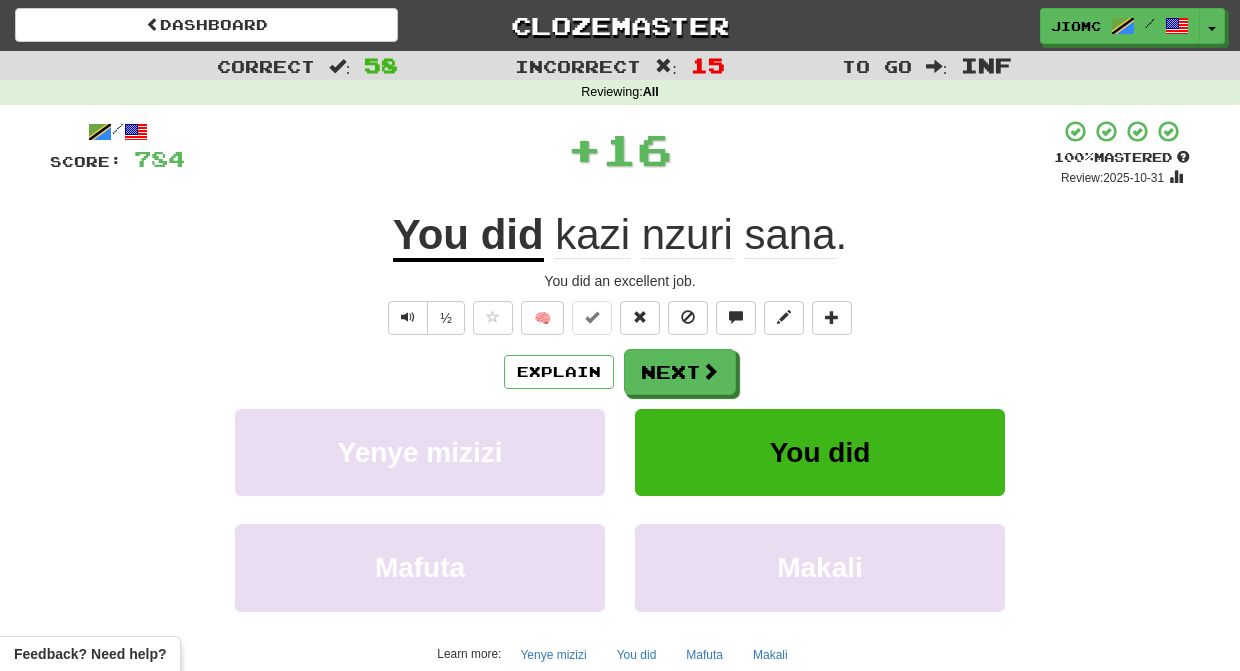 click on "Next" at bounding box center (680, 372) 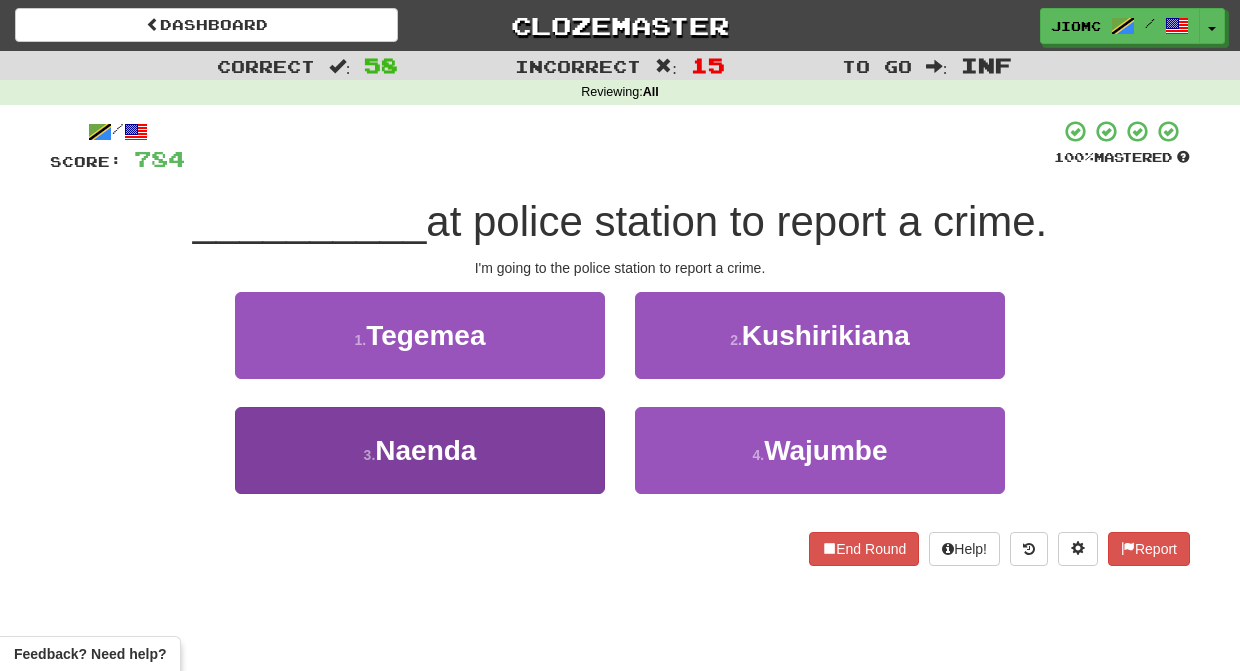 click on "3 .  Naenda" at bounding box center [420, 450] 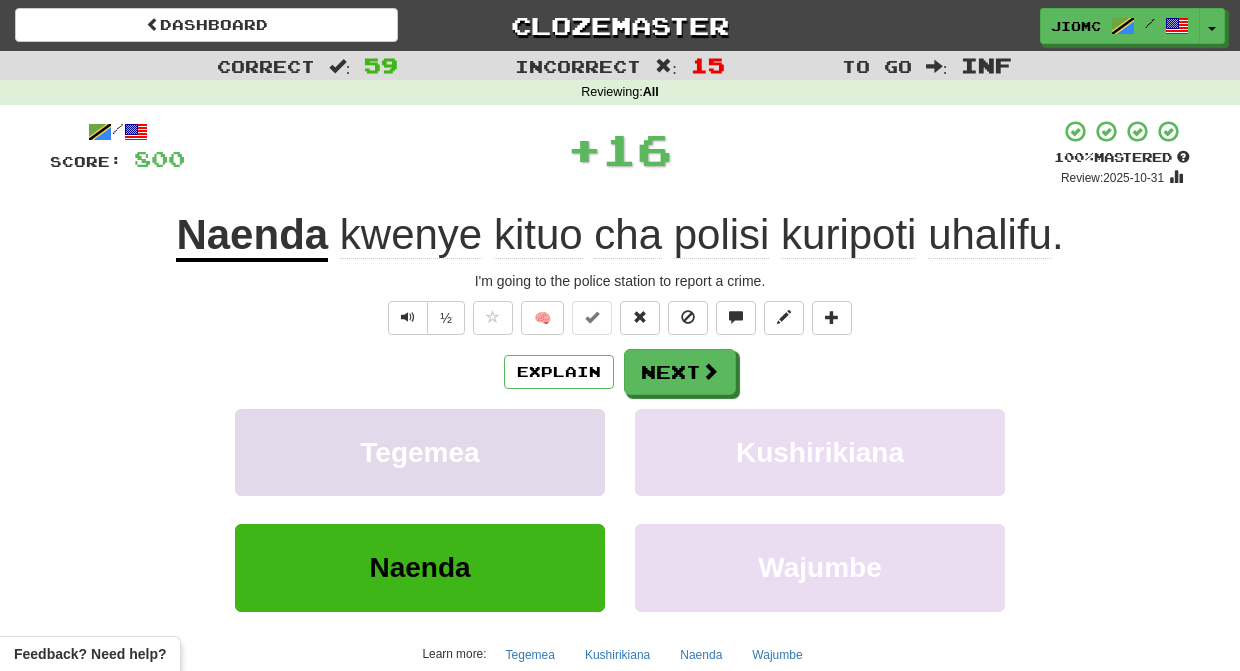 click on "Tegemea" at bounding box center (420, 452) 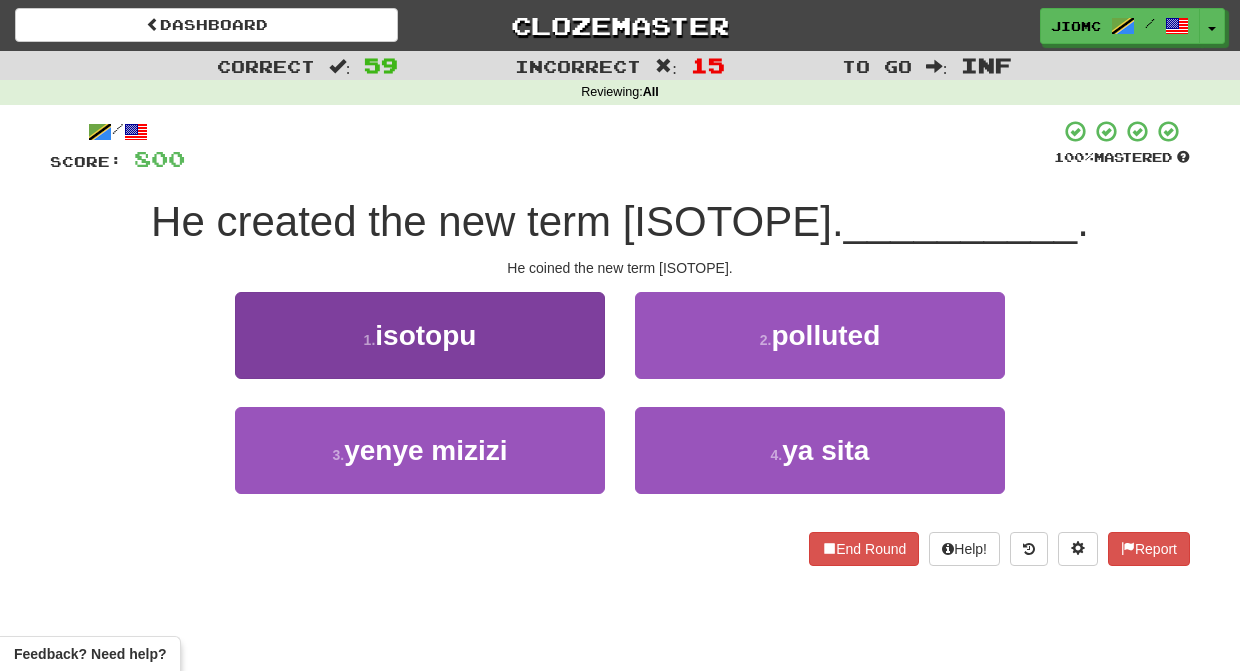 click on "1 .  isotopu" at bounding box center [420, 335] 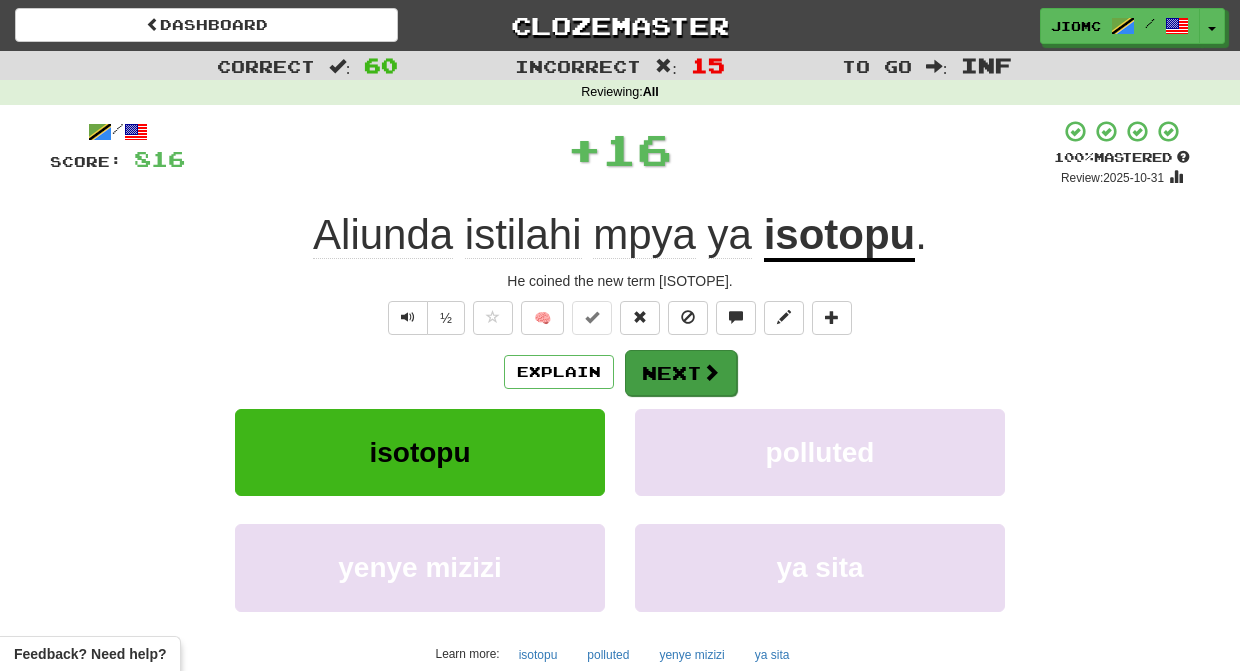 click on "Next" at bounding box center [681, 373] 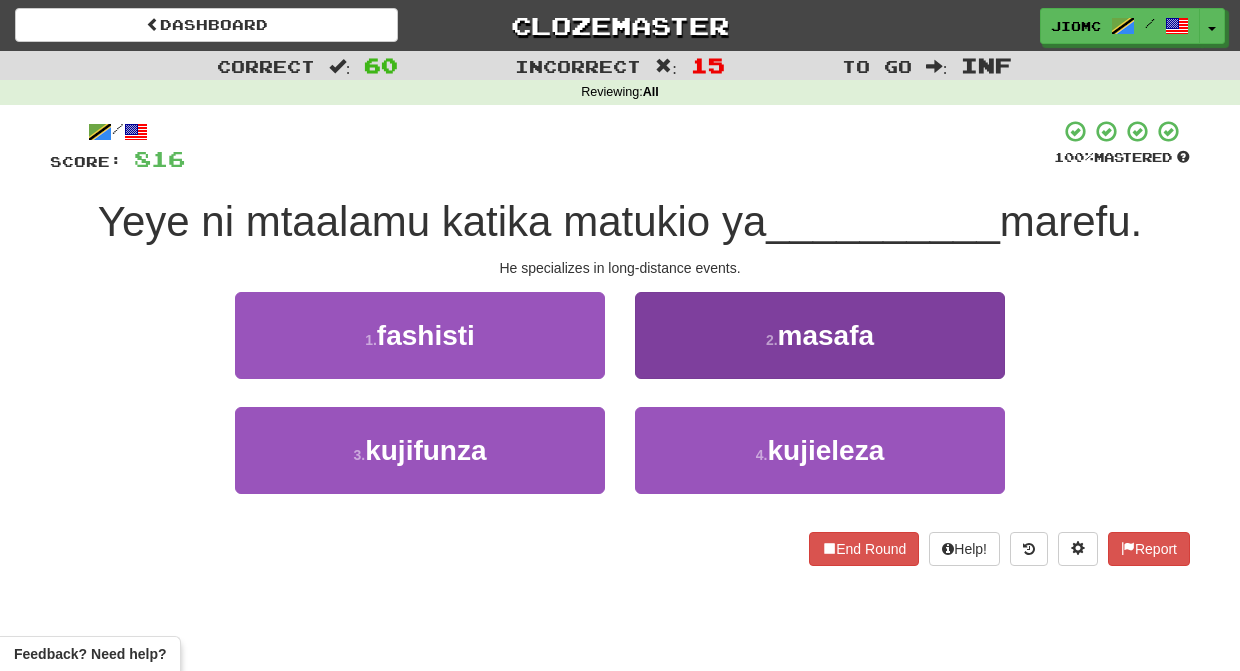click on "2 .  masafa" at bounding box center [820, 335] 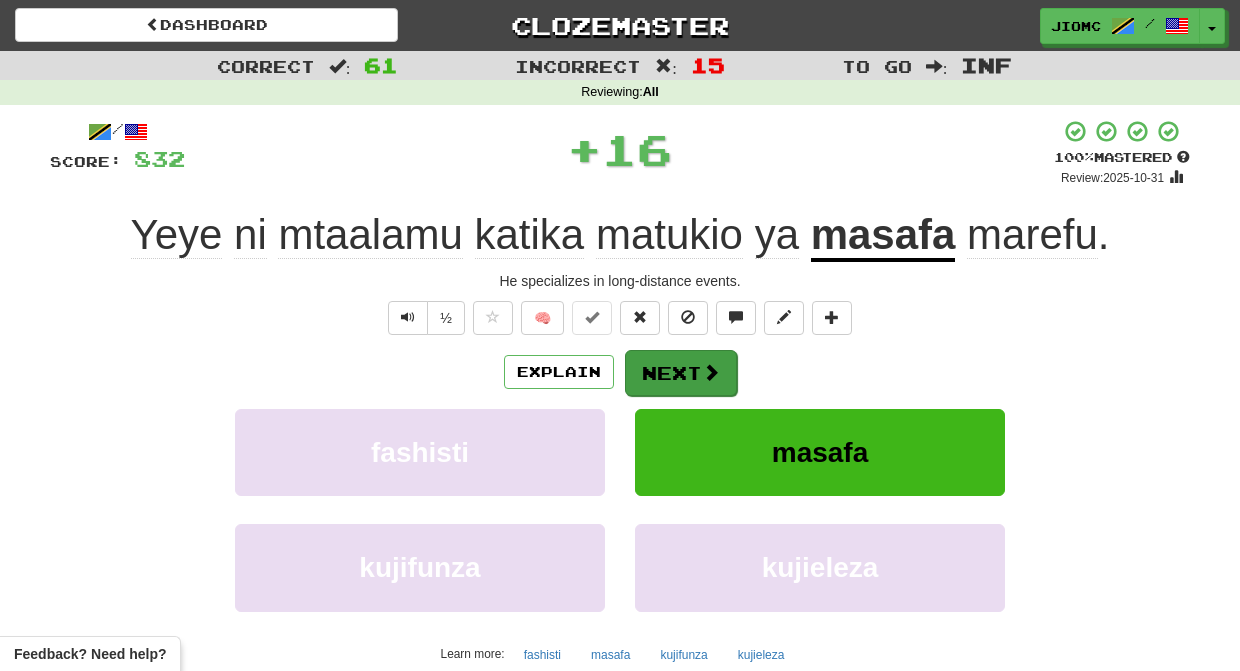 click on "Next" at bounding box center [681, 373] 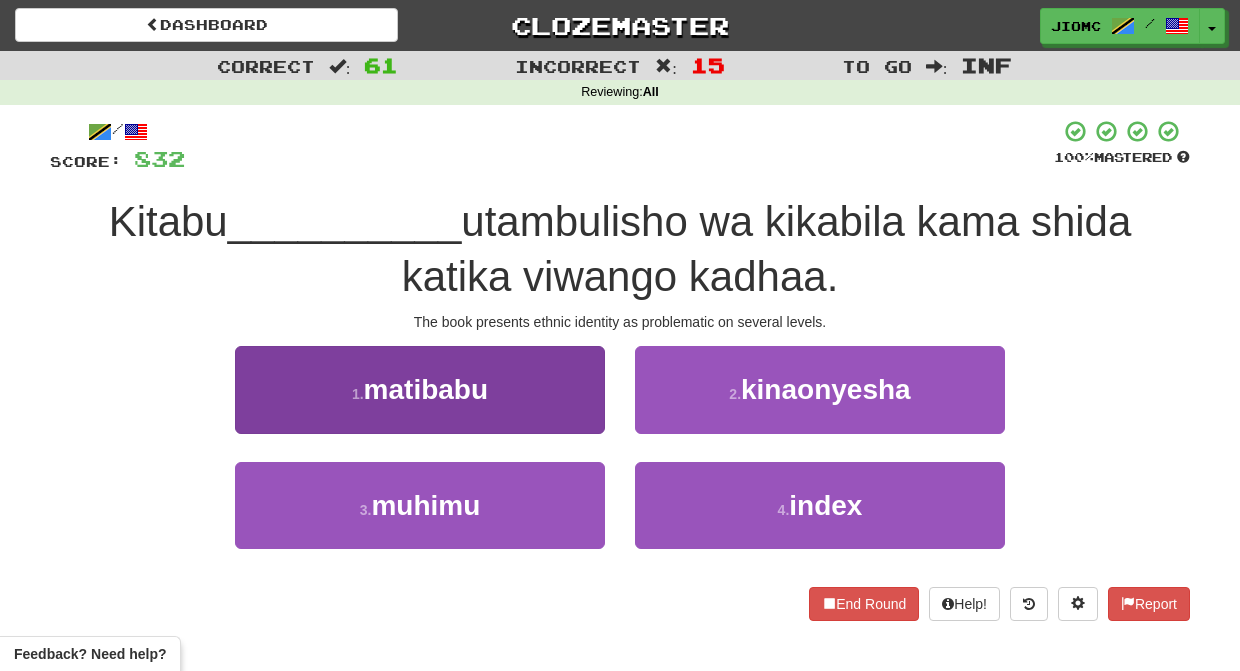 click on "1 .  matibabu" at bounding box center [420, 389] 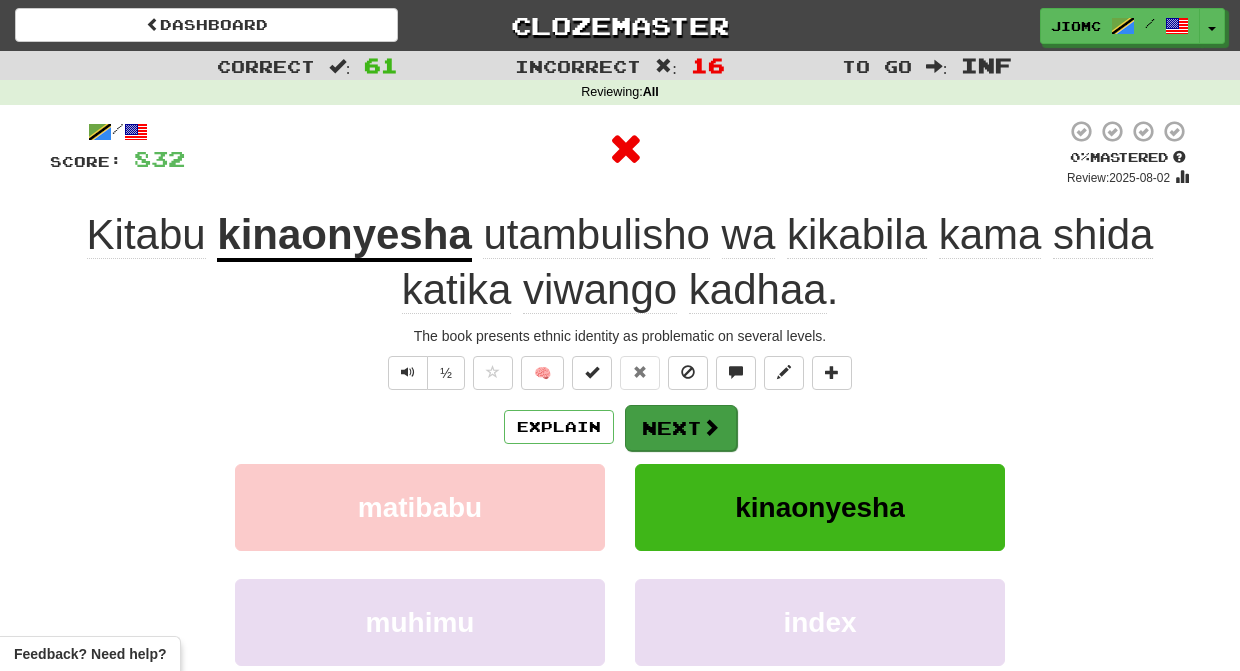 click on "Next" at bounding box center (681, 428) 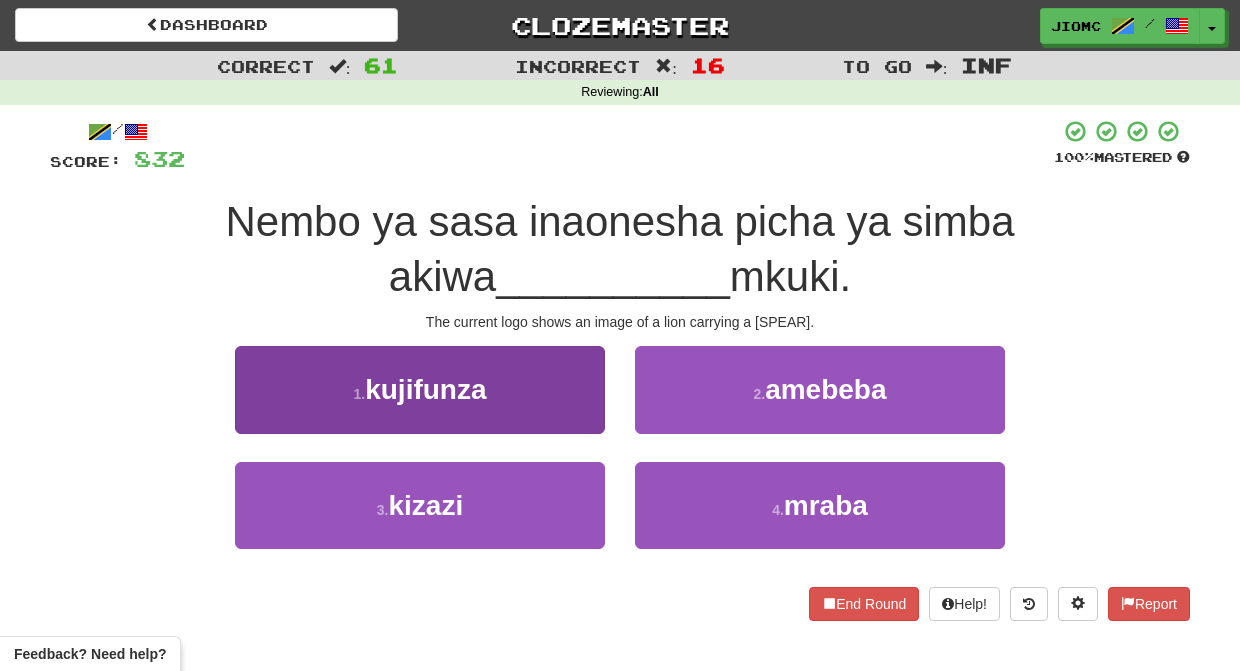 click on "1 .  kujifunza" at bounding box center (420, 389) 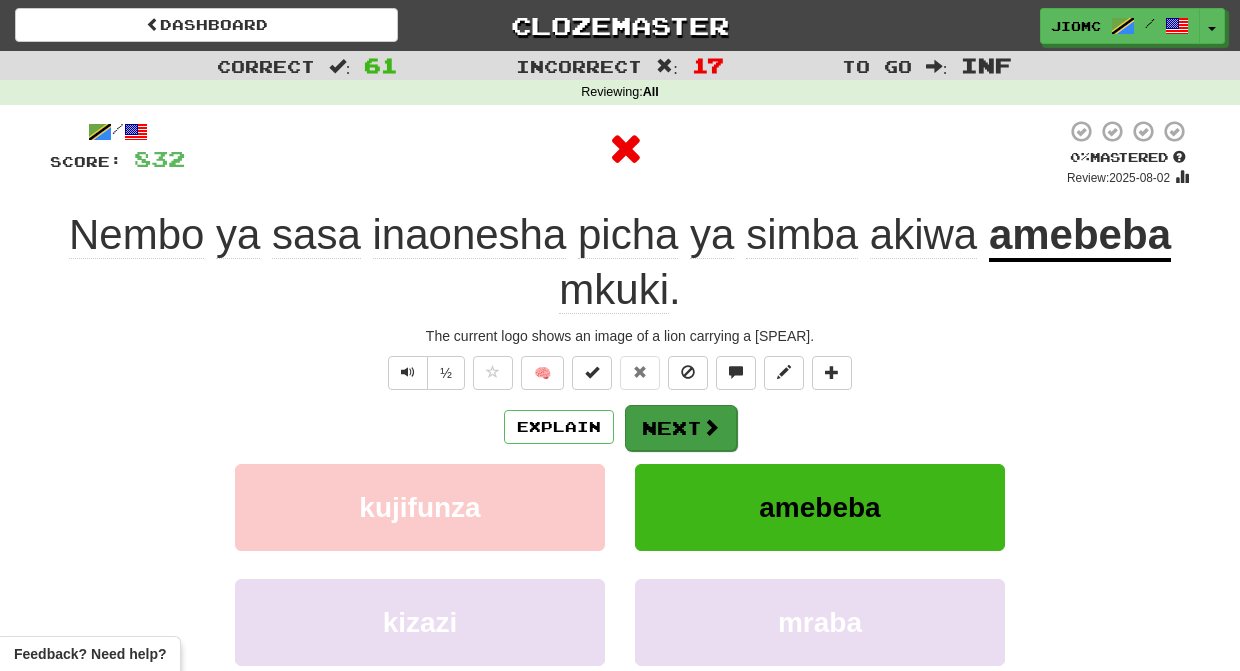 click on "Next" at bounding box center (681, 428) 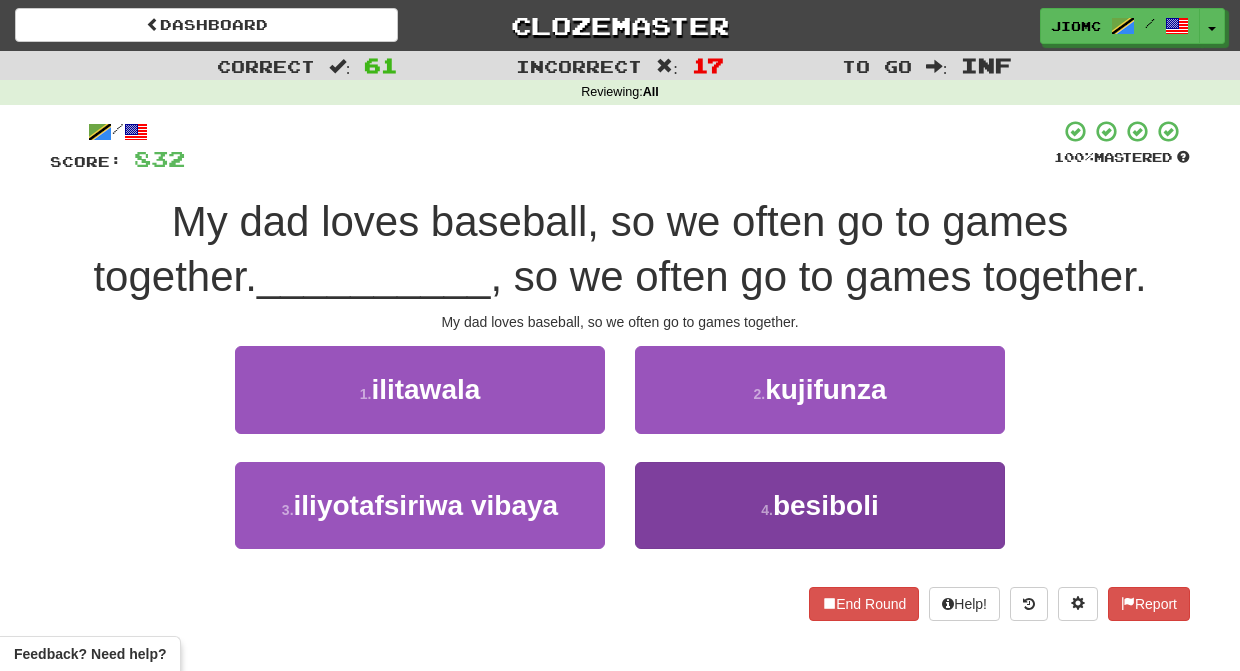 click on "4 .  besiboli" at bounding box center [820, 505] 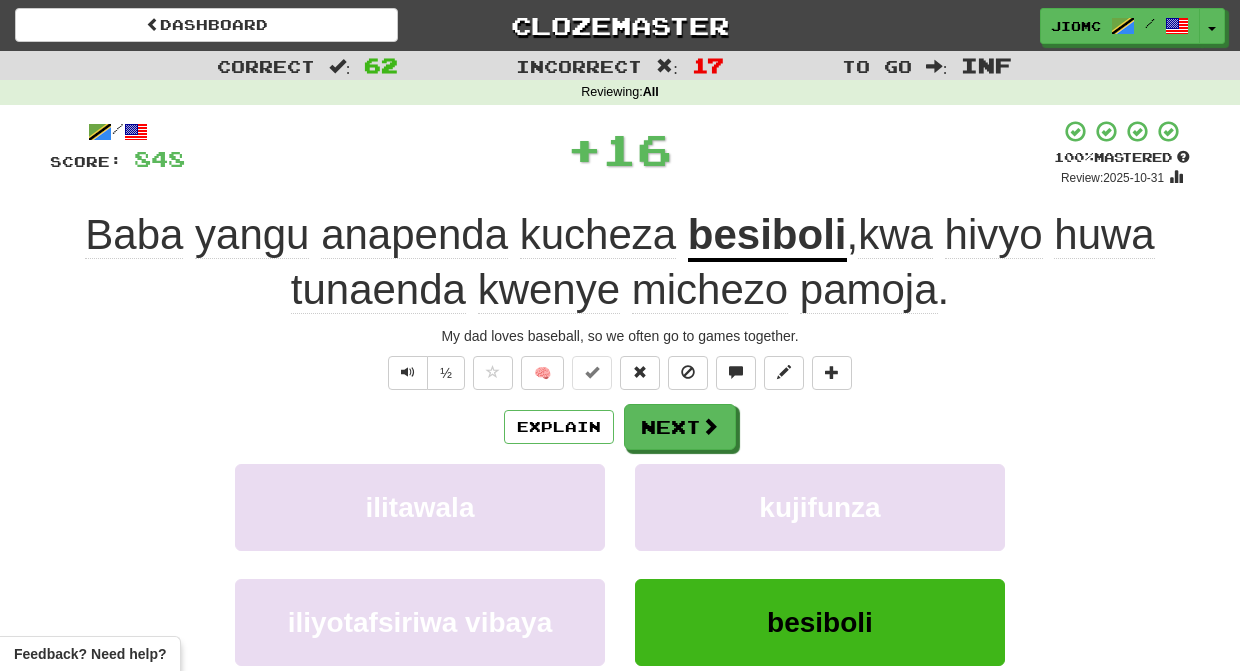 click on "kujifunza" at bounding box center [820, 507] 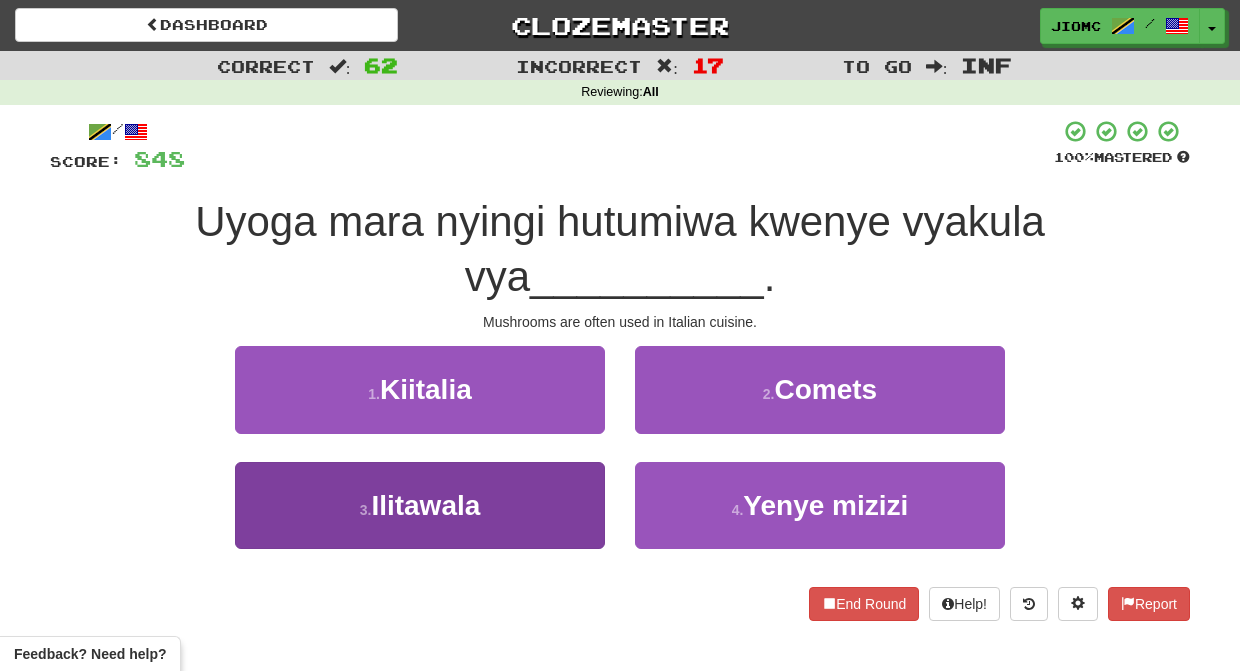click on "3 .  Ilitawala" at bounding box center (420, 505) 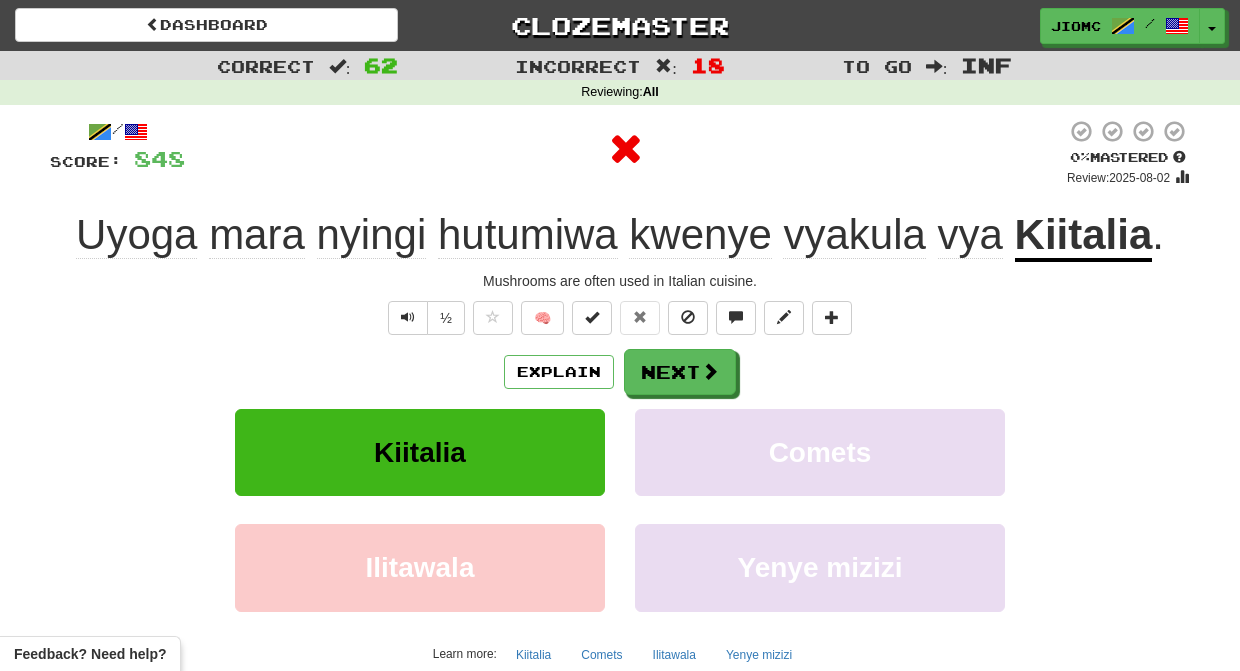 click on "Kiitalia" at bounding box center [420, 452] 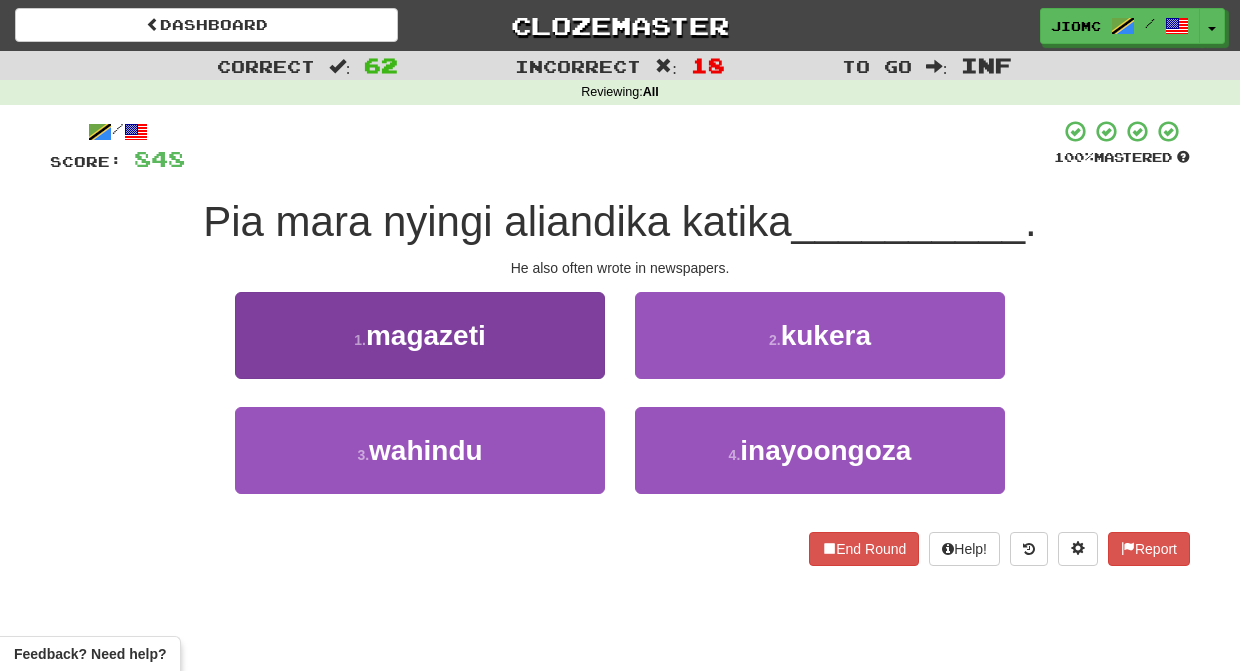 click on "1 .  magazeti" at bounding box center (420, 335) 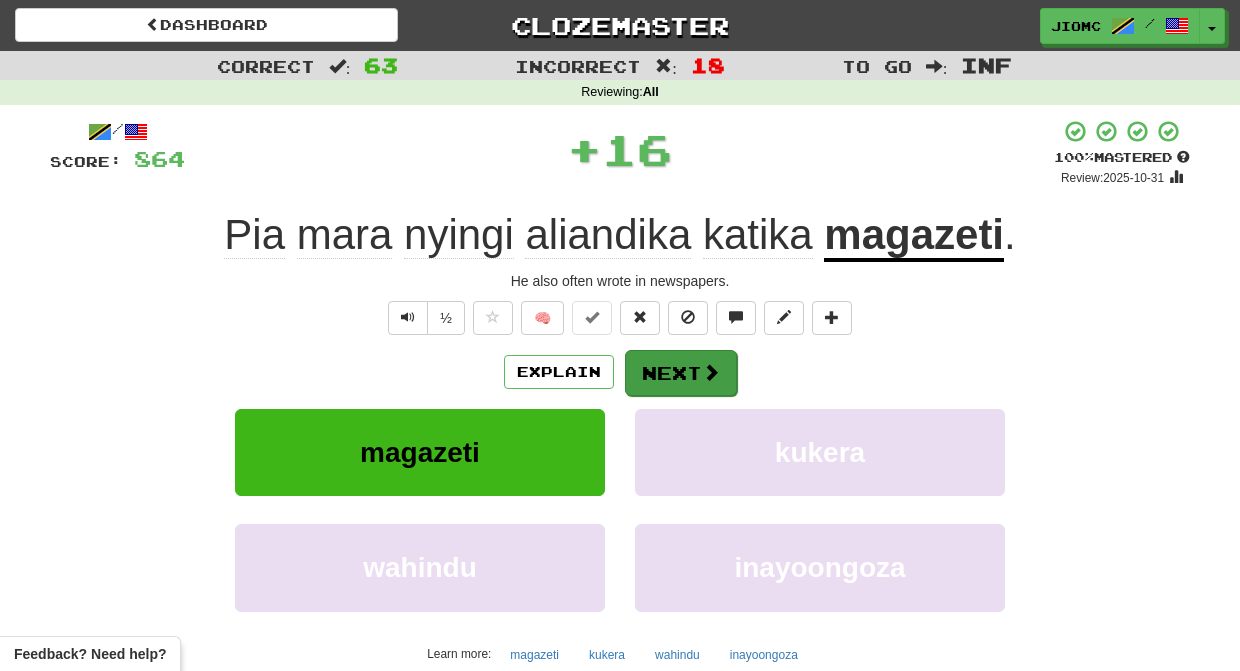 click on "Next" at bounding box center [681, 373] 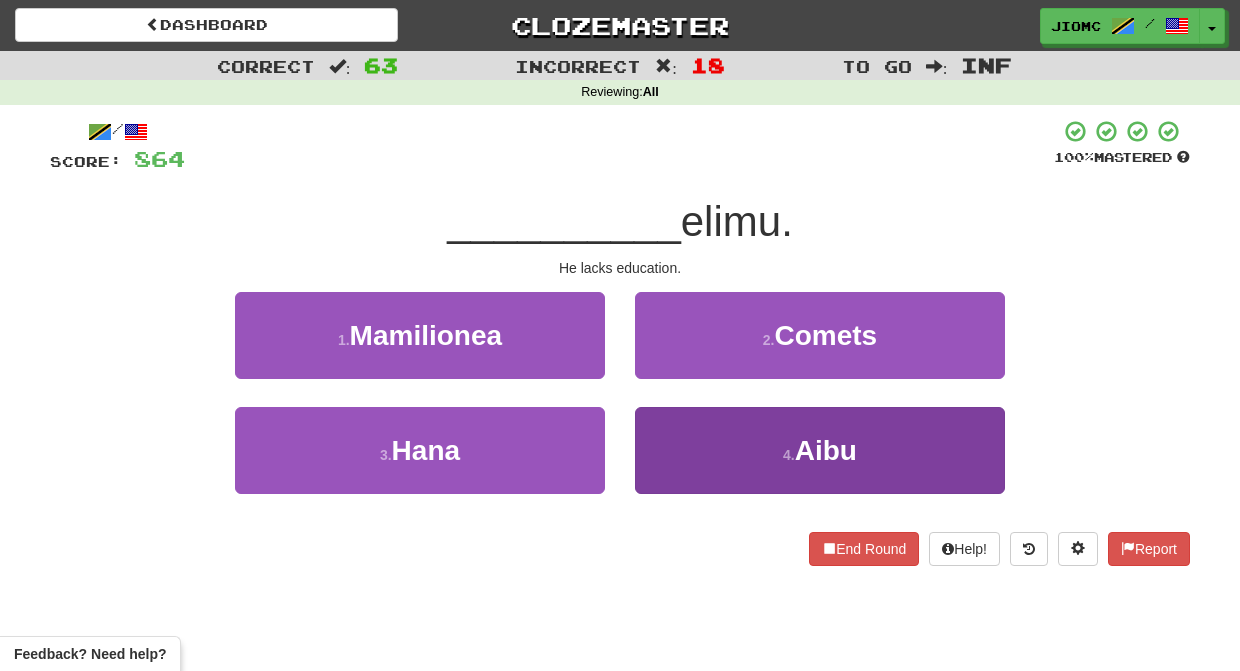 click on "4 .  Aibu" at bounding box center [820, 450] 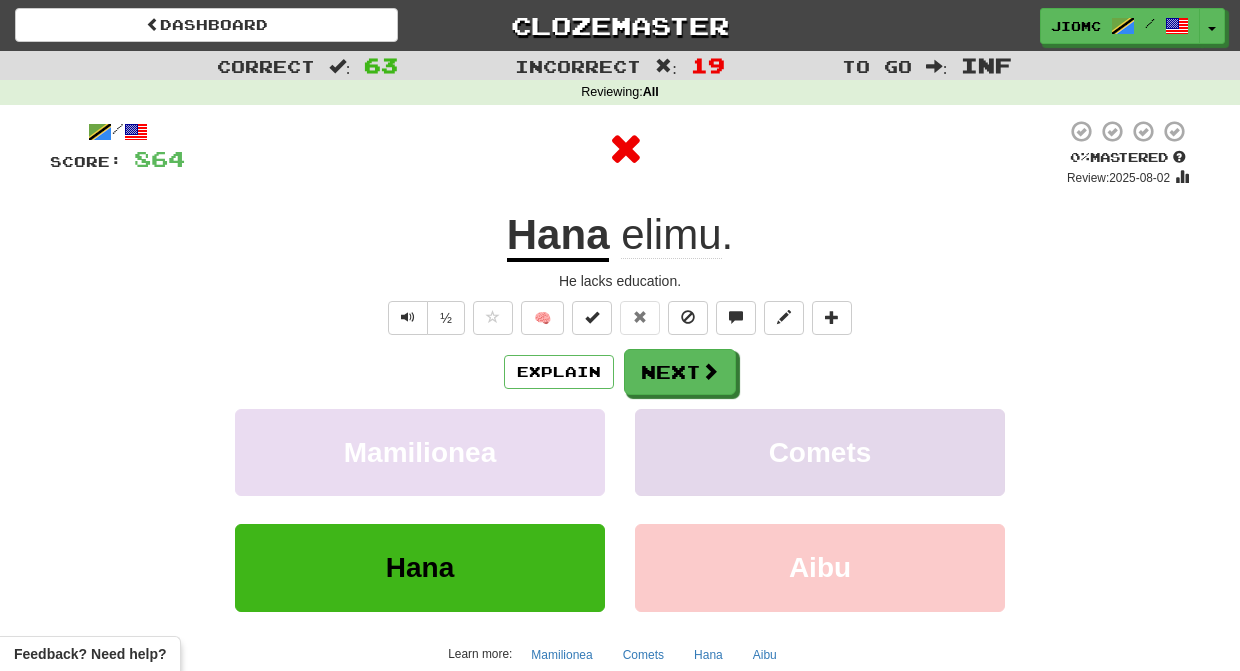 click on "Comets" at bounding box center [820, 452] 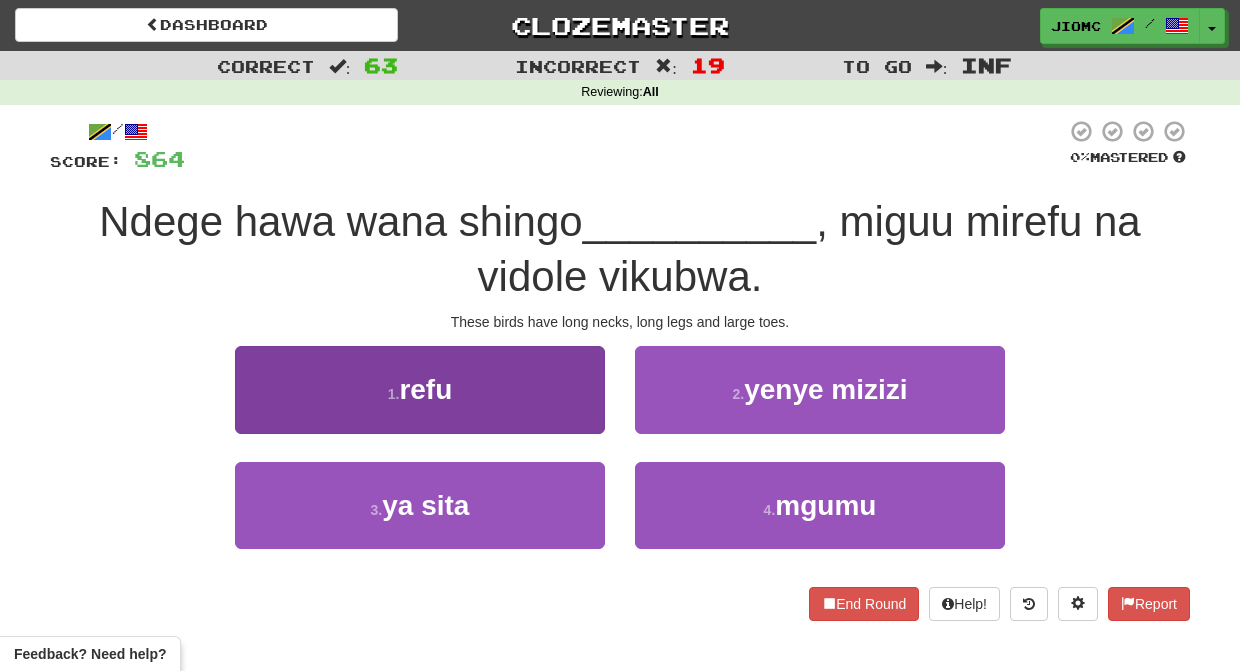 click on "1 .  refu" at bounding box center (420, 389) 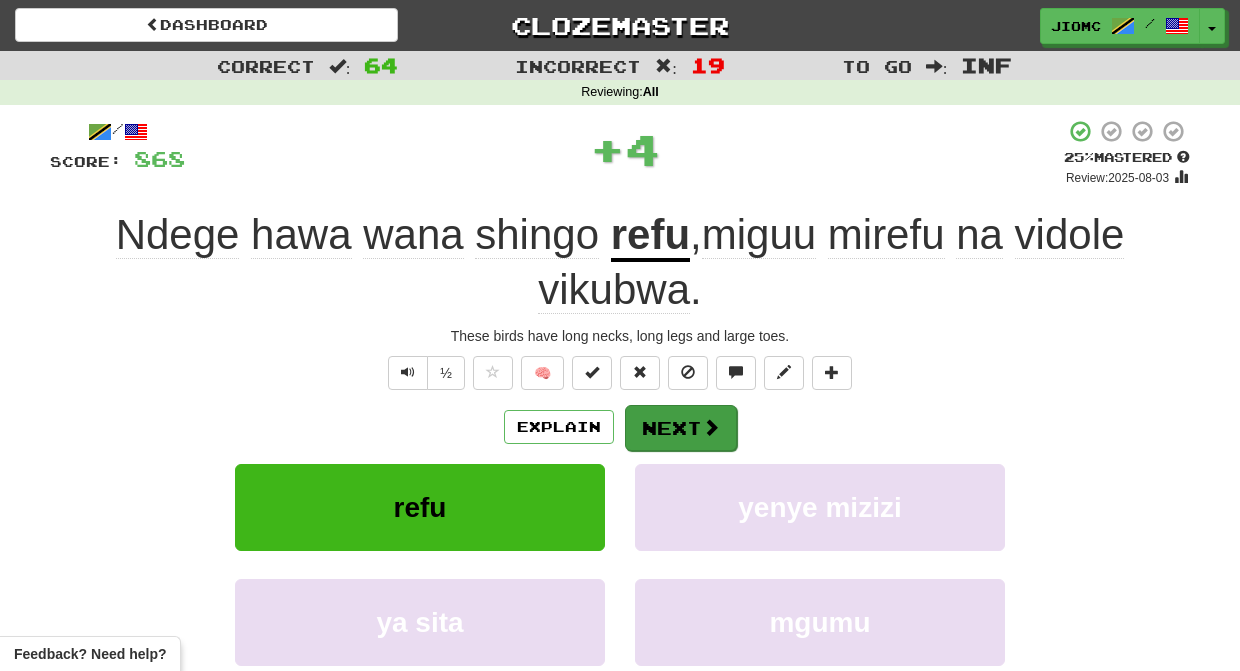 click on "Next" at bounding box center (681, 428) 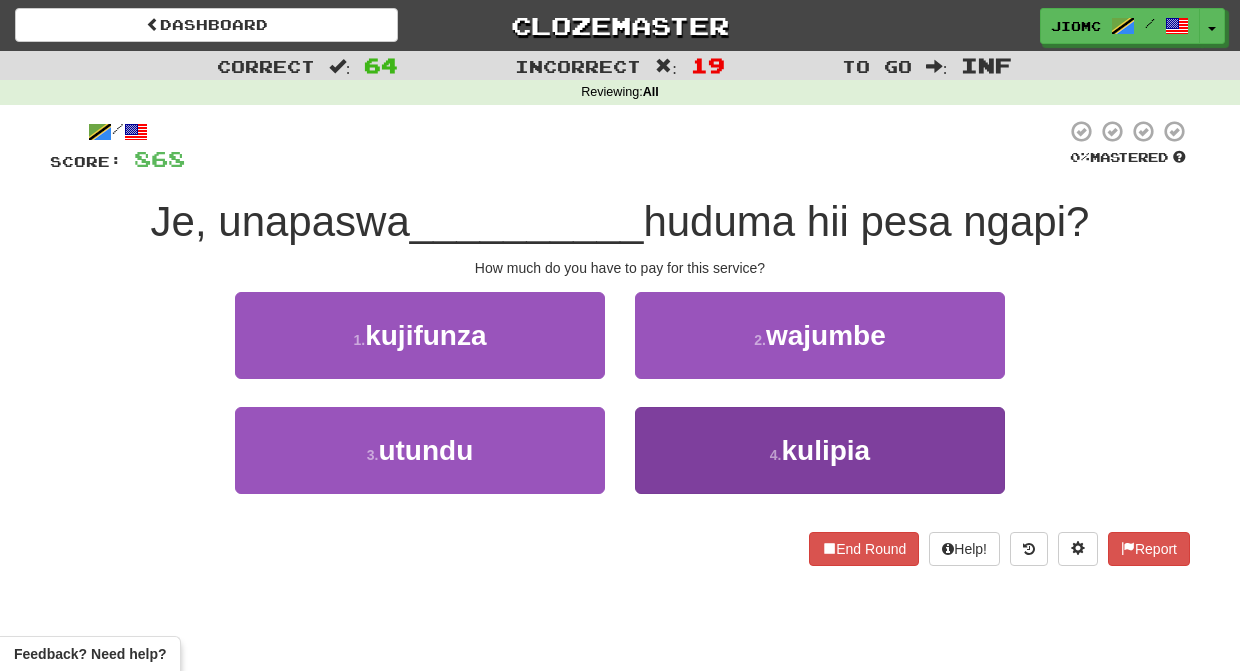 click on "4 .  kulipia" at bounding box center (820, 450) 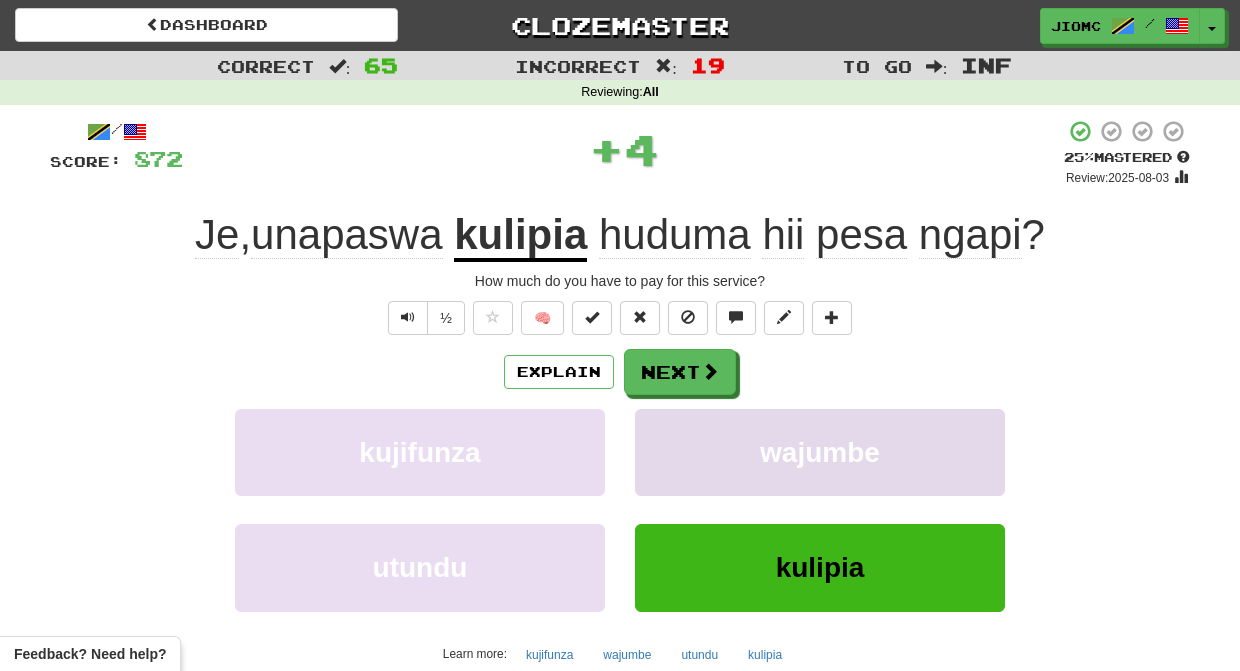 click on "wajumbe" at bounding box center (820, 452) 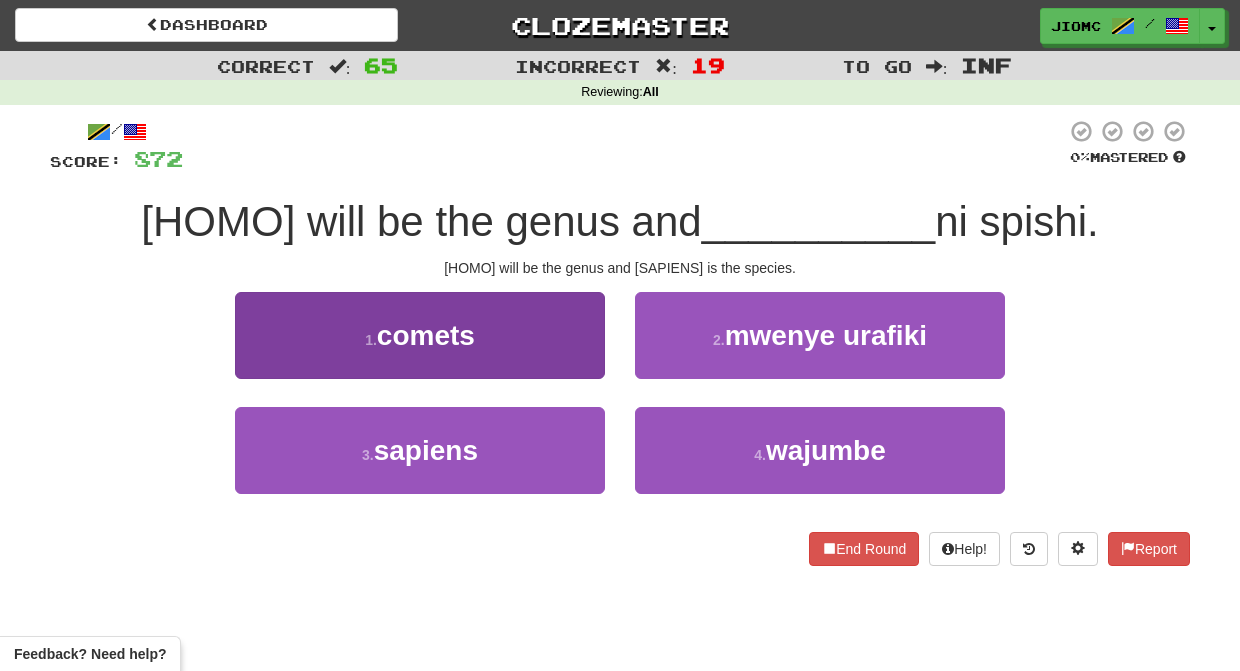 drag, startPoint x: 538, startPoint y: 430, endPoint x: 558, endPoint y: 430, distance: 20 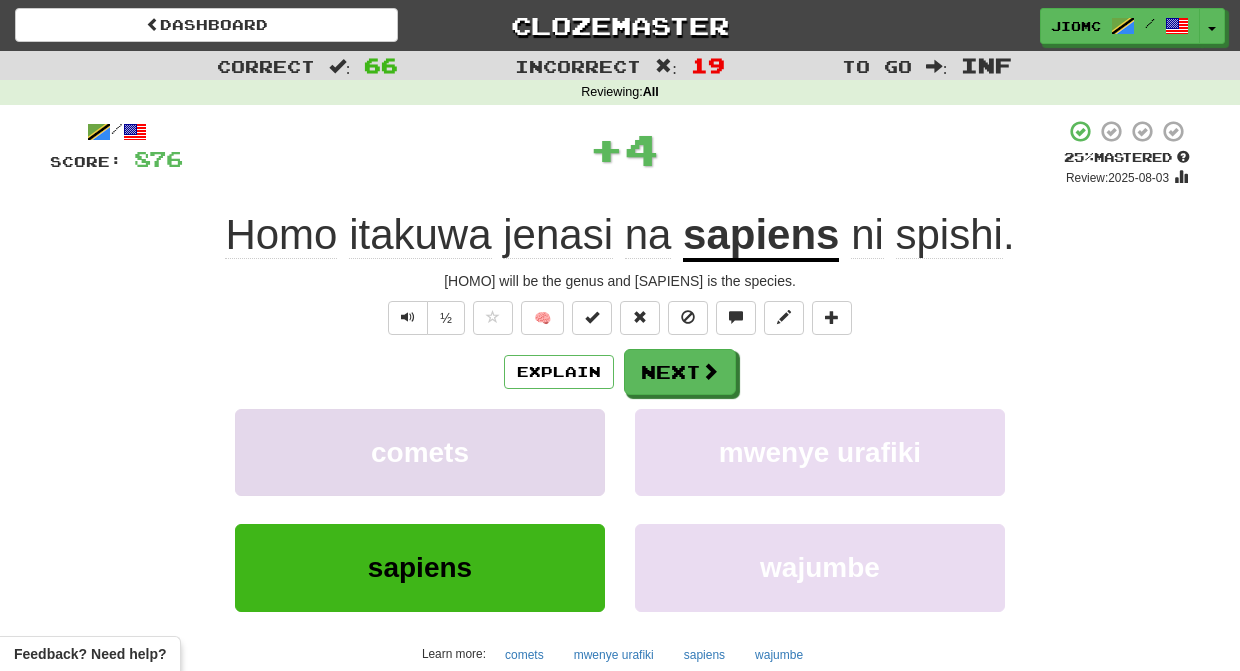 click on "comets" at bounding box center [420, 452] 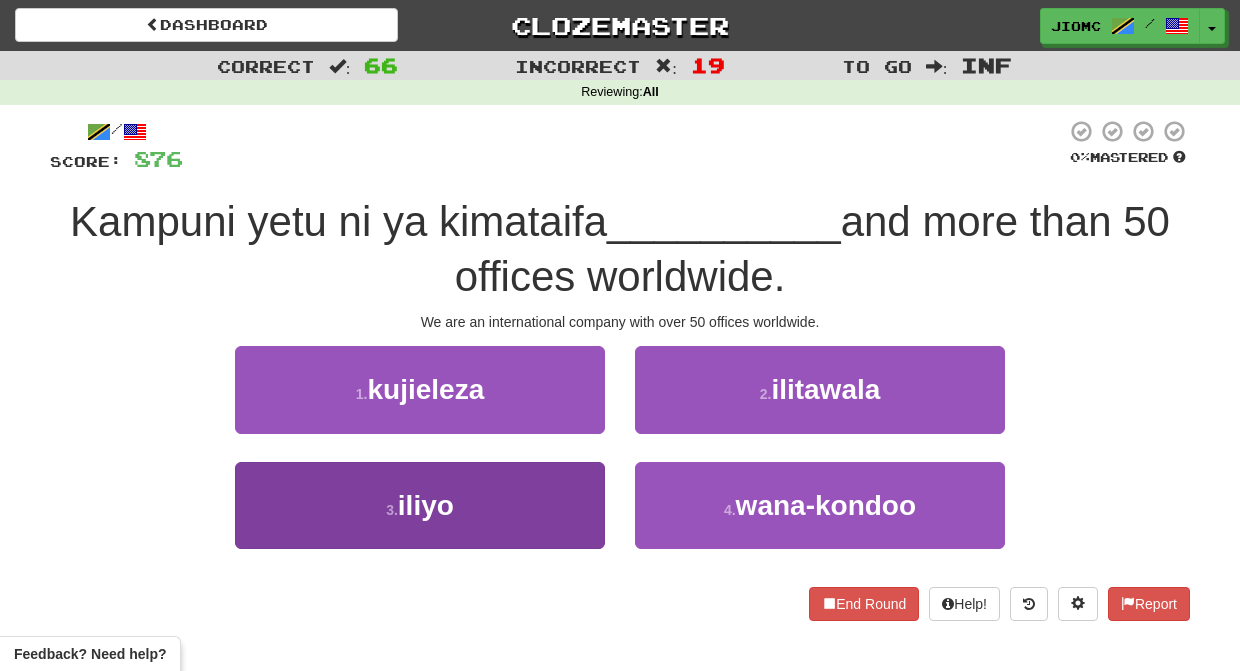 click on "3 .  iliyo" at bounding box center [420, 505] 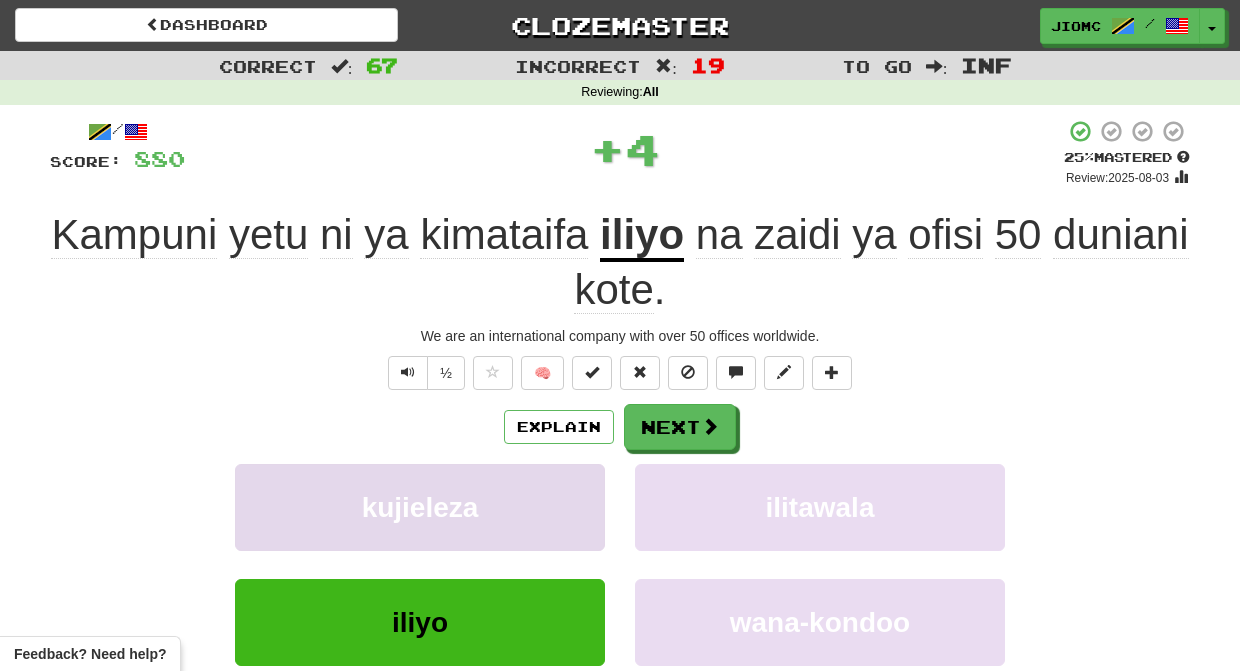 click on "kujieleza" at bounding box center [420, 507] 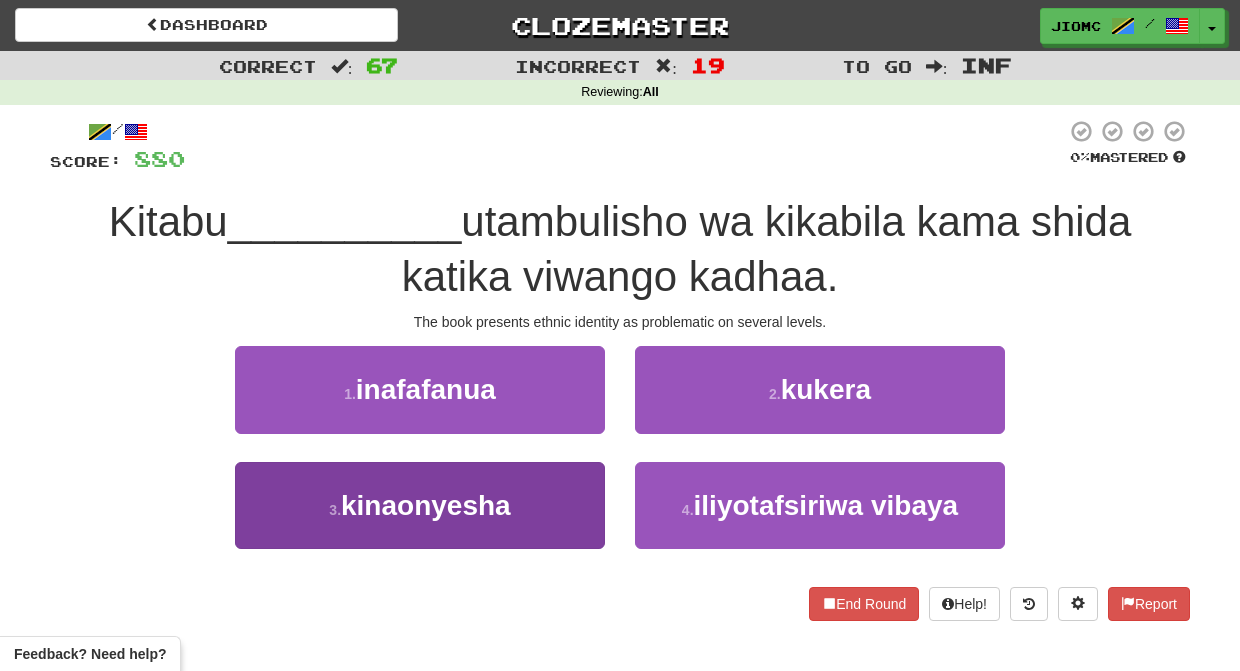 click on "3 .  kinaonyesha" at bounding box center (420, 505) 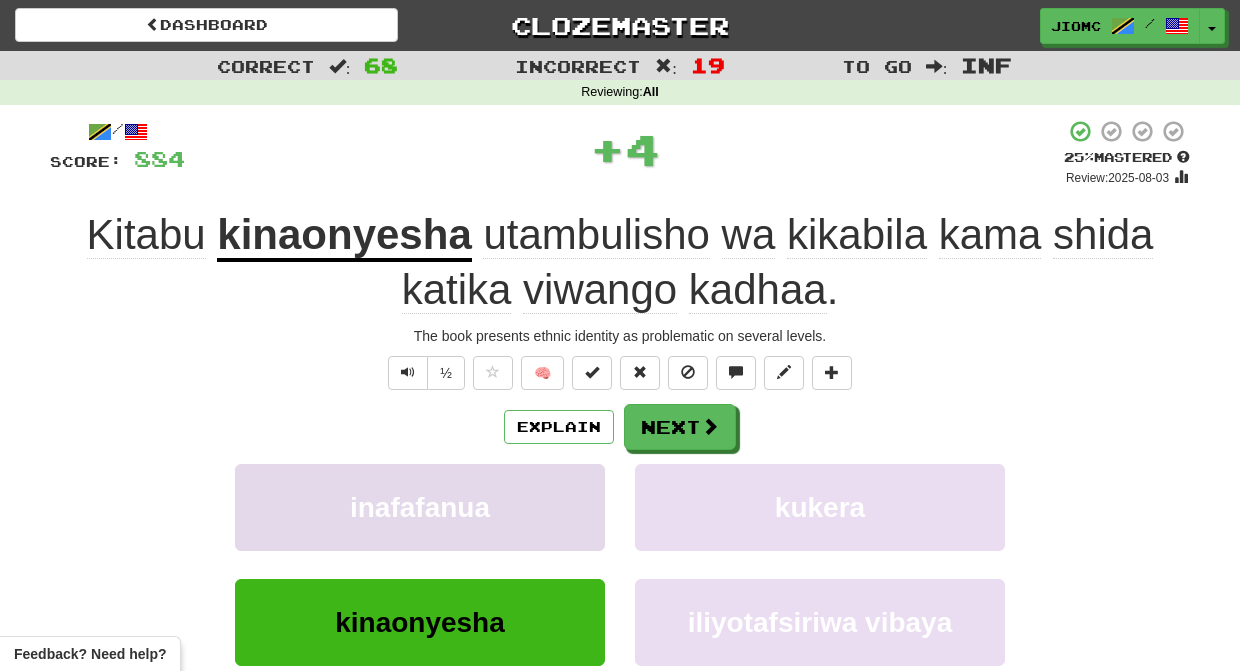 click on "inafafanua" at bounding box center [420, 507] 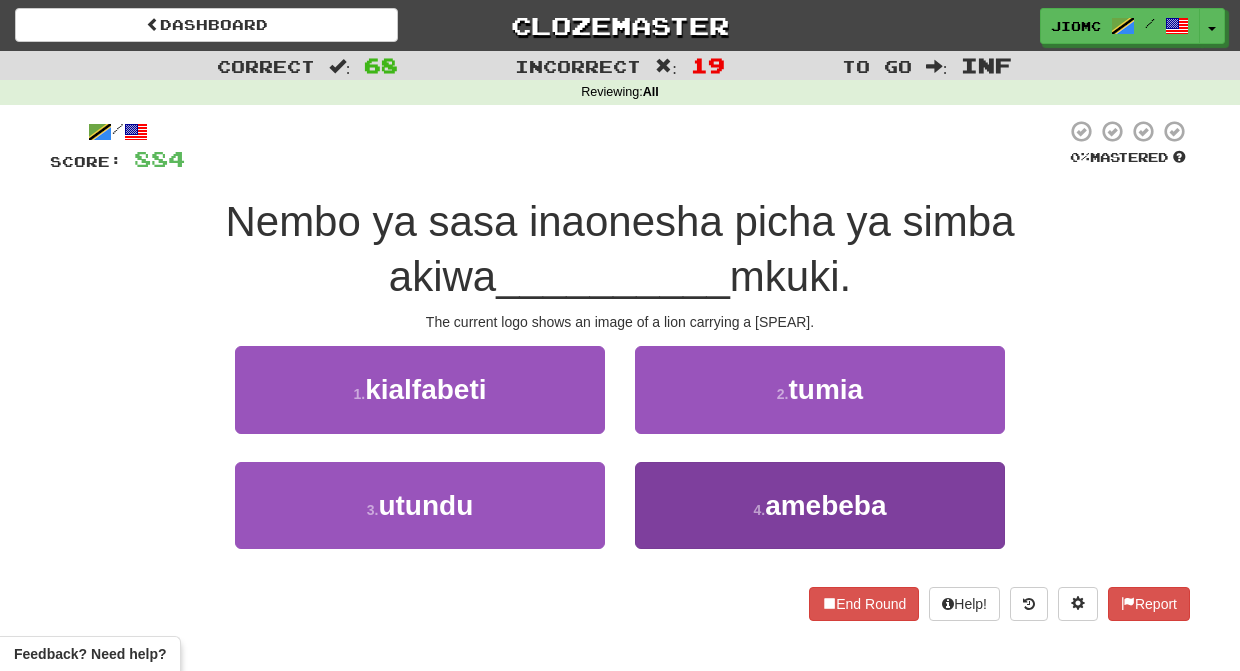click on "4 .  amebeba" at bounding box center (820, 505) 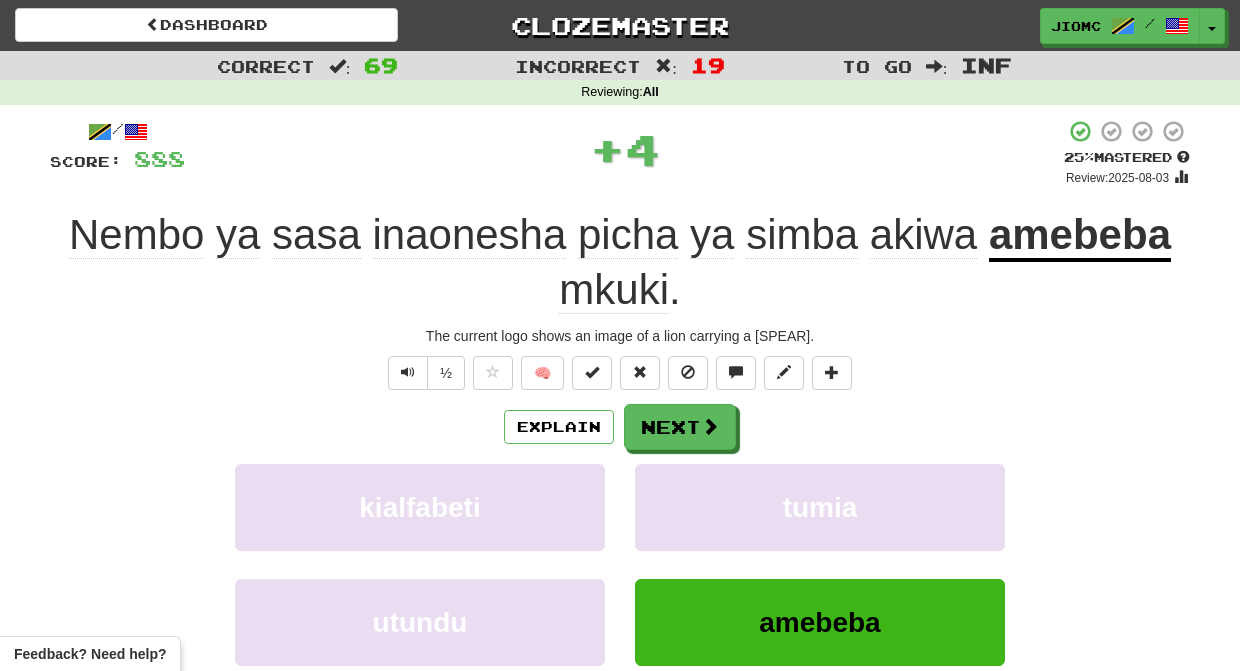 click on "tumia" at bounding box center [820, 507] 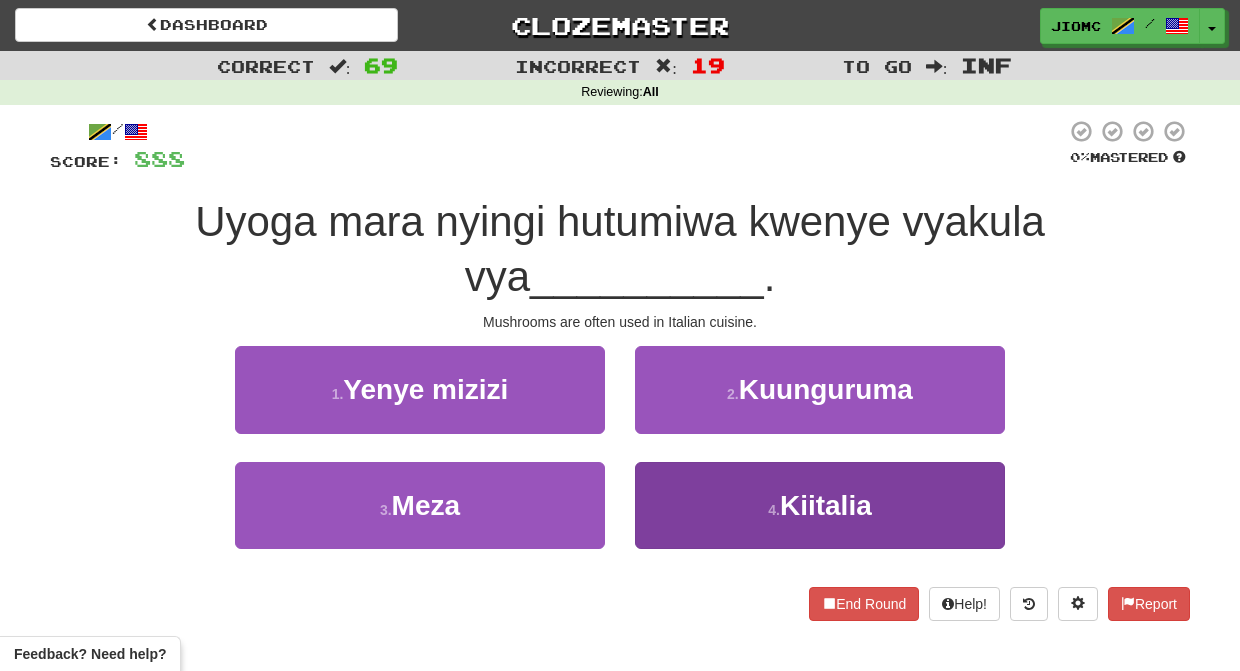 click on "4 .  Kiitalia" at bounding box center [820, 505] 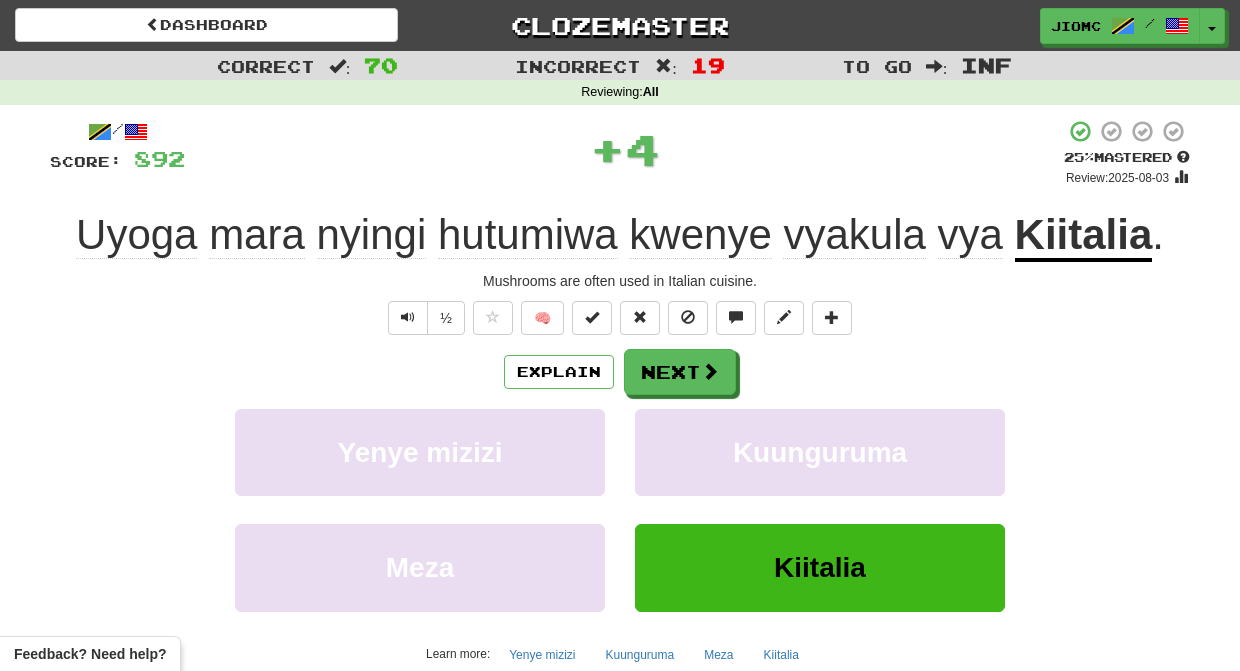 click on "Kuunguruma" at bounding box center [820, 452] 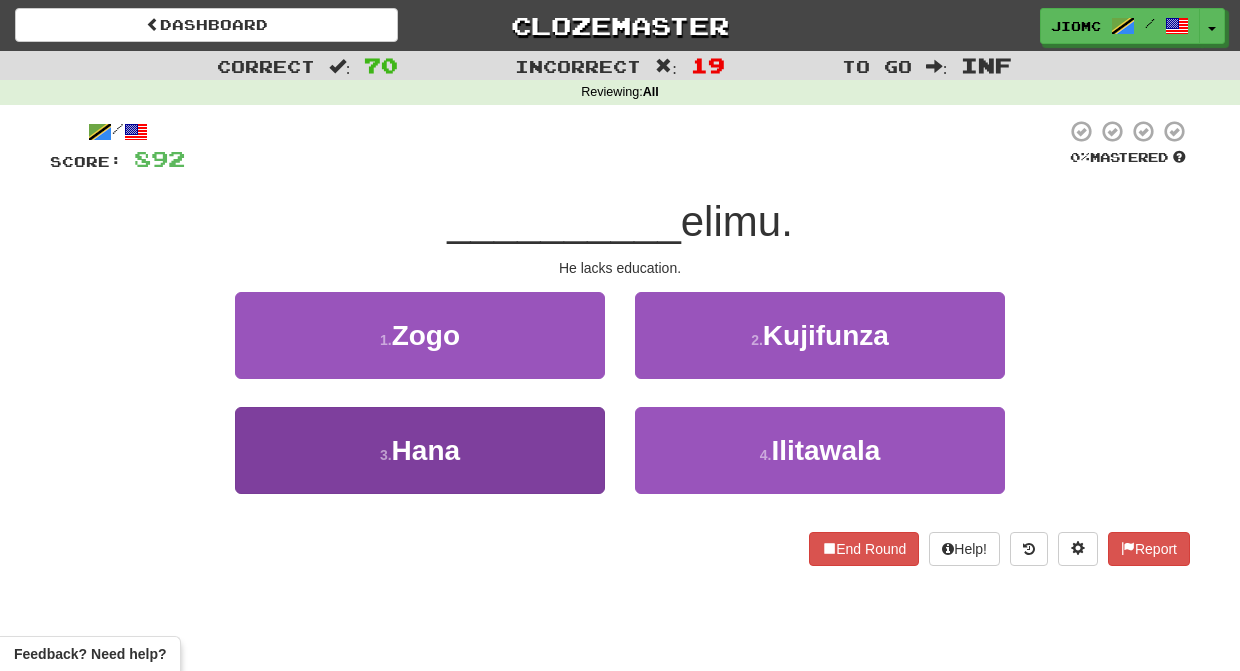 click on "3 .  Hana" at bounding box center [420, 450] 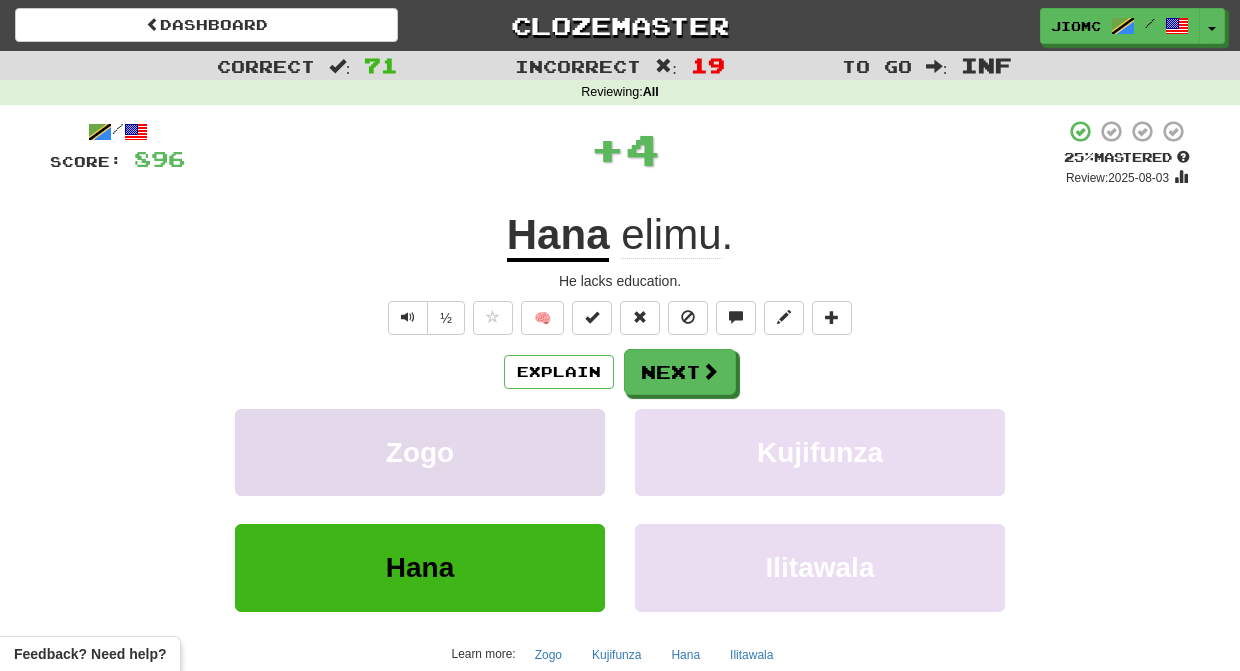 click on "Zogo" at bounding box center [420, 452] 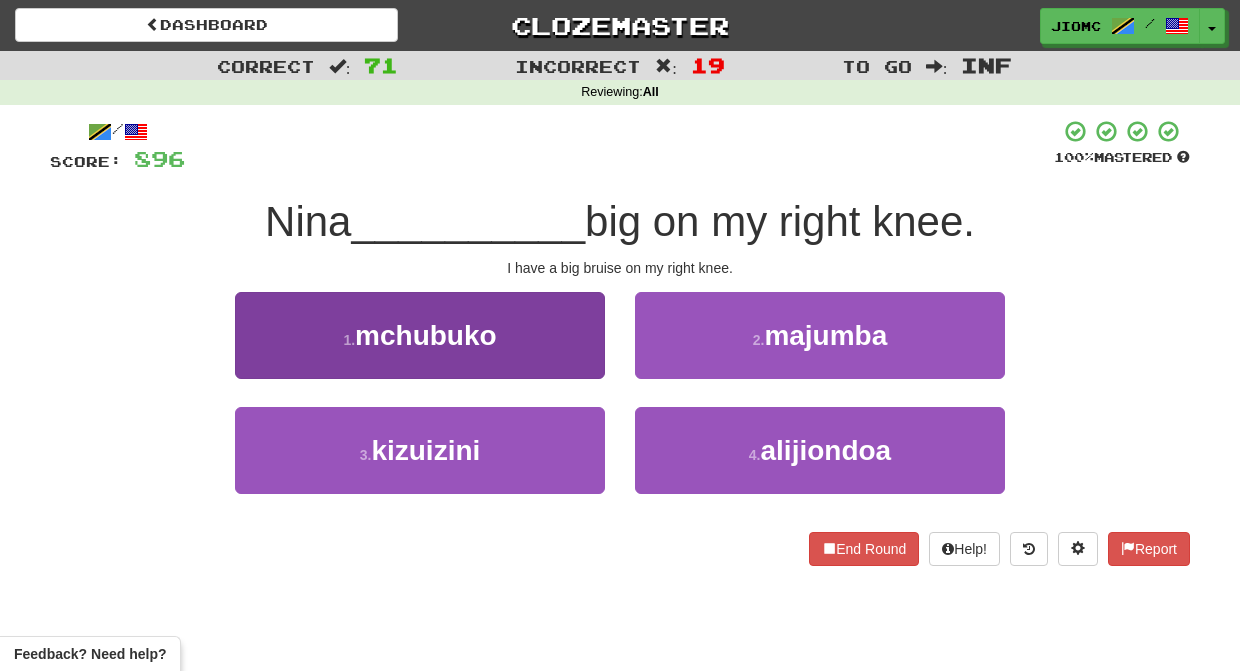 click on "1 .  mchubuko" at bounding box center (420, 335) 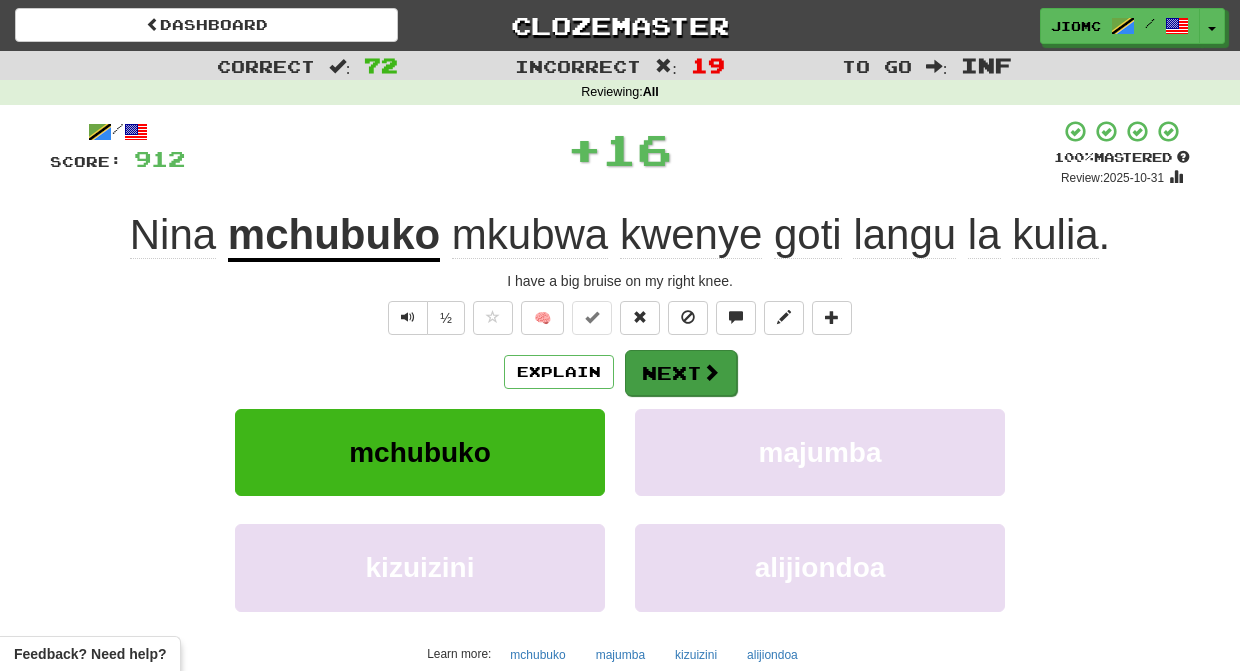 click on "Next" at bounding box center (681, 373) 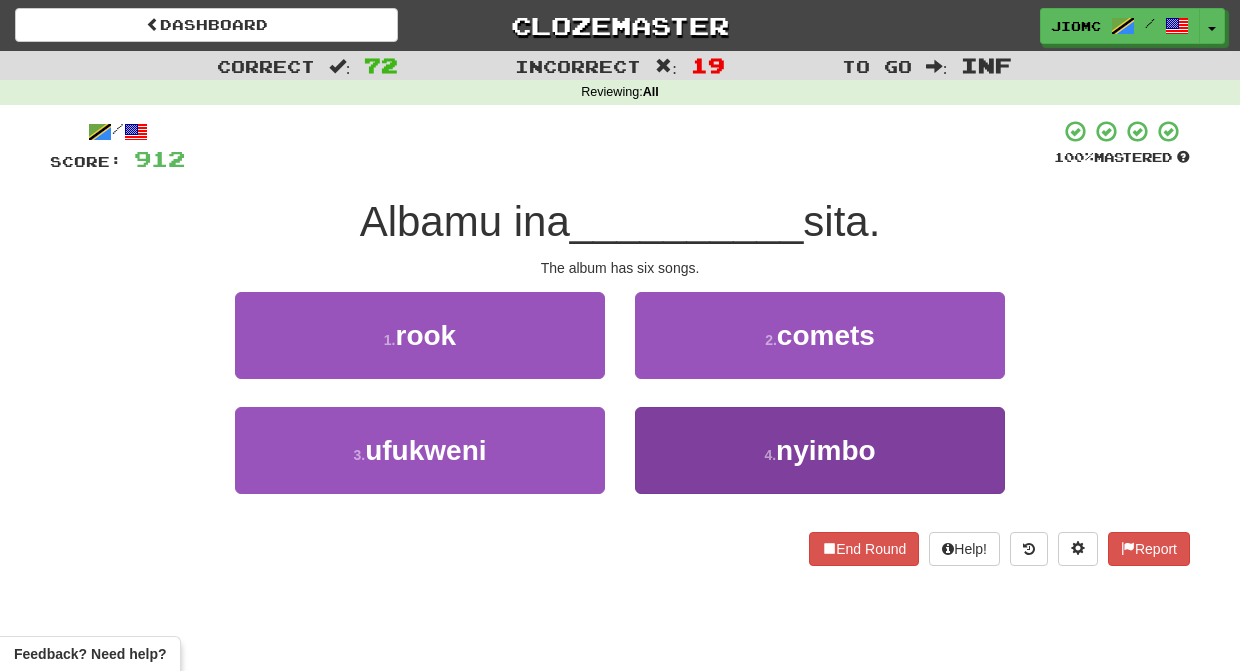 click on "4 .  nyimbo" at bounding box center [820, 450] 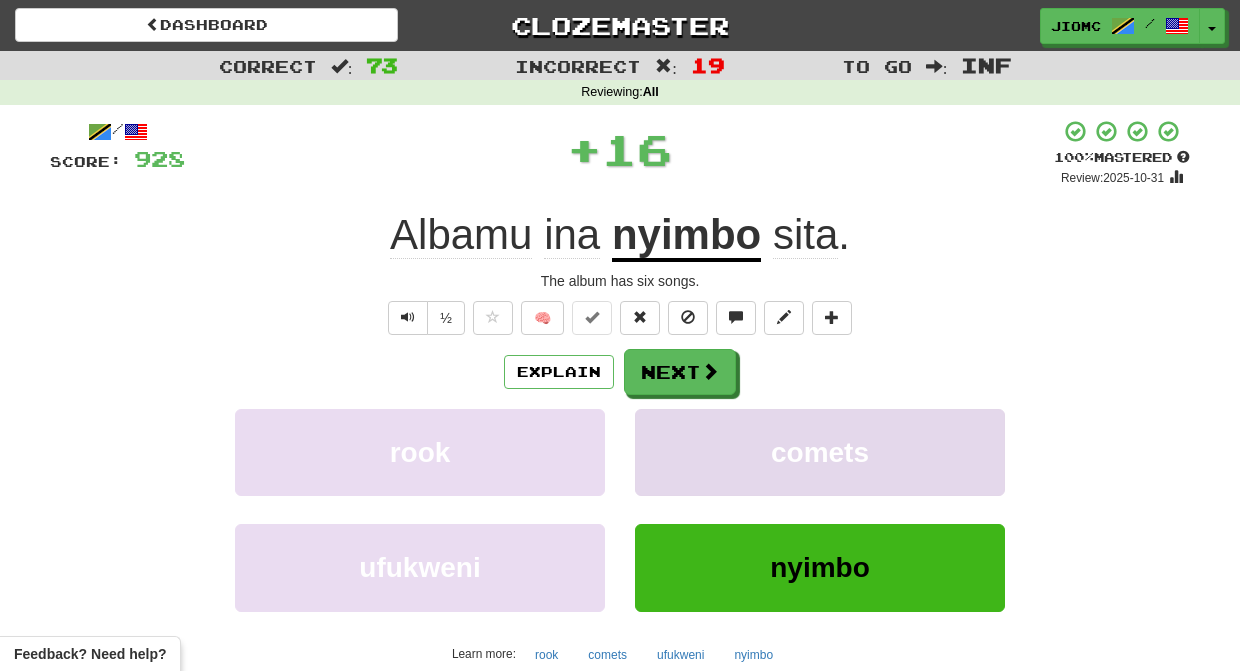 click on "comets" at bounding box center [820, 452] 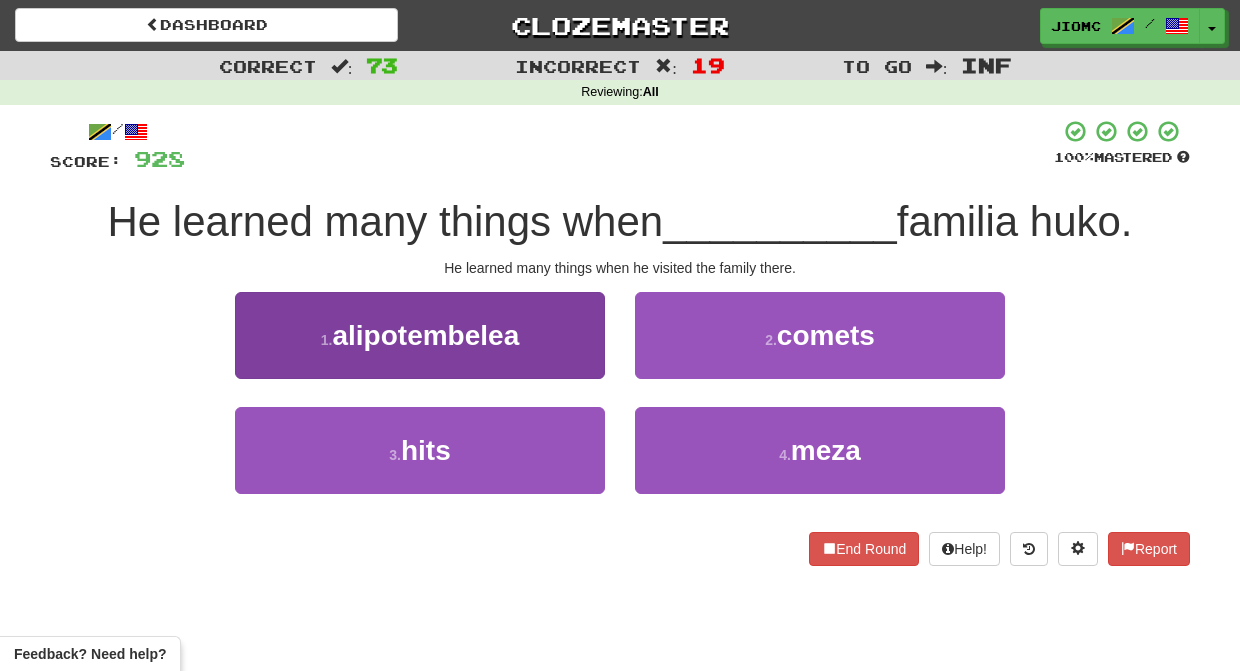click on "1 .  alipotembelea" at bounding box center [420, 335] 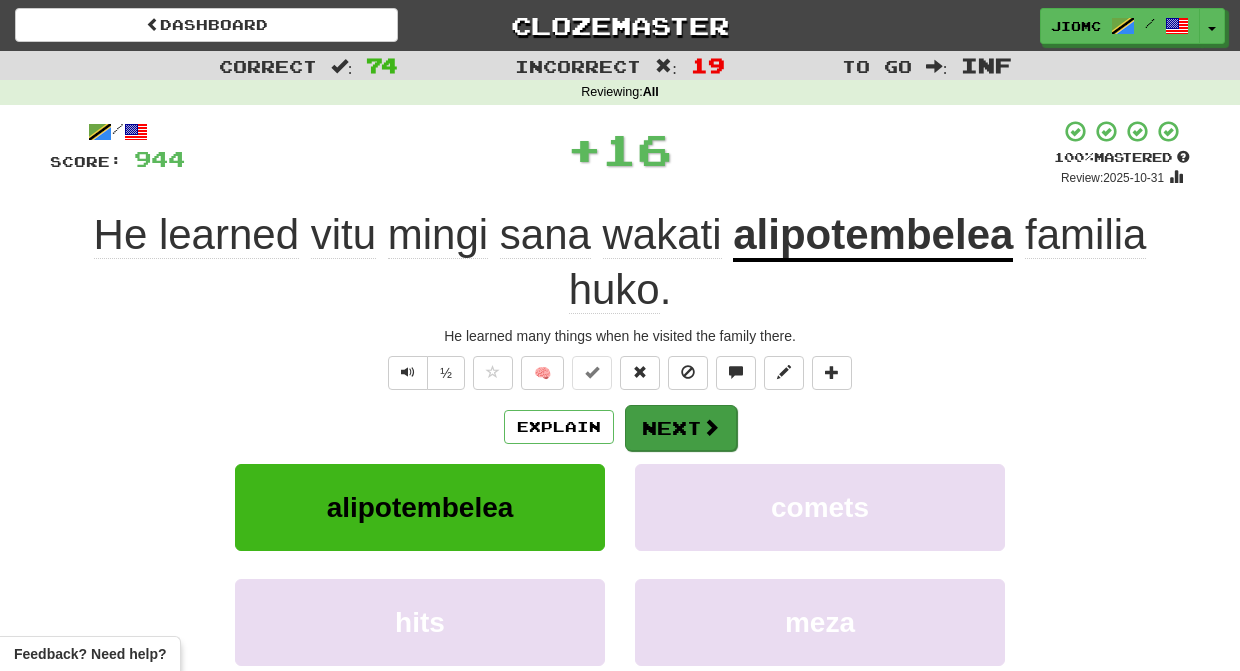 click on "Next" at bounding box center (681, 428) 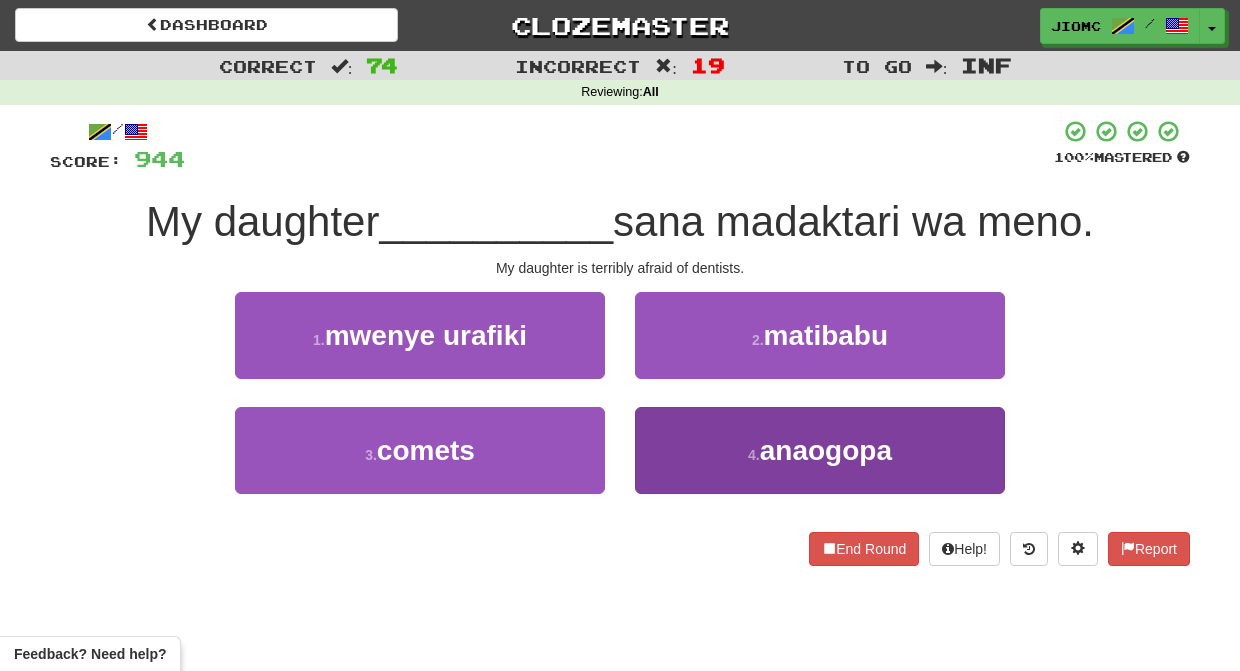 click on "4 .  anaogopa" at bounding box center (820, 450) 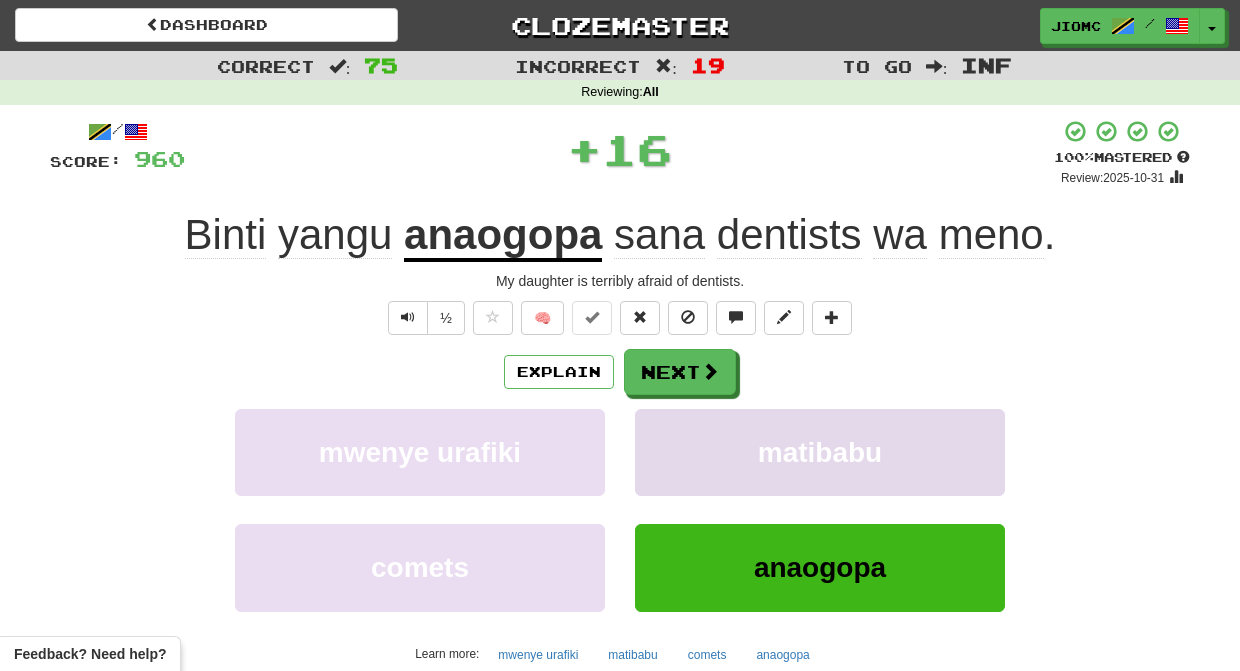 click on "matibabu" at bounding box center [820, 452] 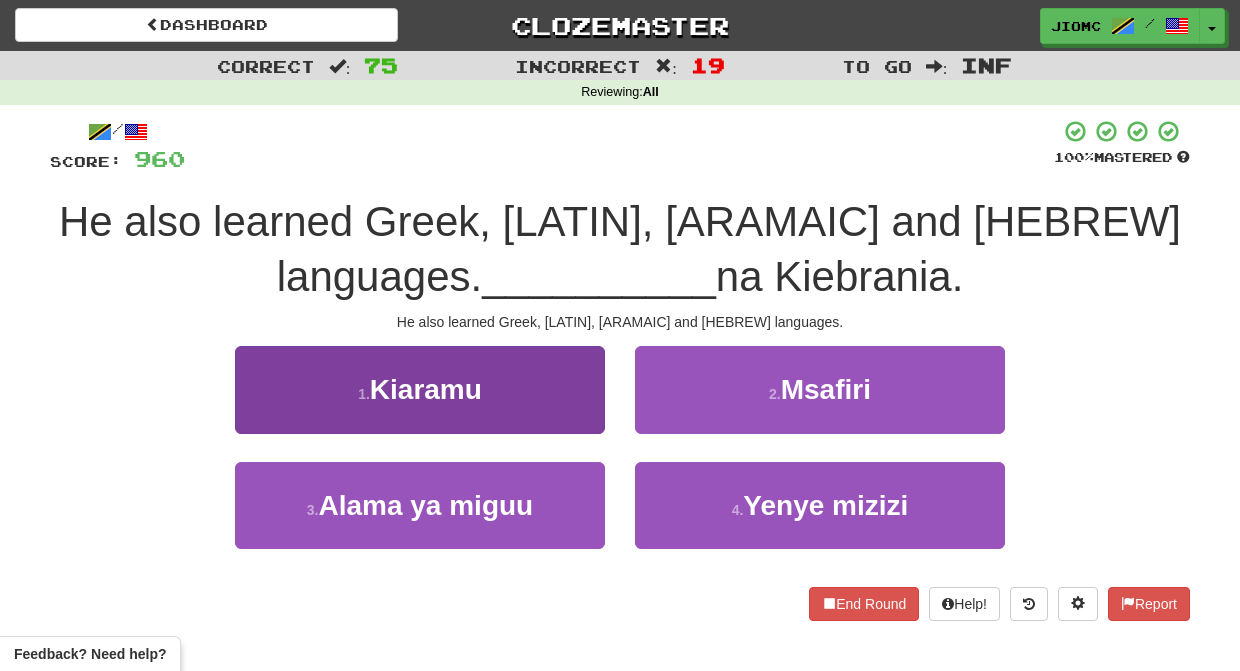 click on "1 .  Kiaramu" at bounding box center (420, 389) 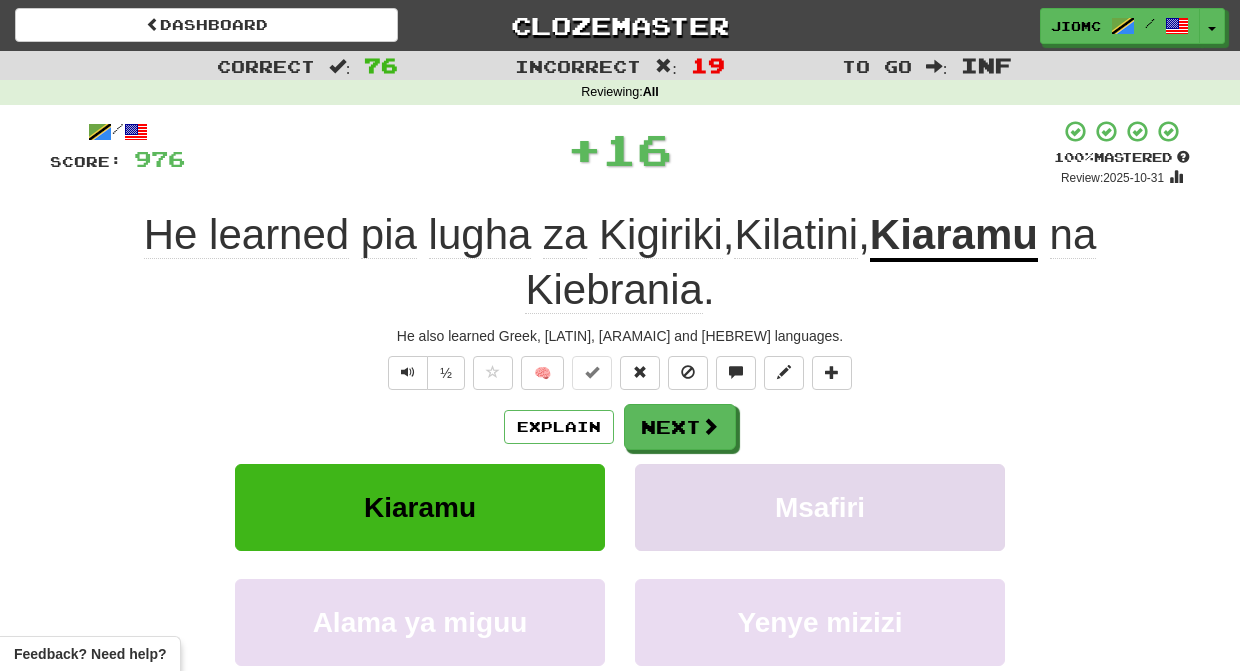 click on "Msafiri" at bounding box center (820, 507) 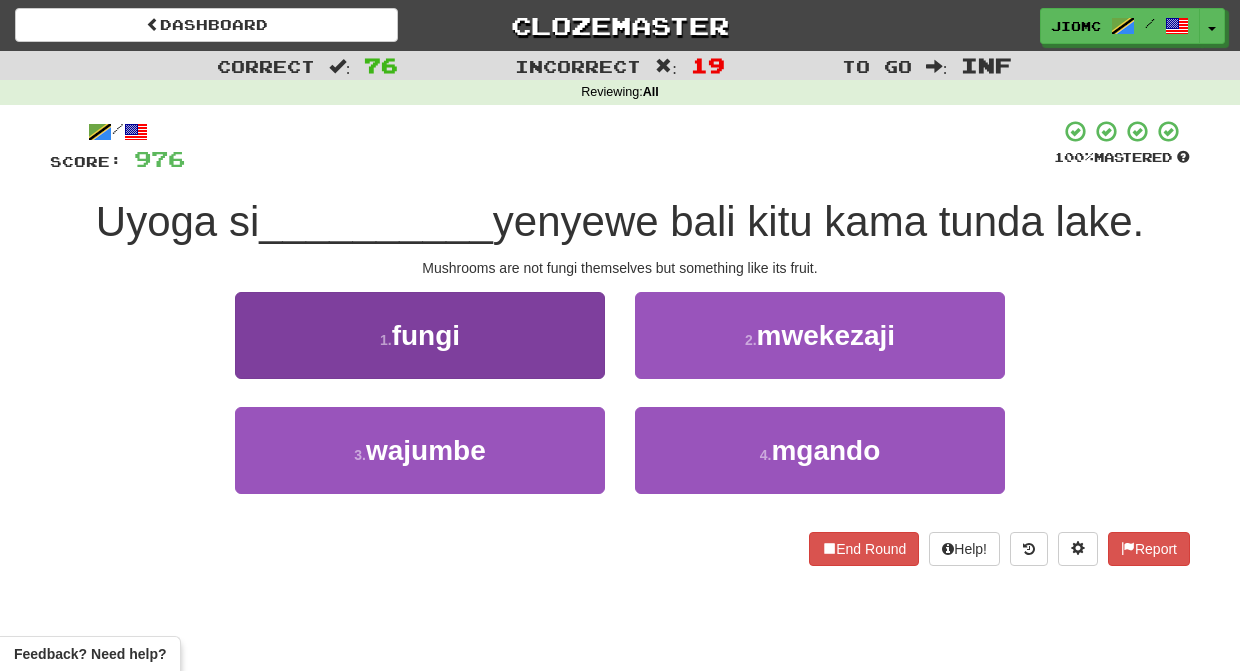 click on "1 .  fungi" at bounding box center [420, 335] 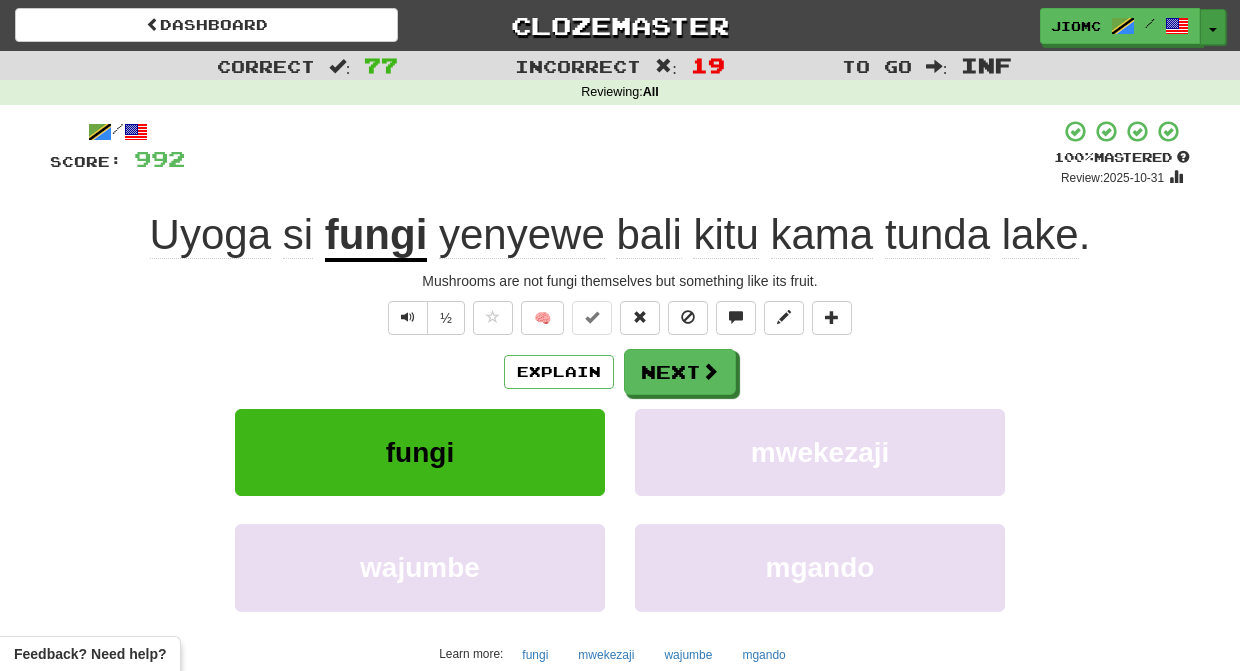 click on "Toggle Dropdown" at bounding box center [1213, 27] 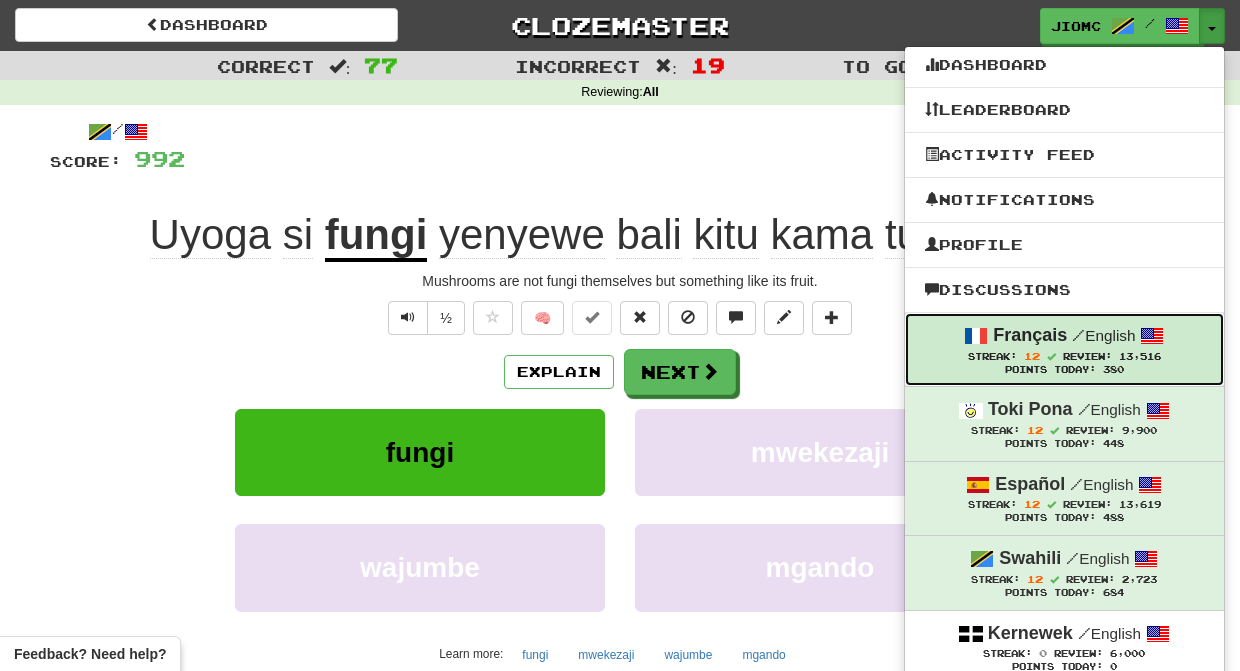 click on "Streak:
12" at bounding box center (1015, 356) 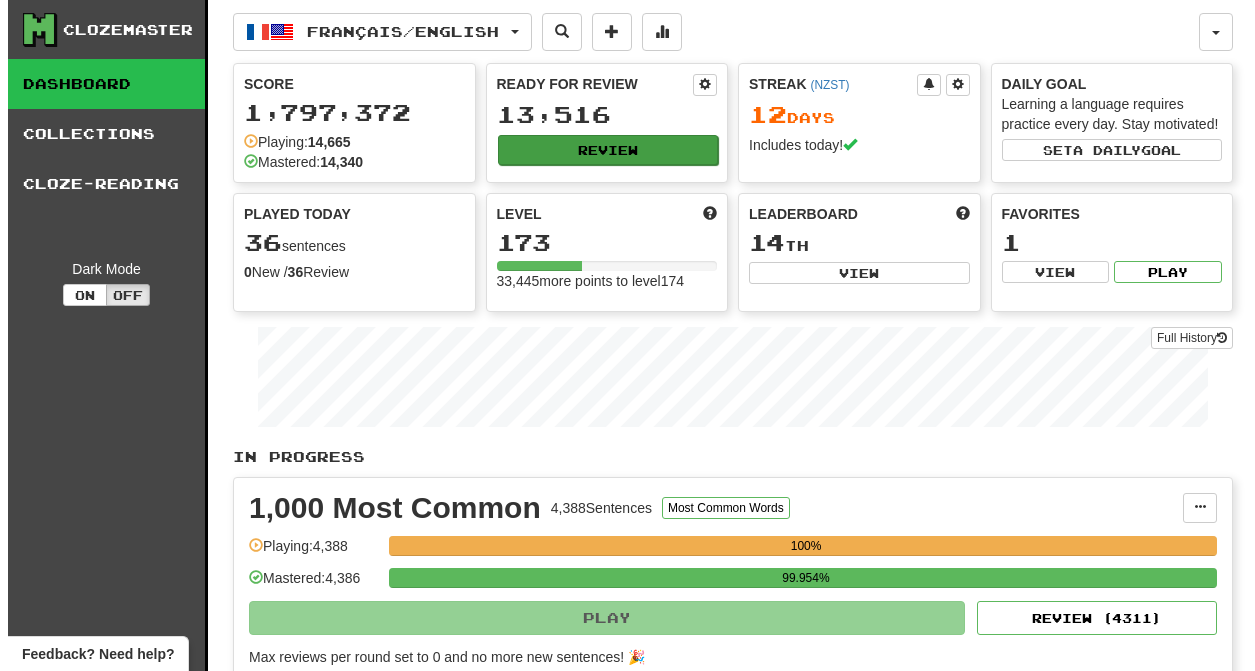scroll, scrollTop: 0, scrollLeft: 0, axis: both 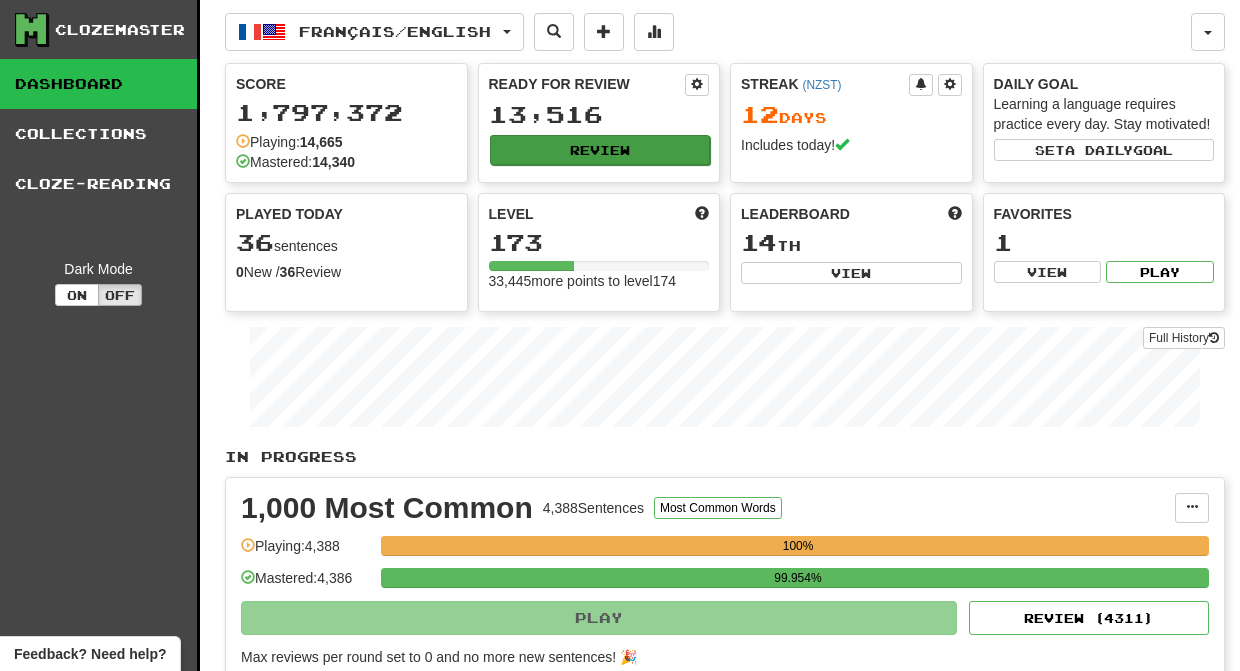 click on "Review" at bounding box center [600, 150] 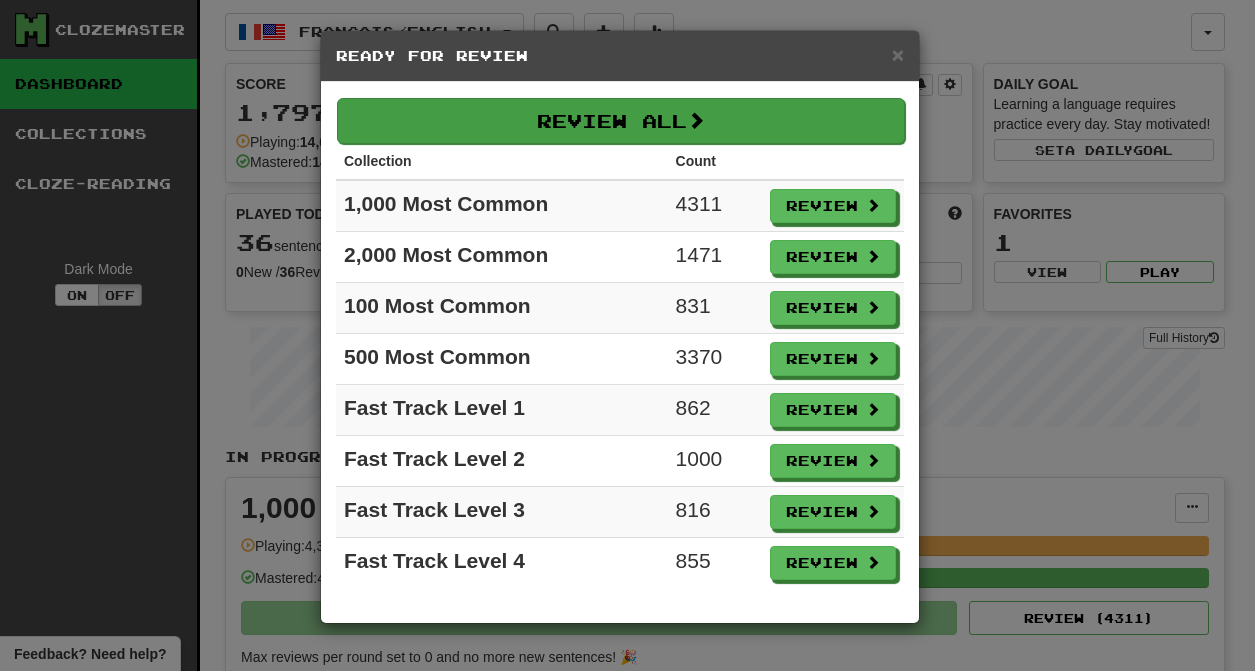 click on "Review All" at bounding box center [621, 121] 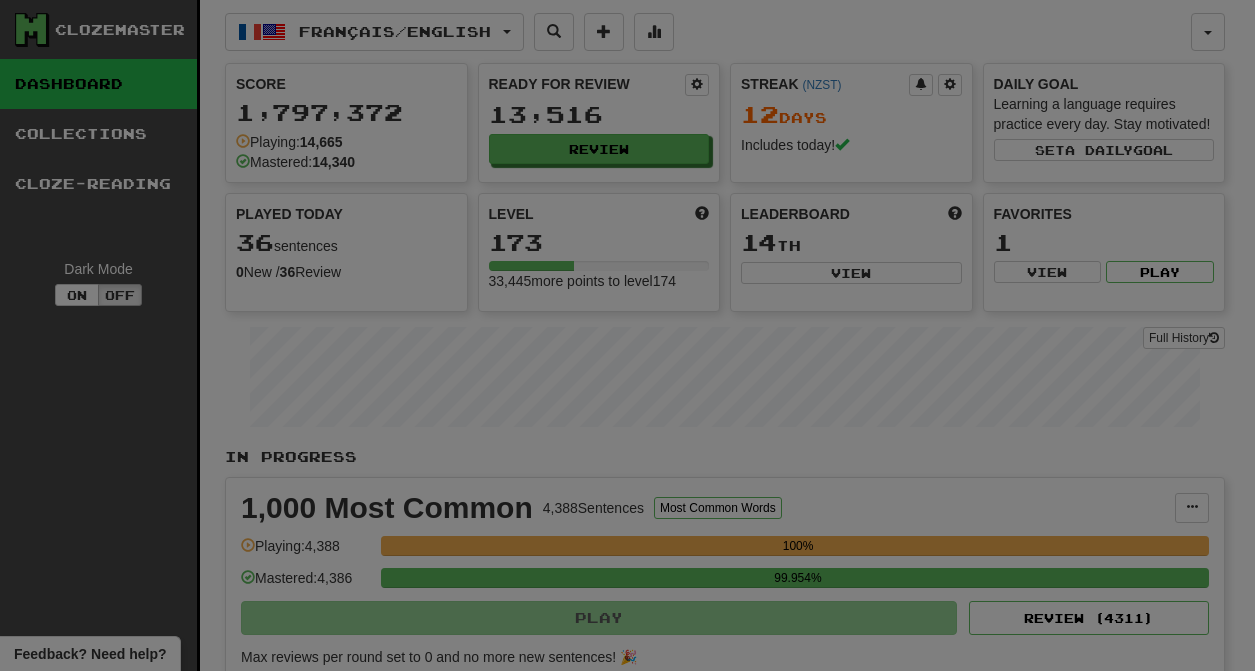 select on "********" 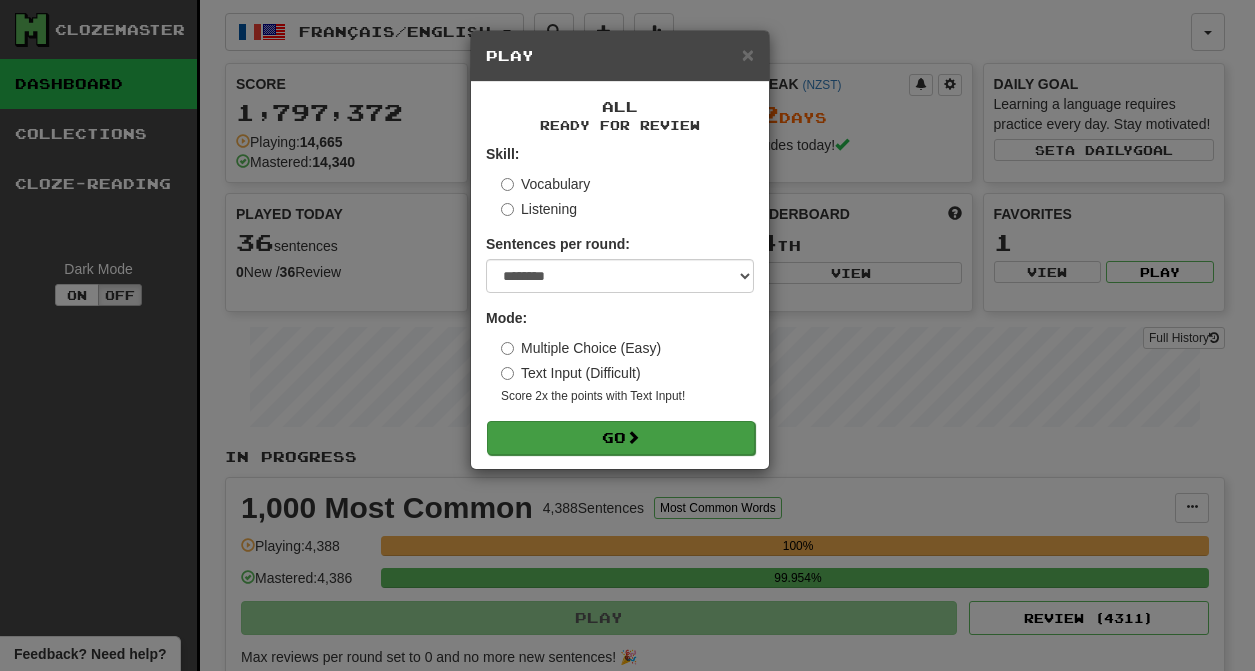 click at bounding box center (633, 437) 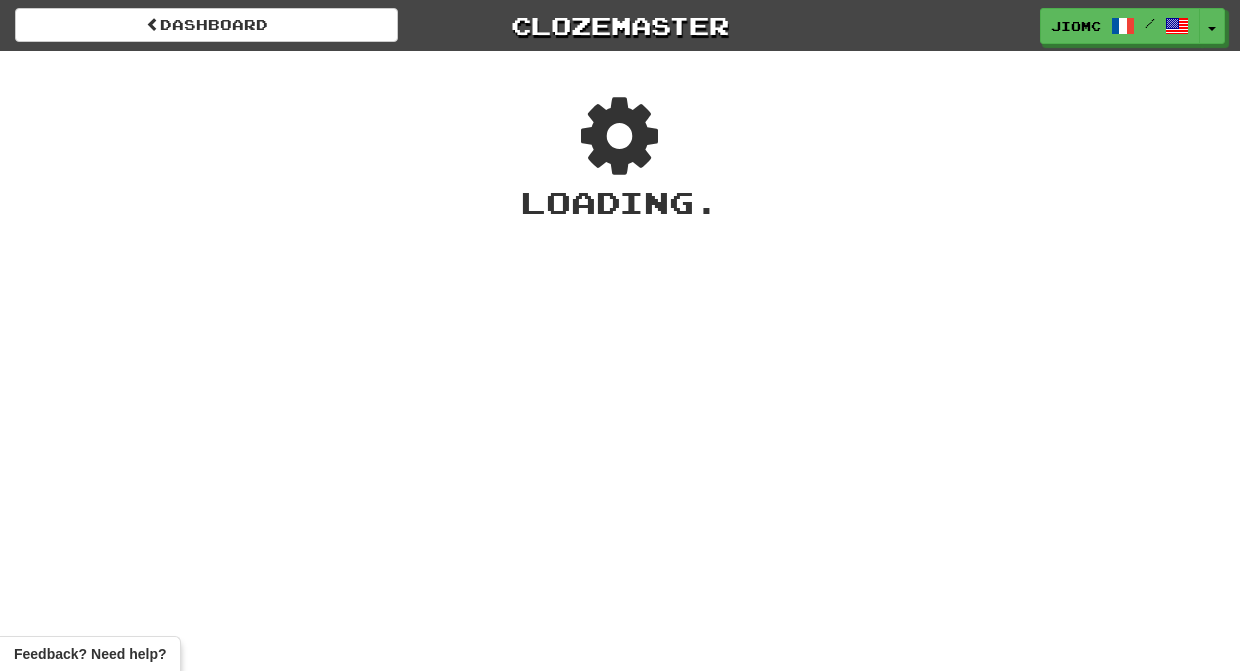scroll, scrollTop: 0, scrollLeft: 0, axis: both 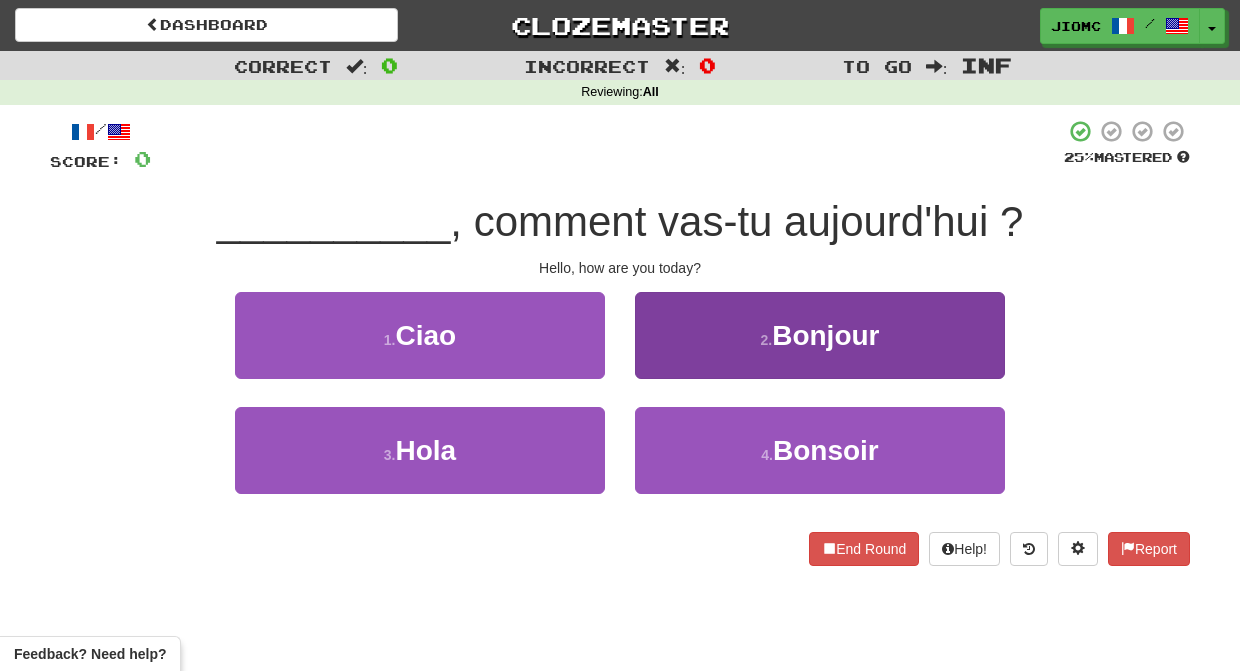click on "2 .  Bonjour" at bounding box center (820, 335) 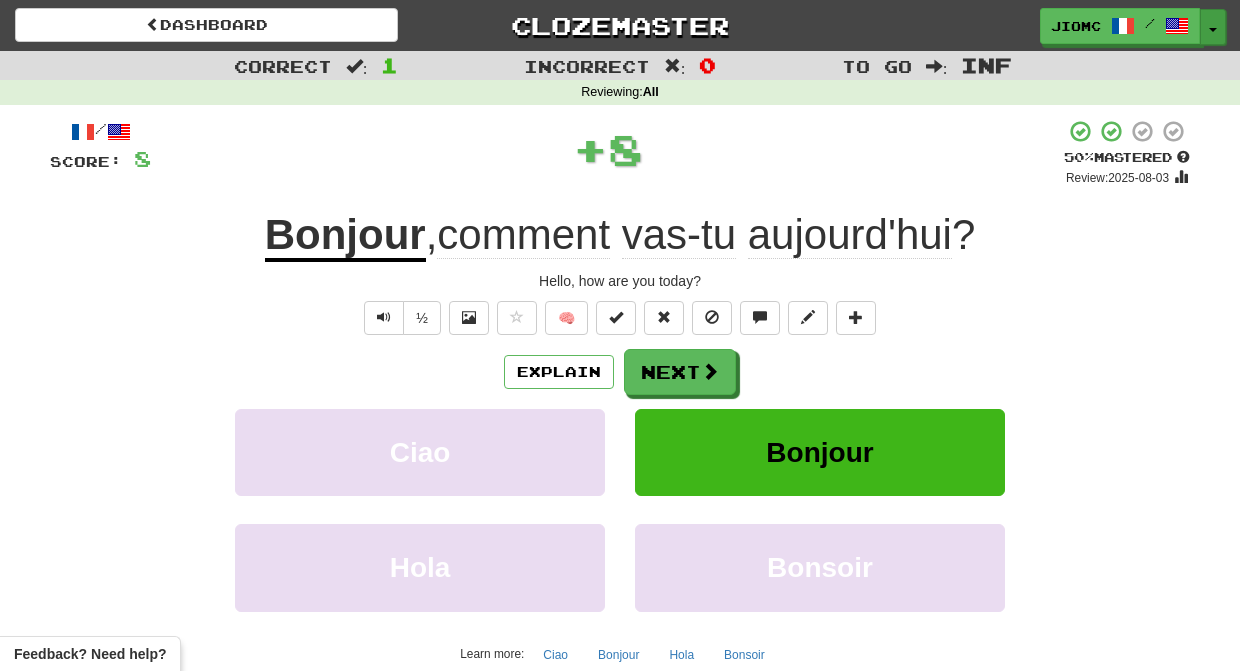 click on "Toggle Dropdown" at bounding box center [1213, 27] 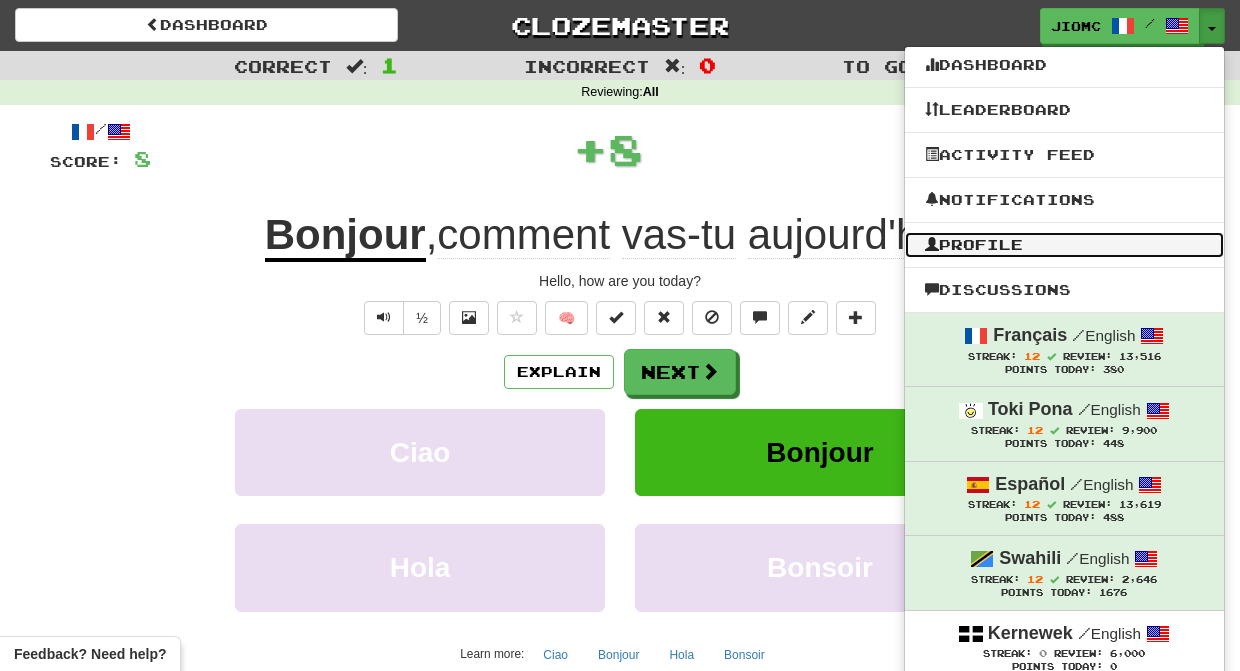 click on "Profile" at bounding box center (1064, 245) 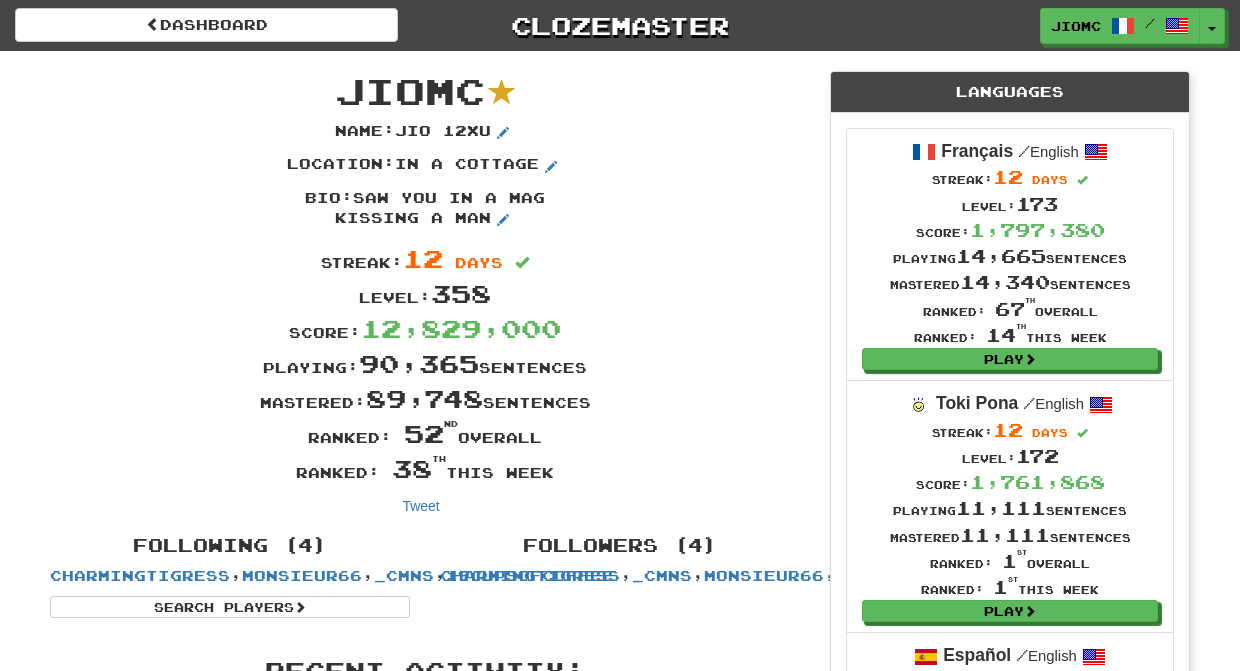 scroll, scrollTop: 0, scrollLeft: 0, axis: both 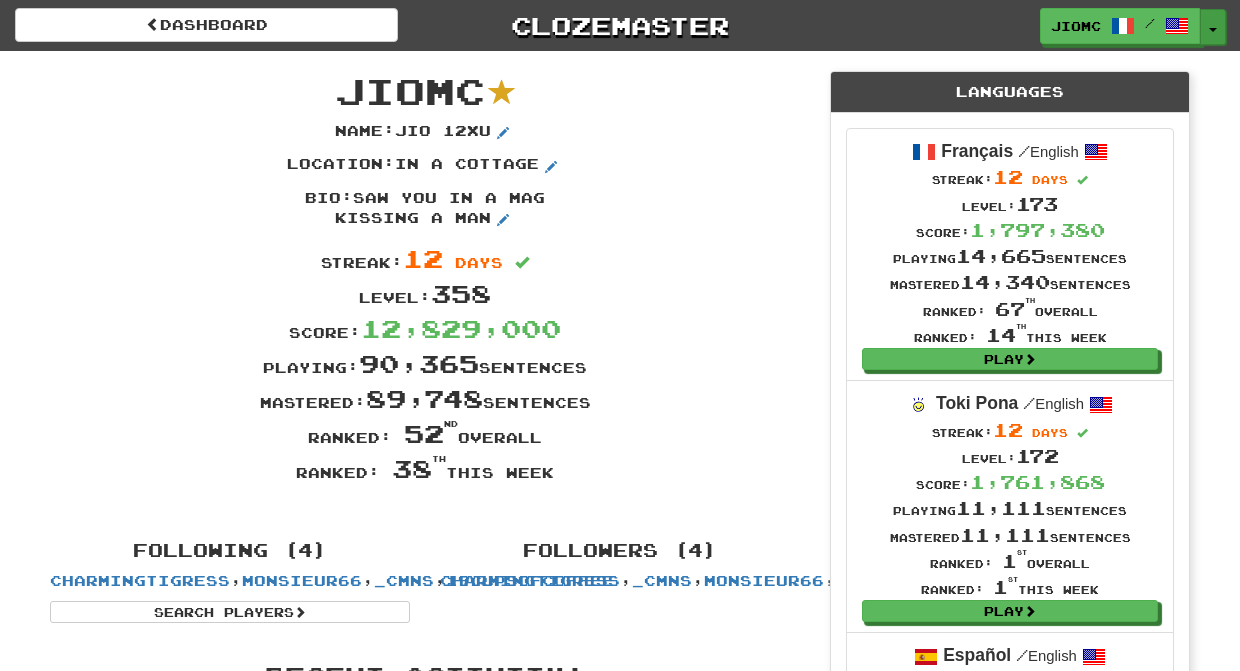 click on "Toggle Dropdown" at bounding box center (1213, 27) 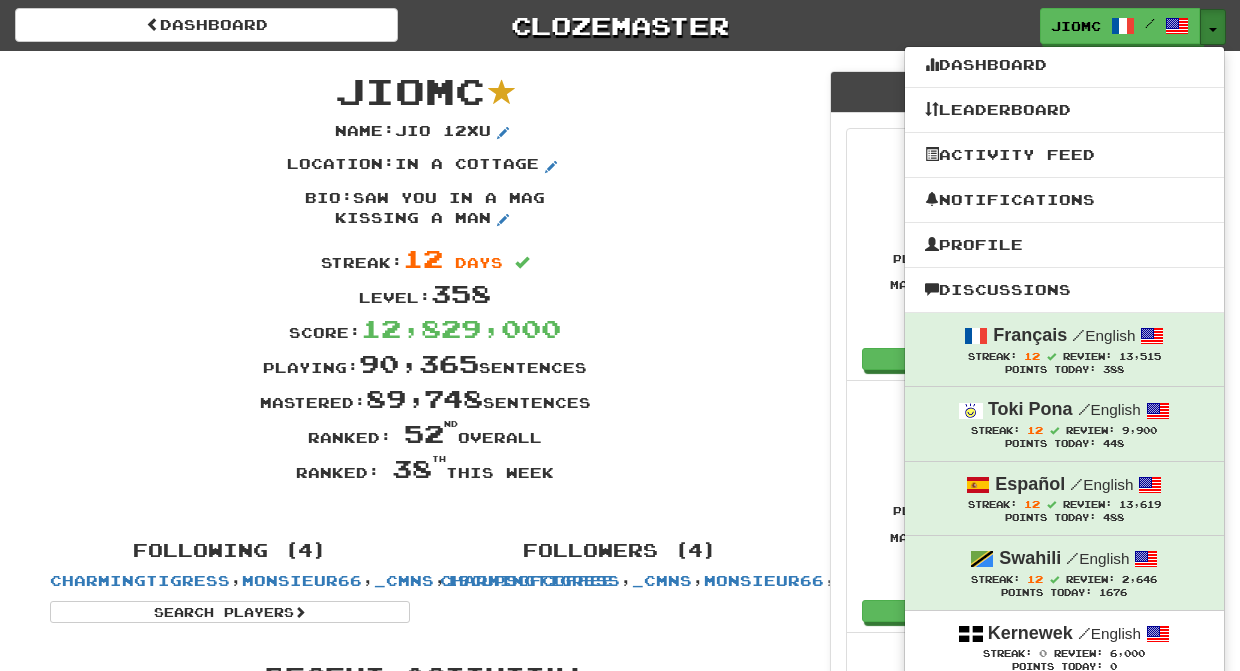 click on "Toggle Dropdown" at bounding box center [1213, 27] 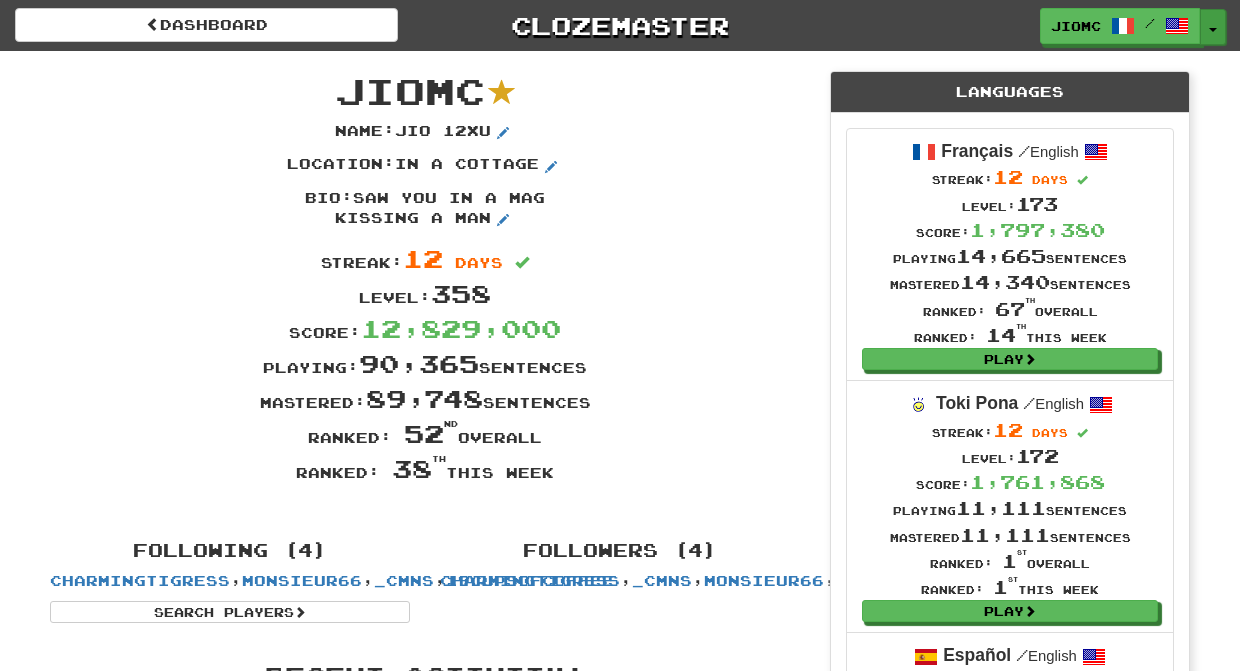 click on "Toggle Dropdown" at bounding box center [1213, 27] 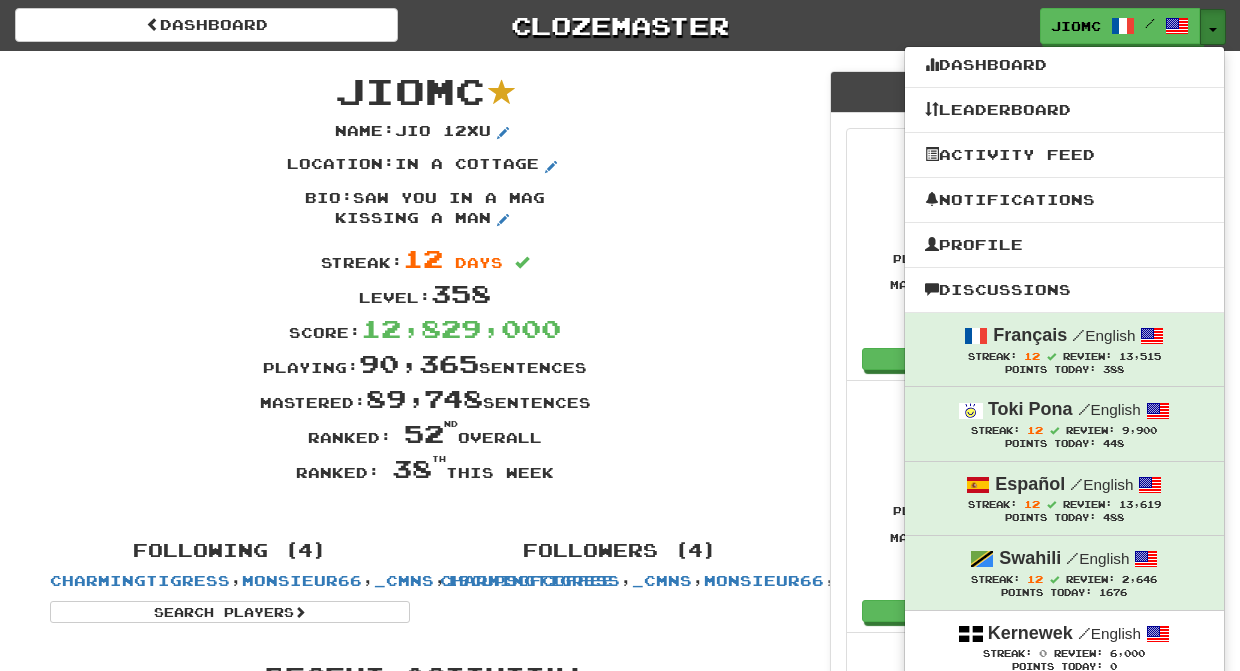 click on "Toggle Dropdown" at bounding box center [1213, 27] 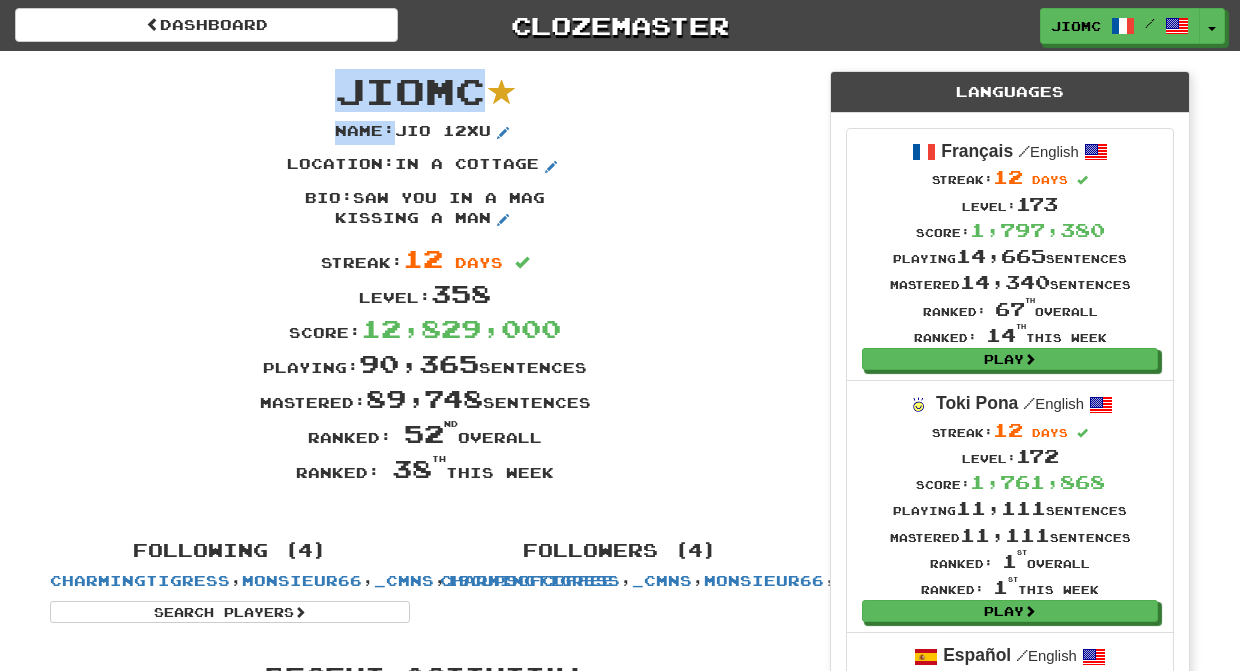 drag, startPoint x: 598, startPoint y: 478, endPoint x: 338, endPoint y: 75, distance: 479.59253 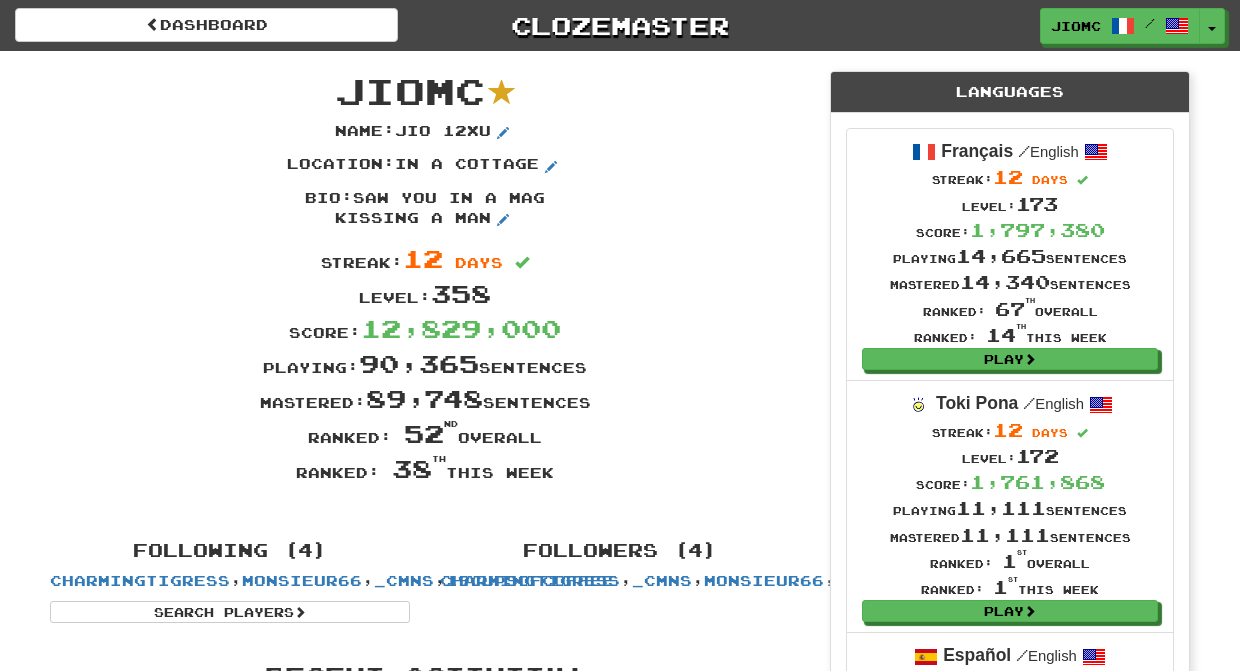 click on "JioMc" at bounding box center [410, 90] 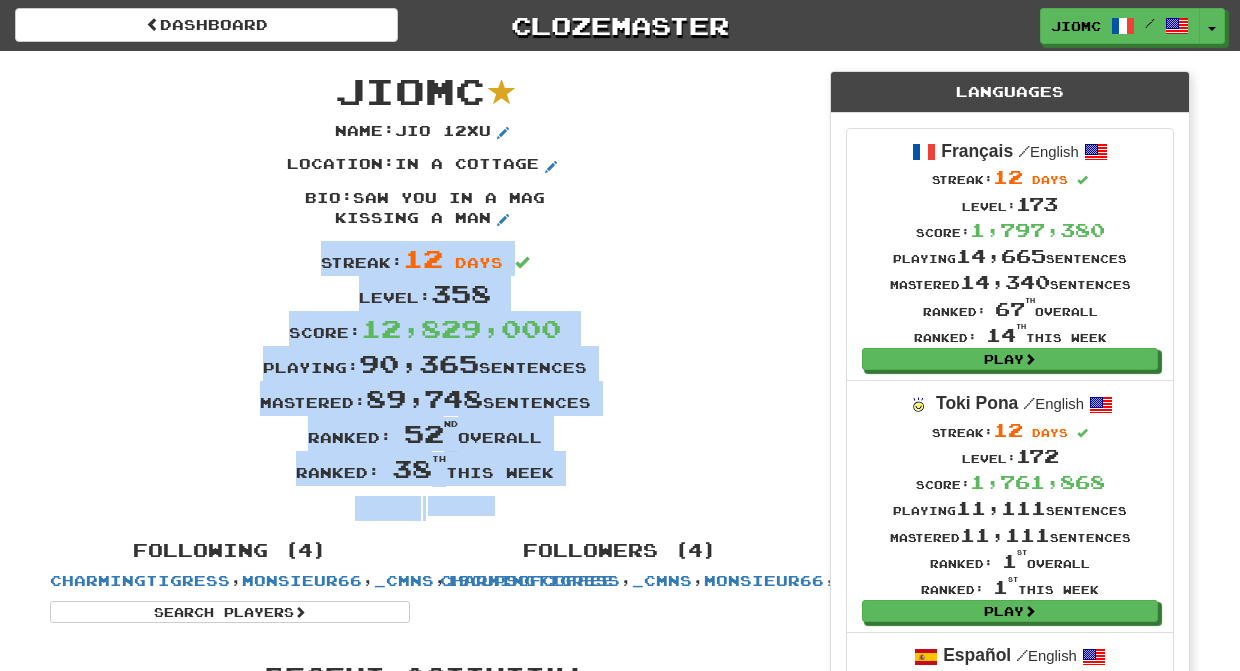 drag, startPoint x: 339, startPoint y: 77, endPoint x: 584, endPoint y: 486, distance: 476.7662 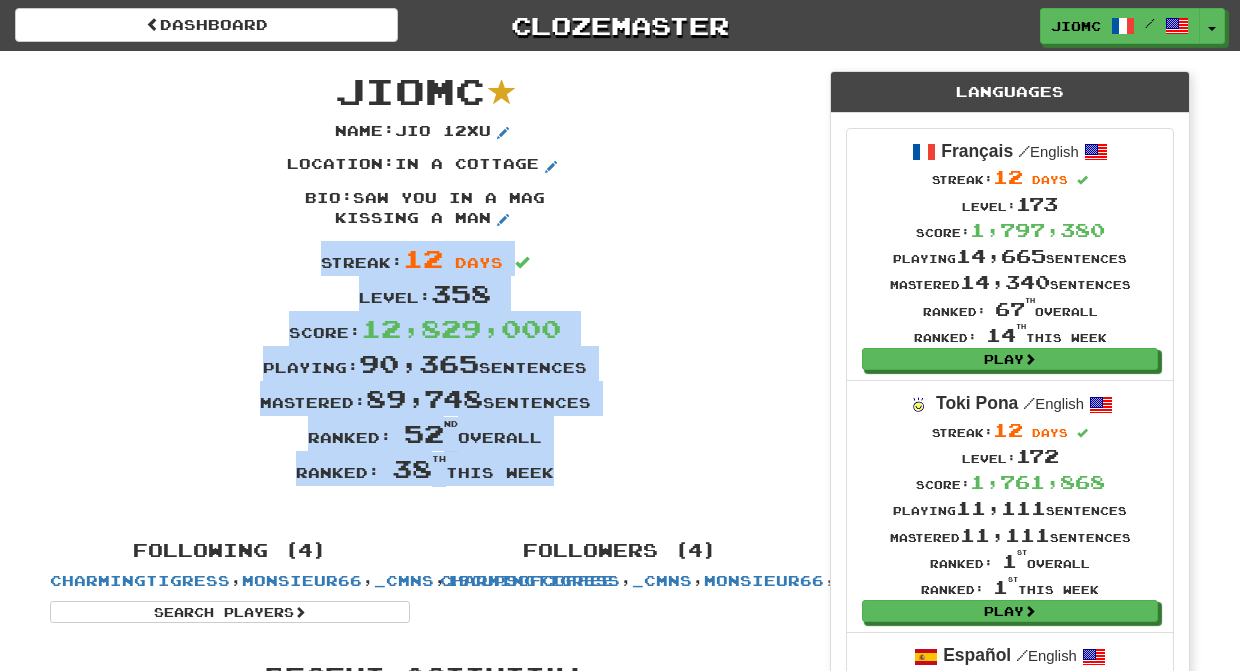 click on "Ranked:
38 th
this week" at bounding box center [425, 468] 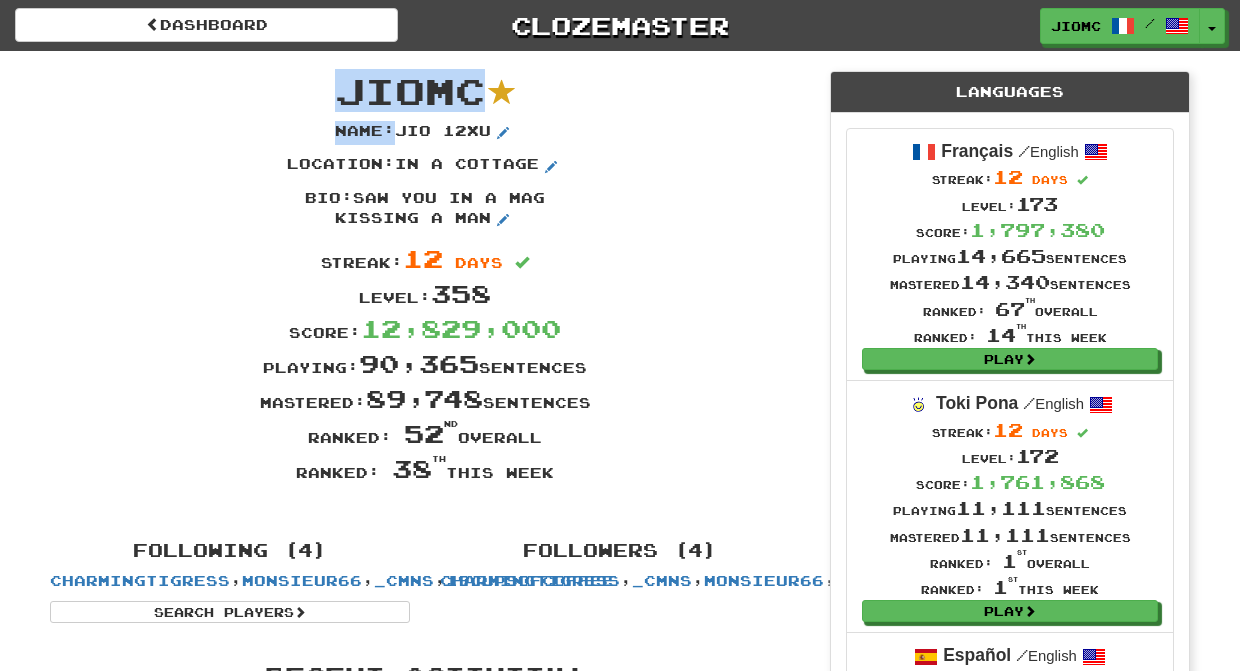 drag, startPoint x: 621, startPoint y: 472, endPoint x: 328, endPoint y: 90, distance: 481.42807 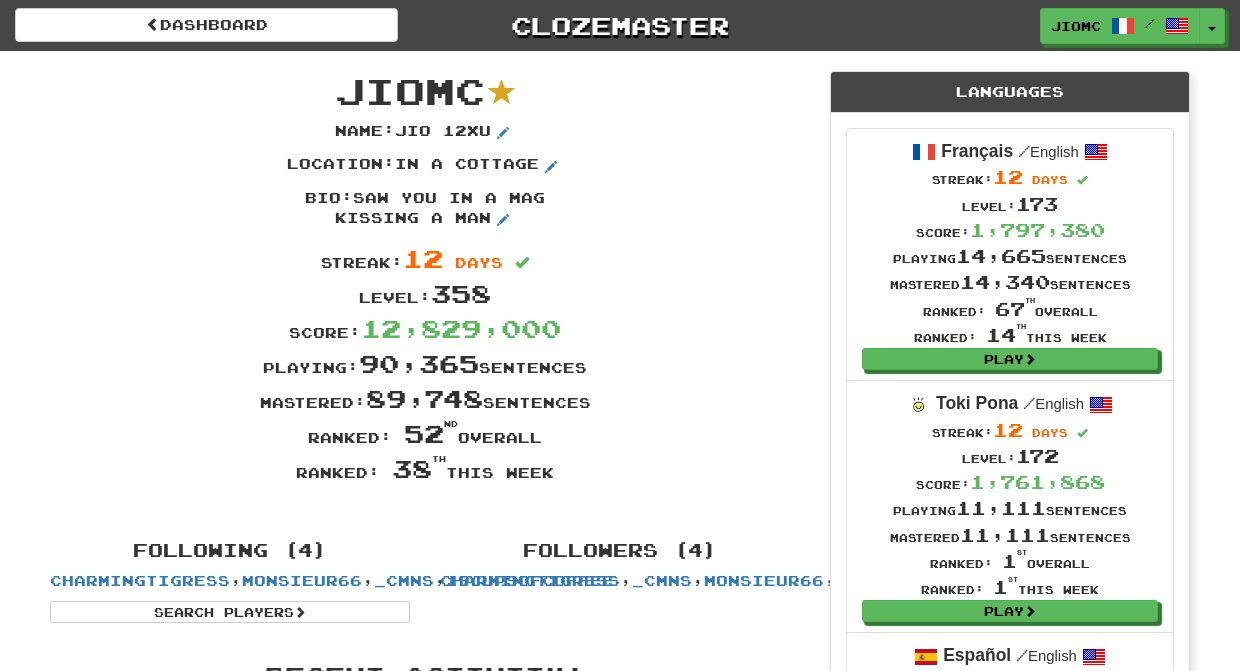 click on "JioMc" at bounding box center [410, 90] 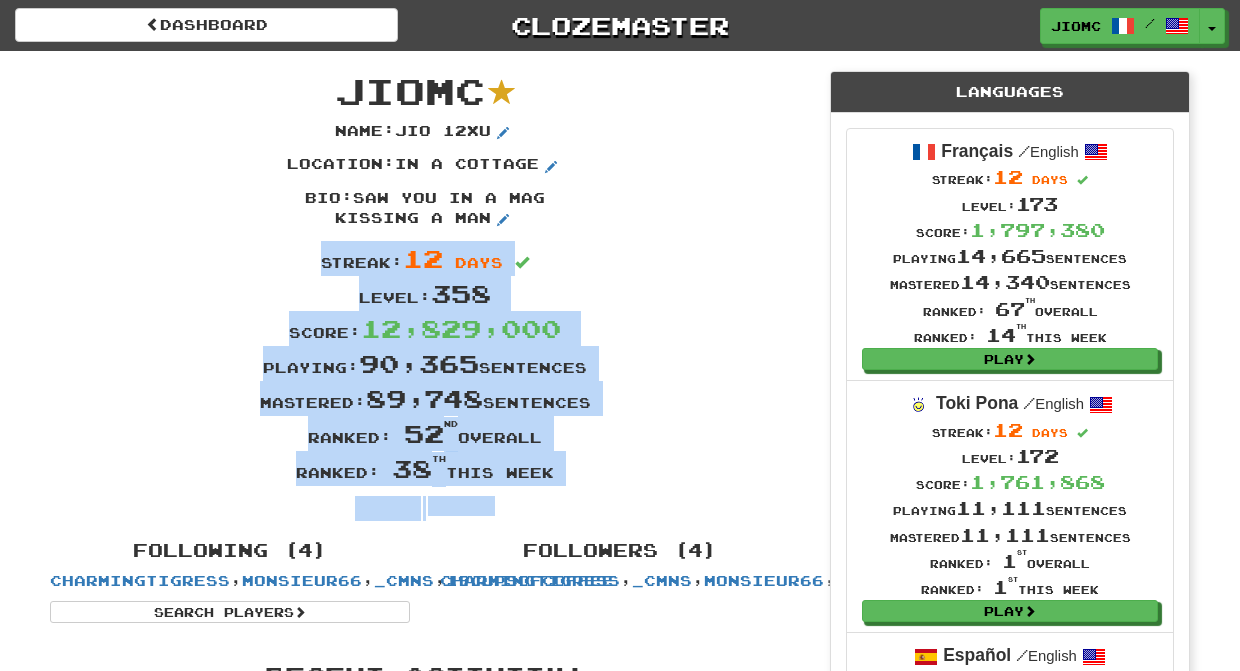drag, startPoint x: 336, startPoint y: 89, endPoint x: 581, endPoint y: 517, distance: 493.16223 